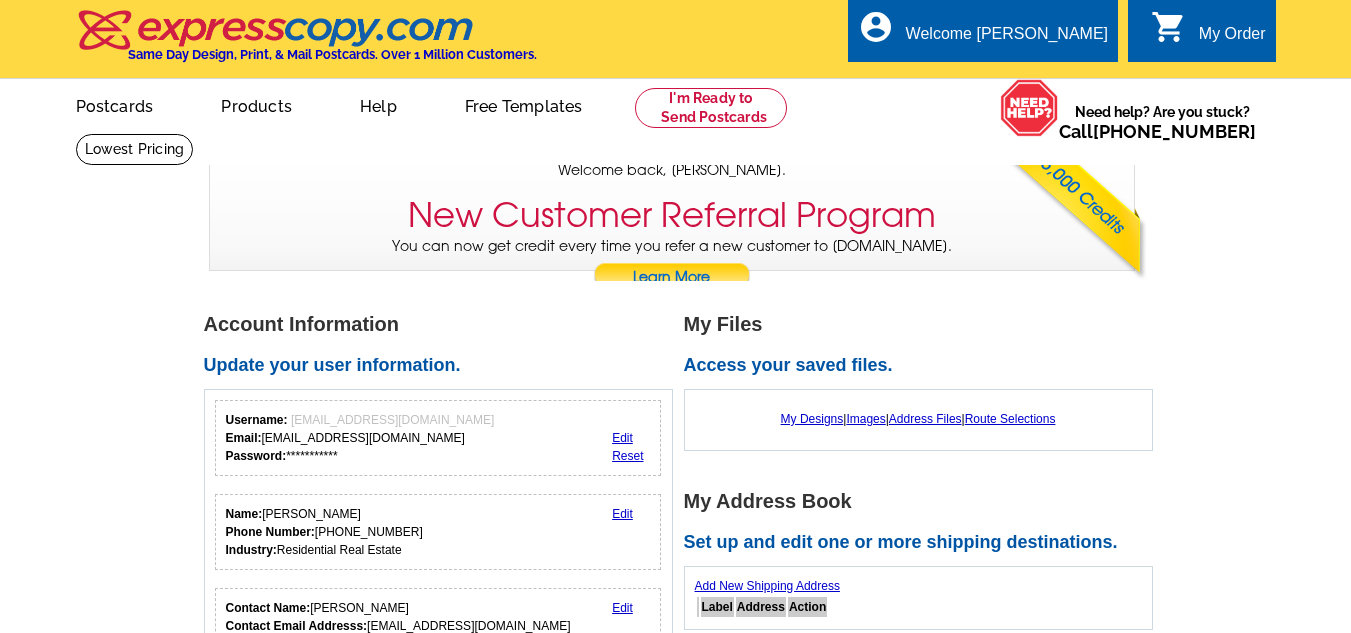 scroll, scrollTop: 0, scrollLeft: 0, axis: both 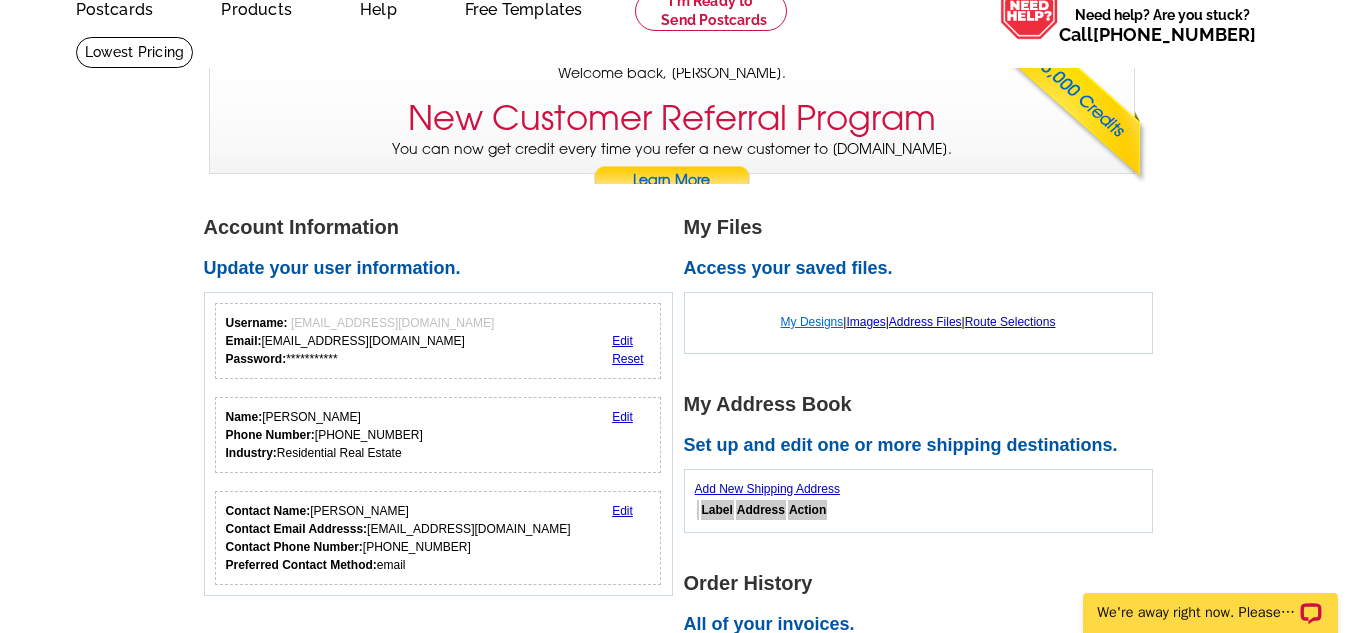 click on "My Designs" at bounding box center [812, 322] 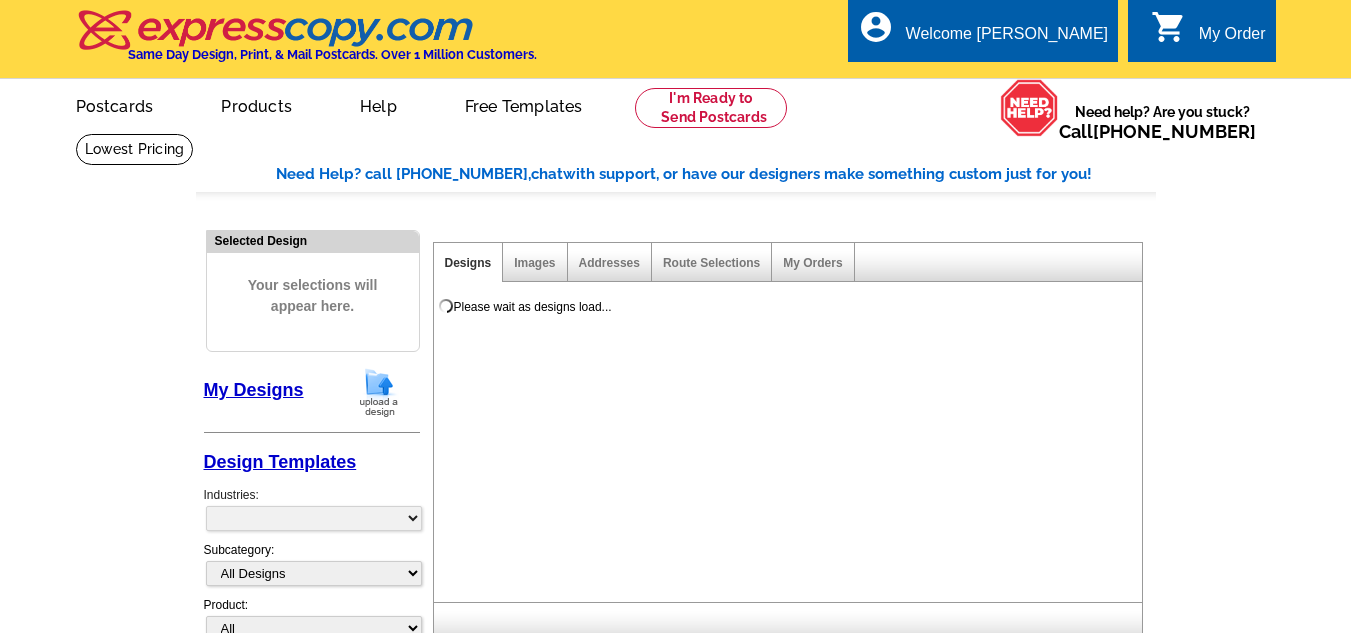 scroll, scrollTop: 0, scrollLeft: 0, axis: both 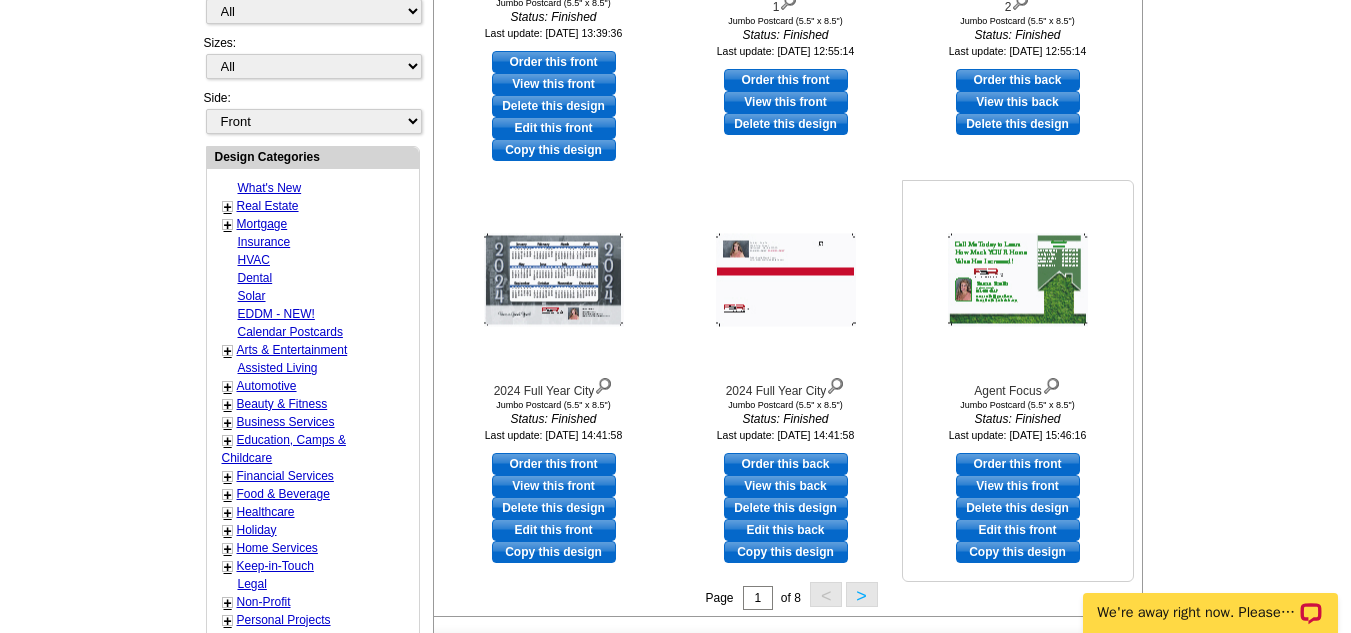 click at bounding box center [1018, 280] 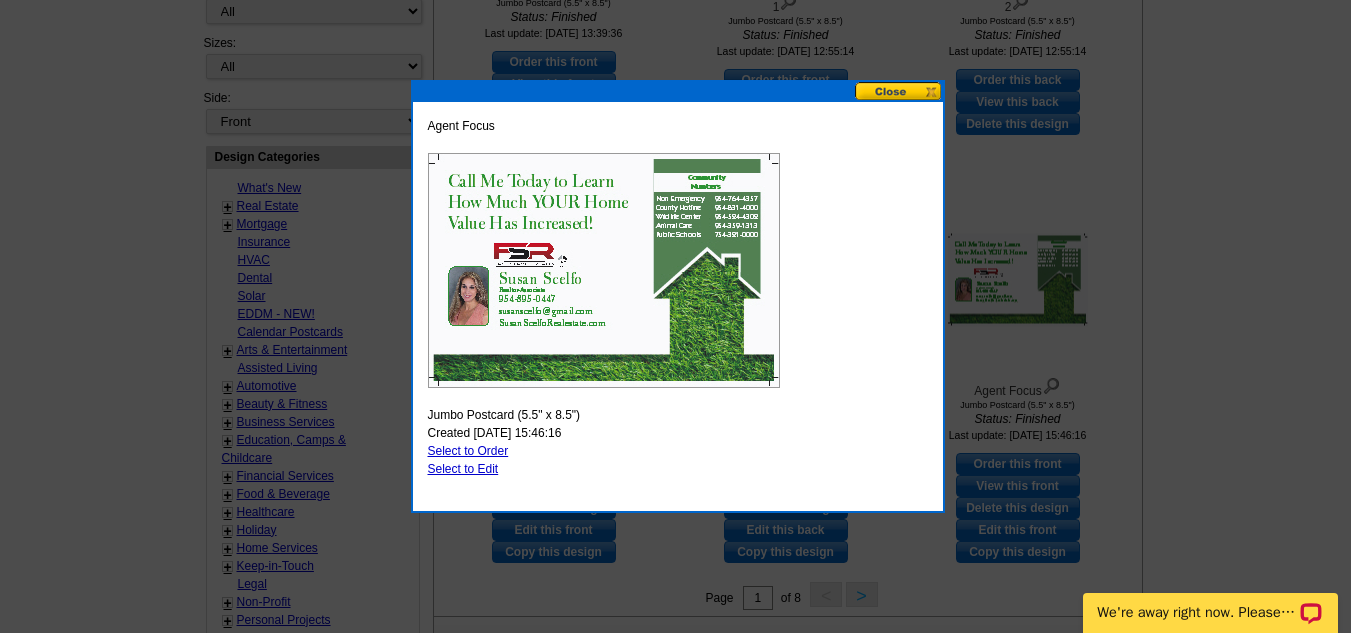 click at bounding box center [899, 91] 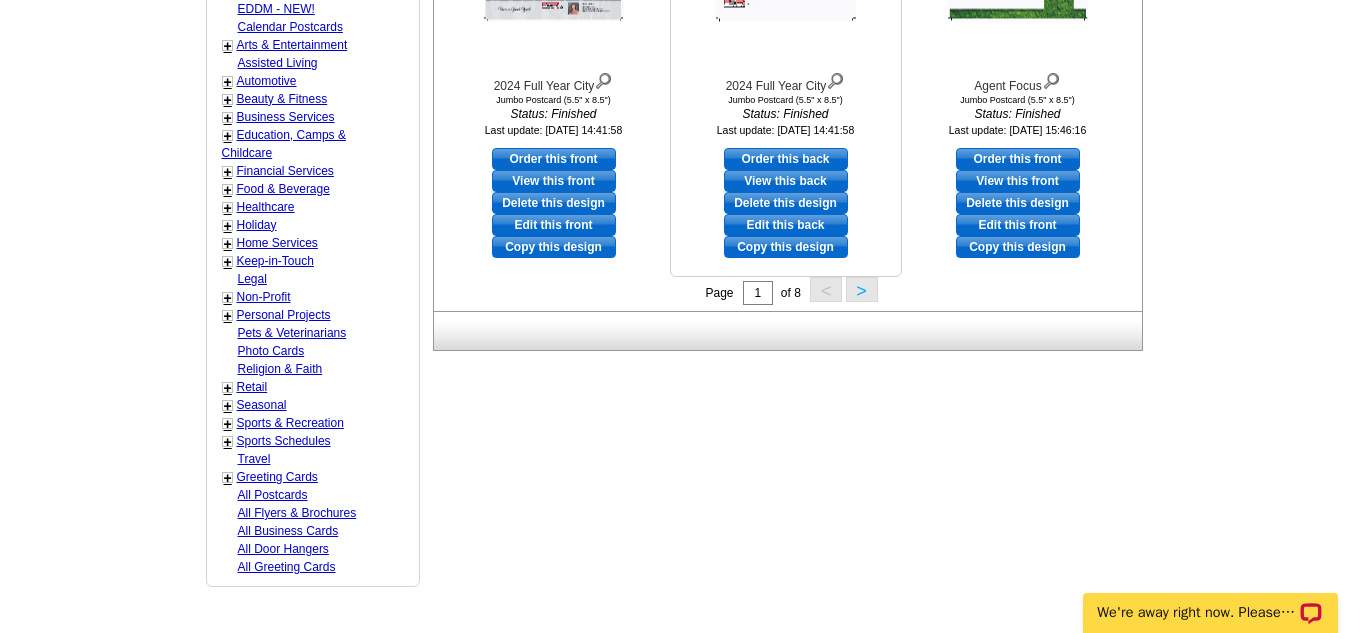 scroll, scrollTop: 911, scrollLeft: 0, axis: vertical 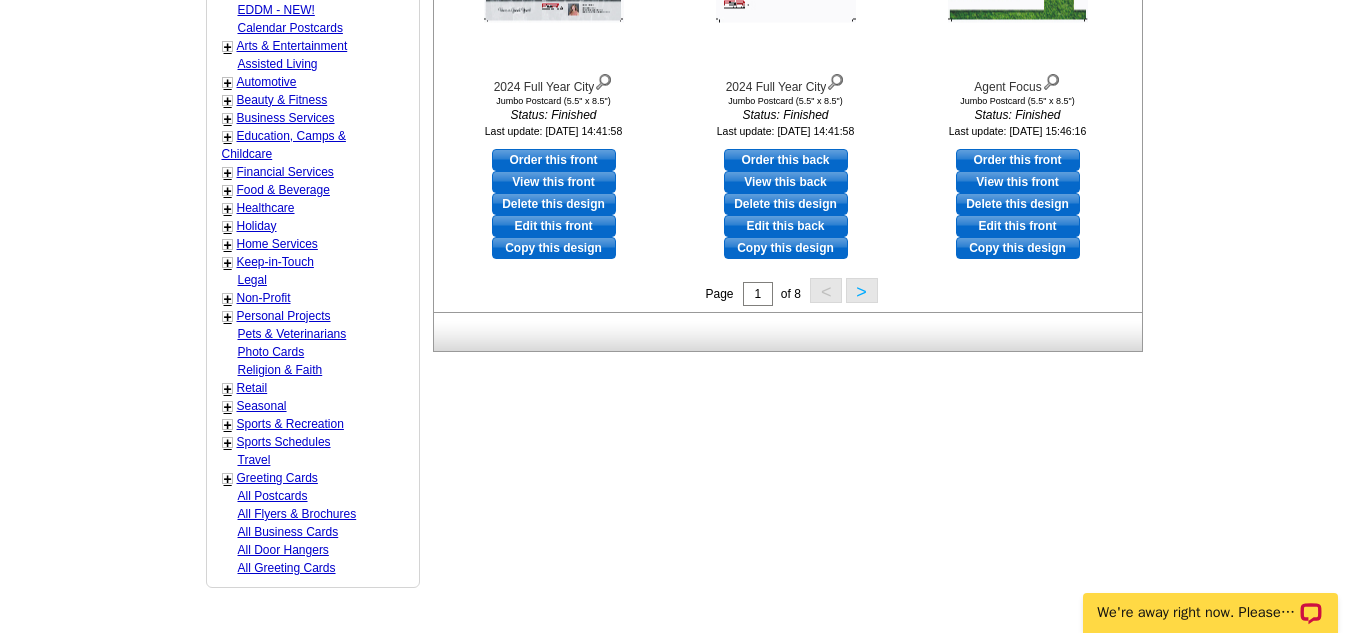 click on ">" at bounding box center [862, 290] 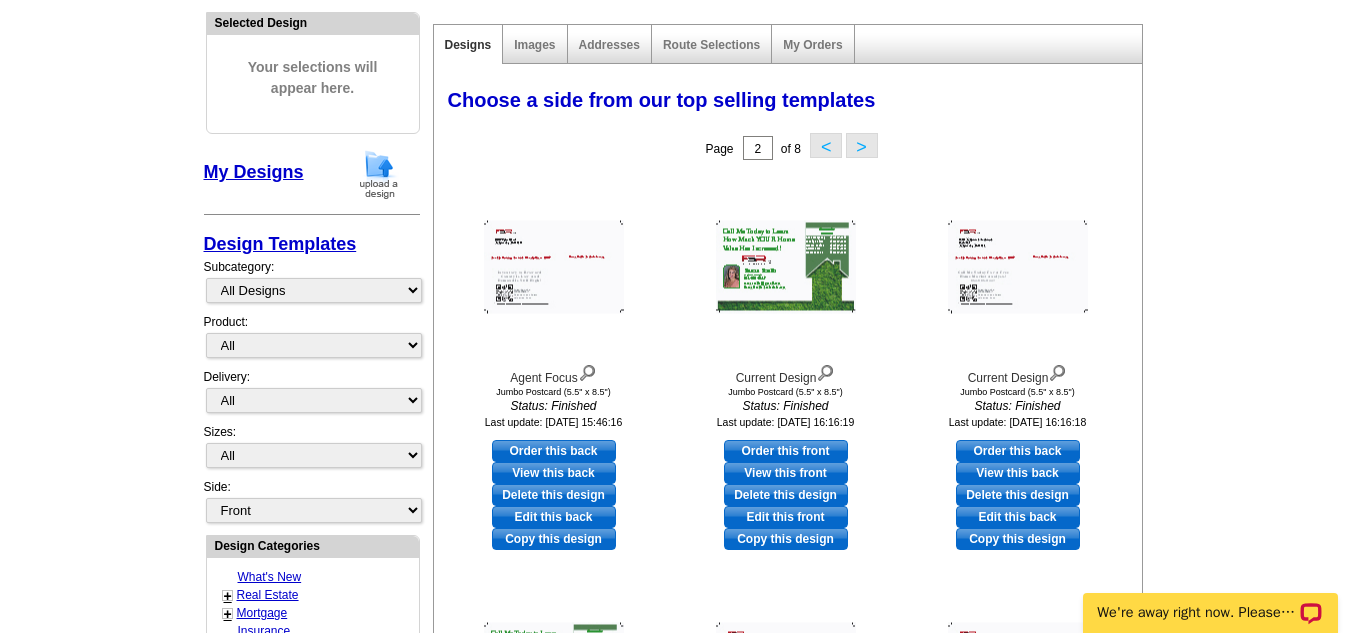 scroll, scrollTop: 0, scrollLeft: 0, axis: both 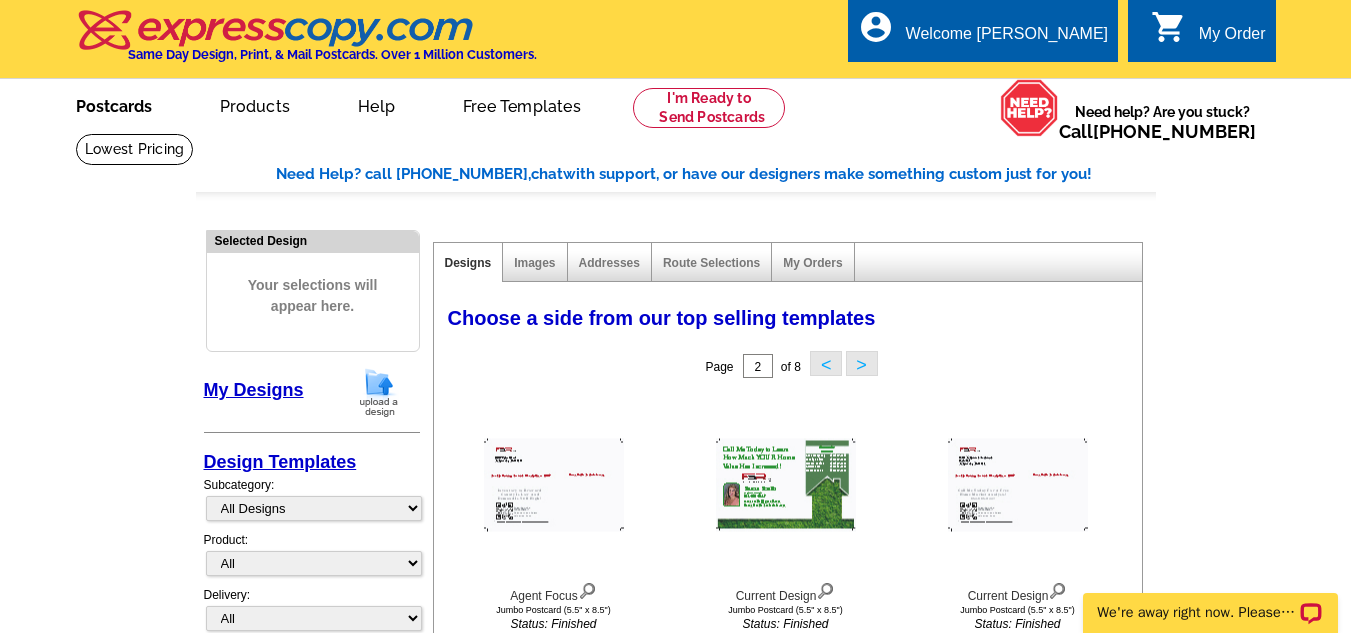 click on "Postcards" at bounding box center (114, 104) 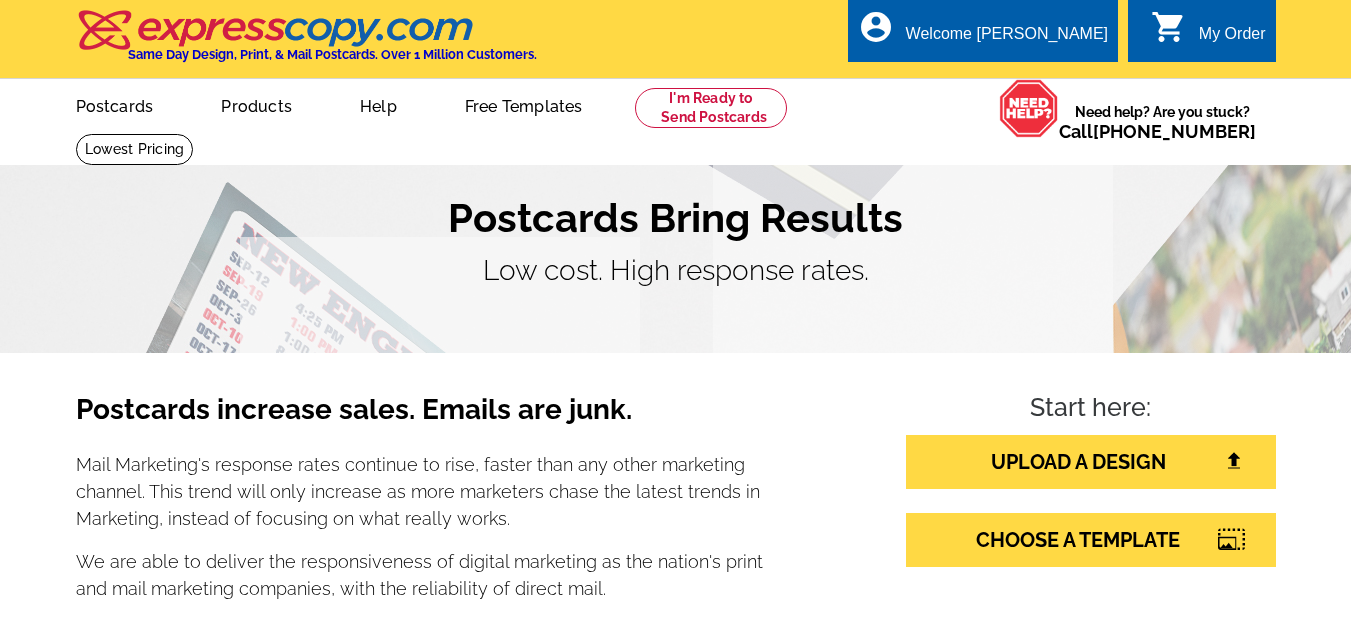 scroll, scrollTop: 0, scrollLeft: 0, axis: both 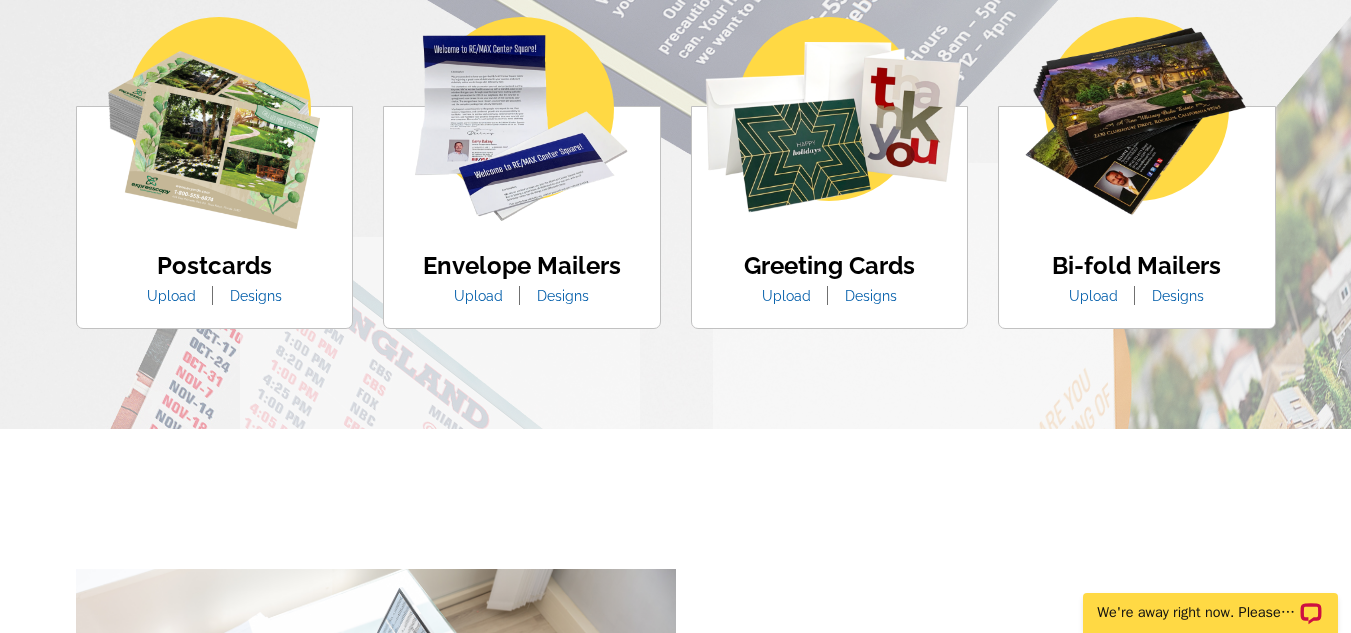 click on "Designs" at bounding box center [256, 296] 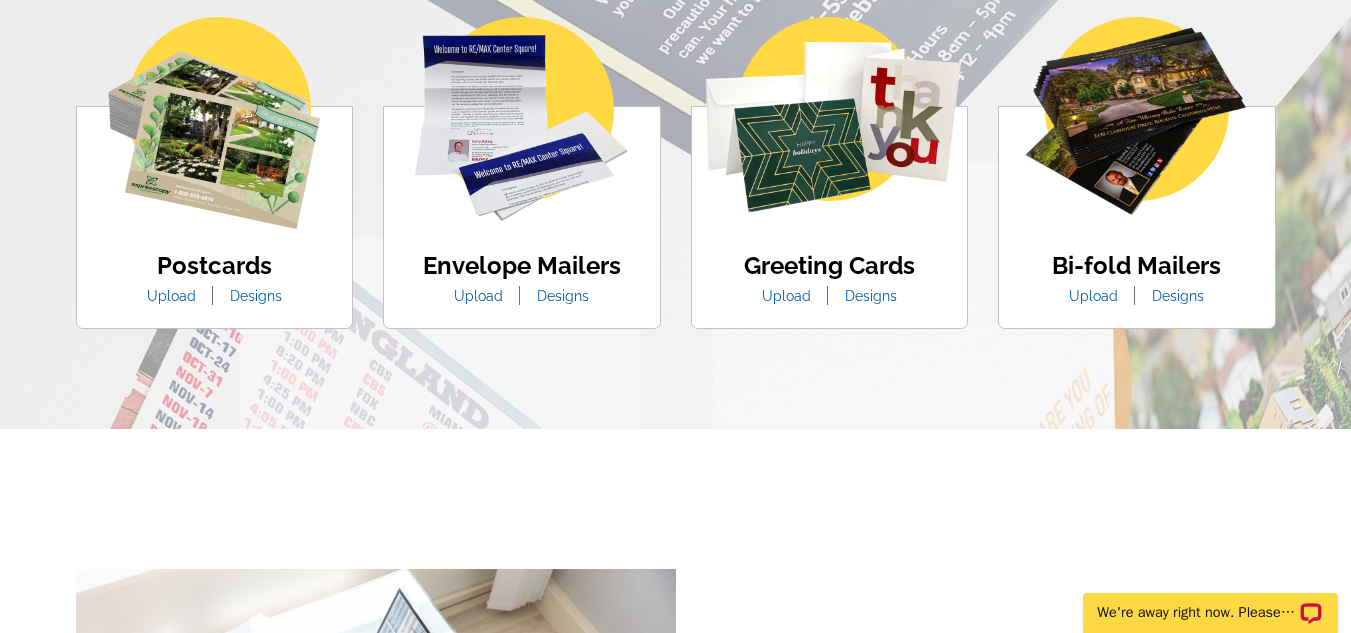 click on "Designs" at bounding box center (256, 296) 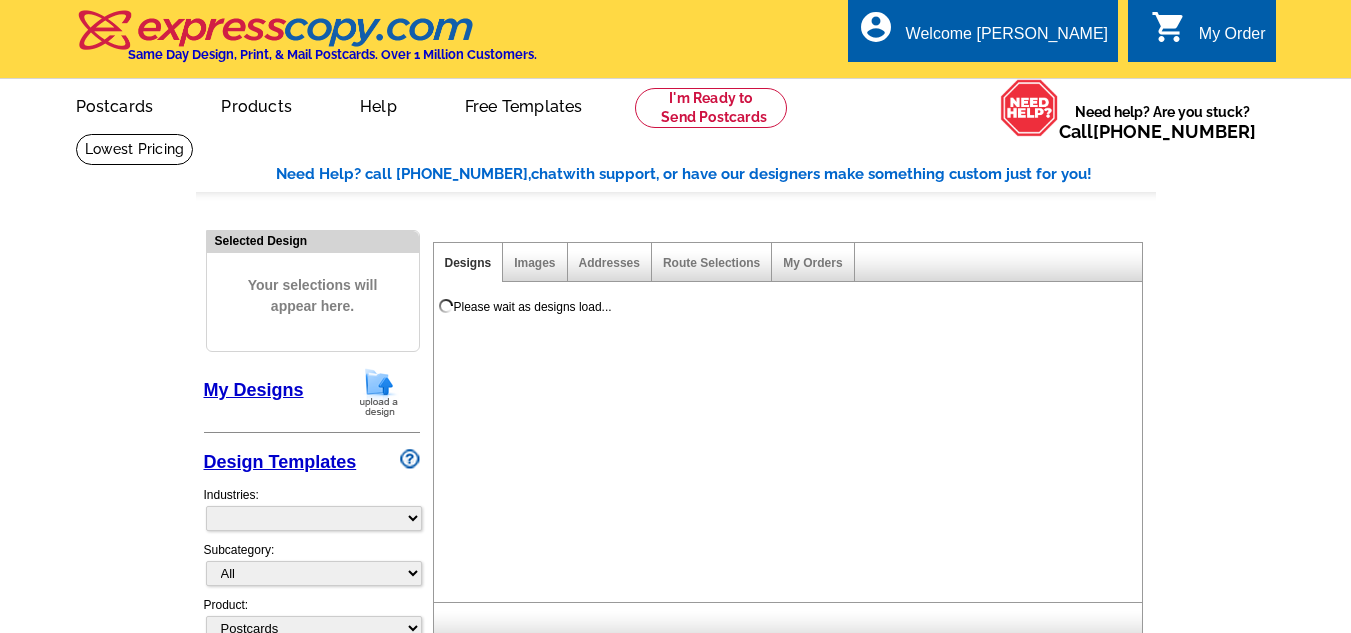 select on "1" 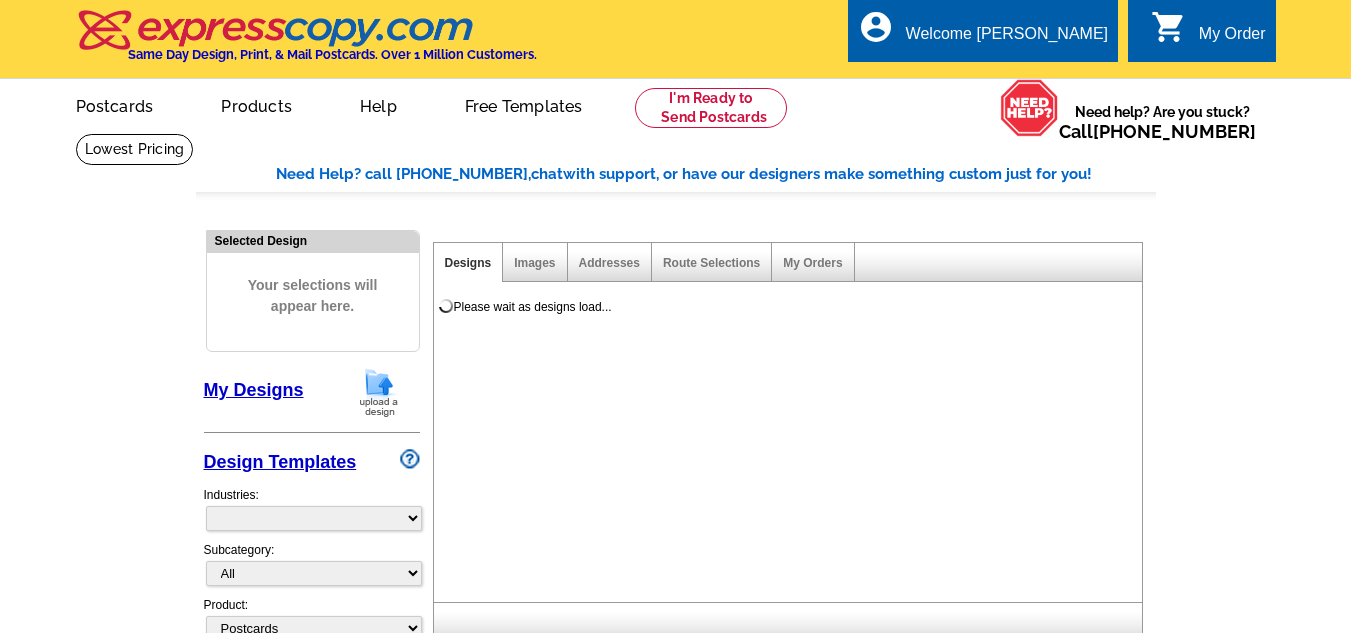 scroll, scrollTop: 0, scrollLeft: 0, axis: both 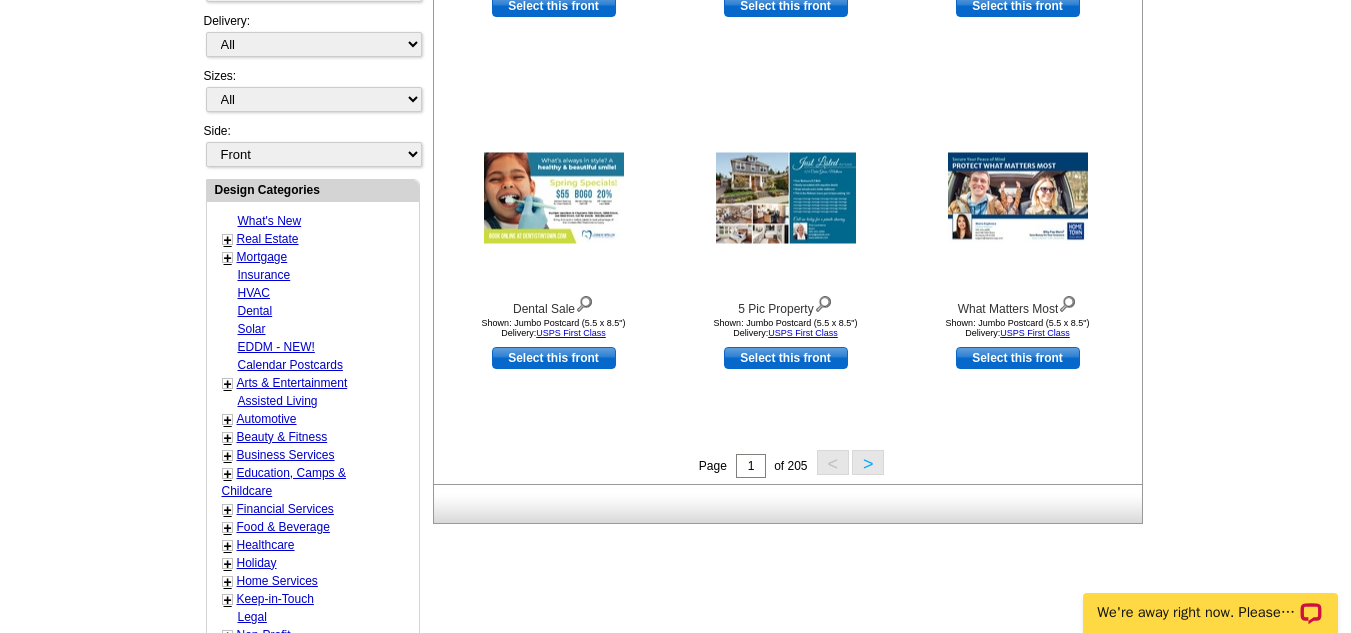 click on "Real Estate" at bounding box center (268, 239) 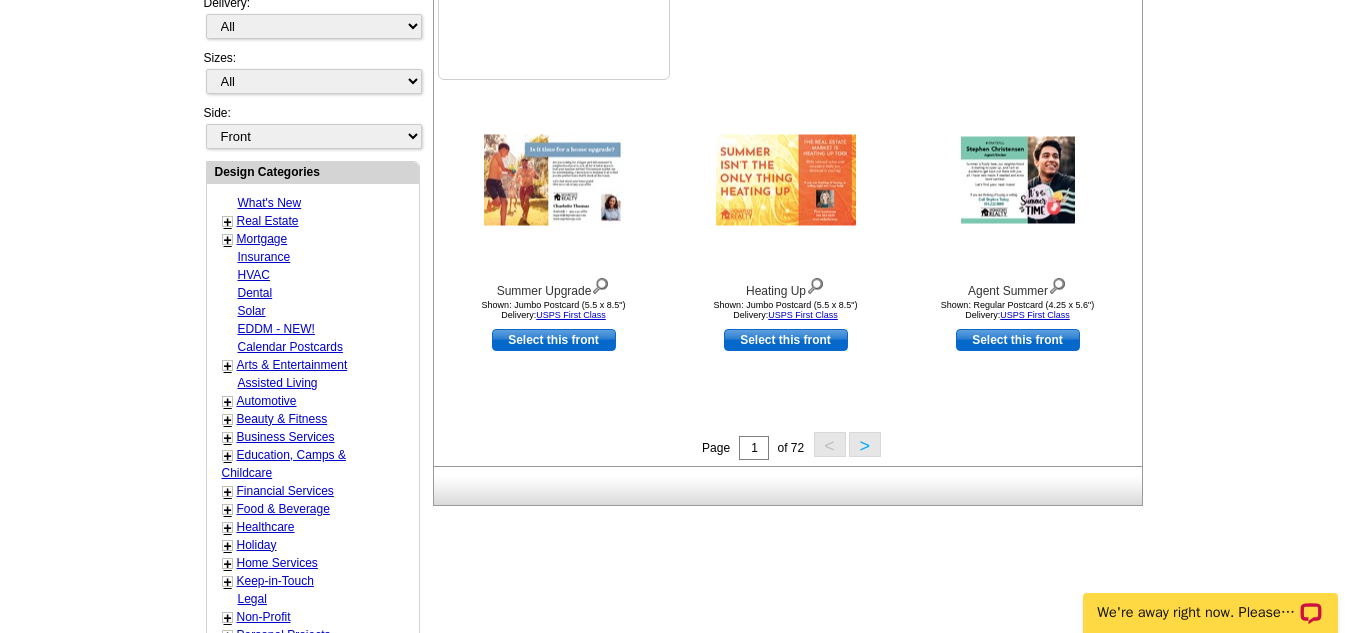 scroll, scrollTop: 658, scrollLeft: 0, axis: vertical 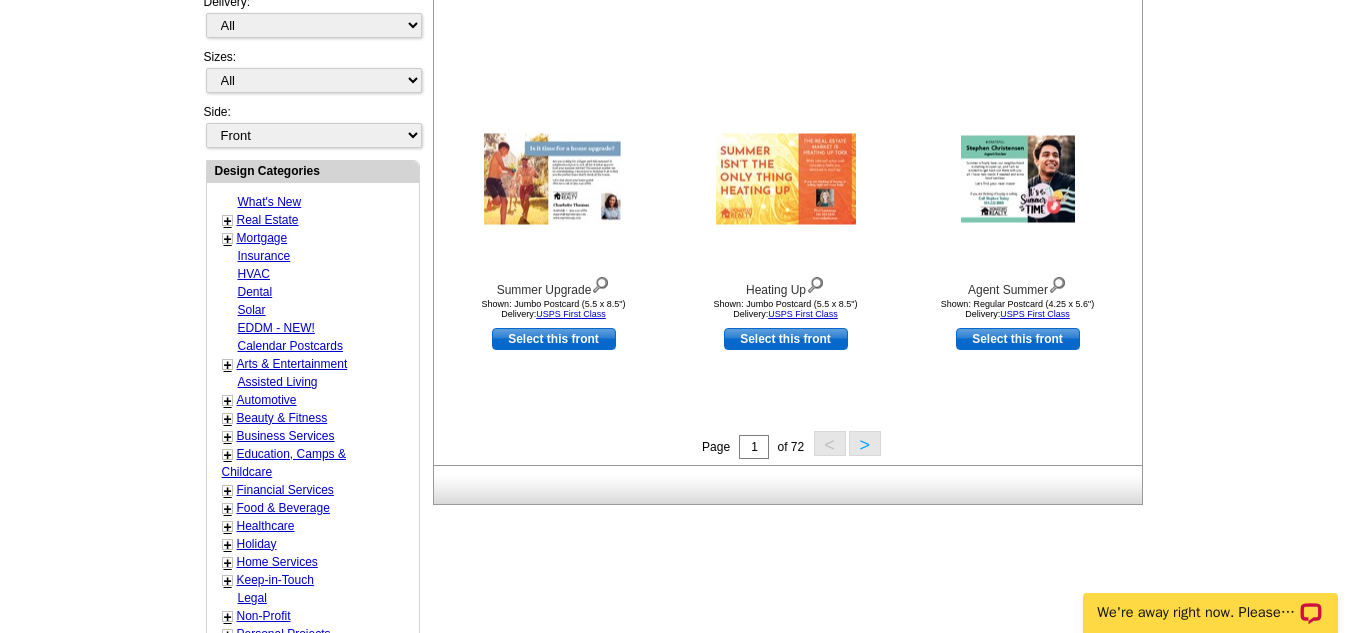 click on ">" at bounding box center (865, 443) 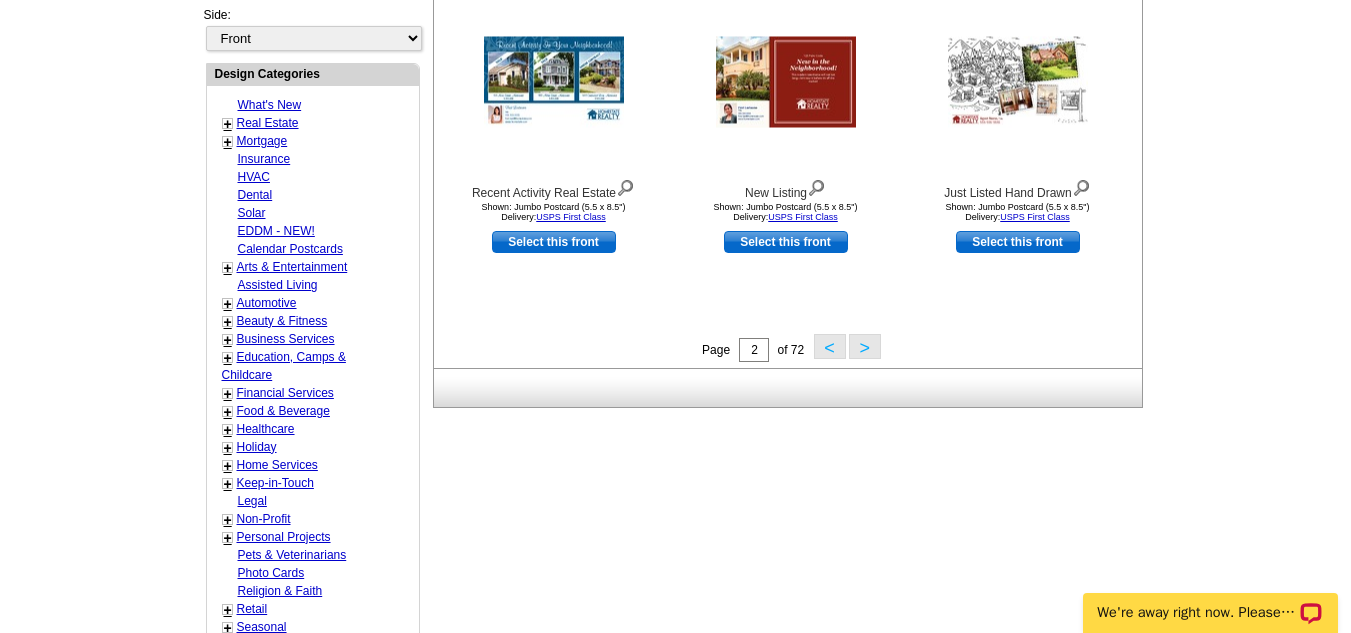 scroll, scrollTop: 756, scrollLeft: 0, axis: vertical 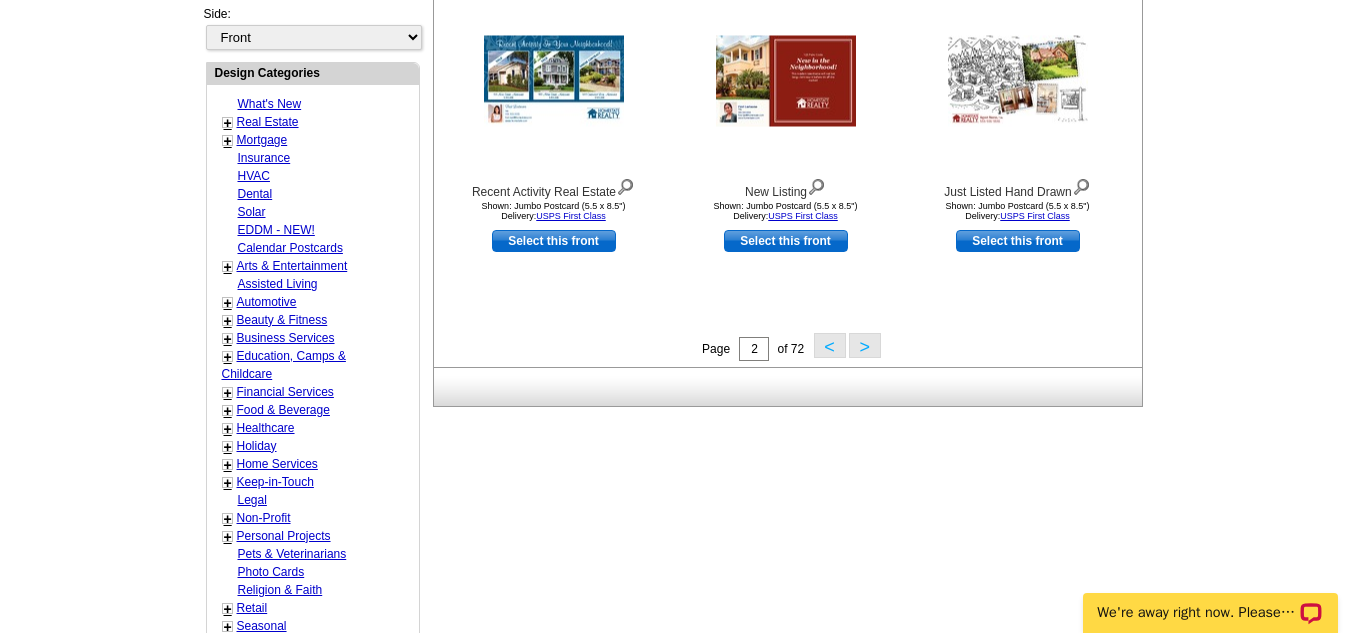 click on ">" at bounding box center [865, 345] 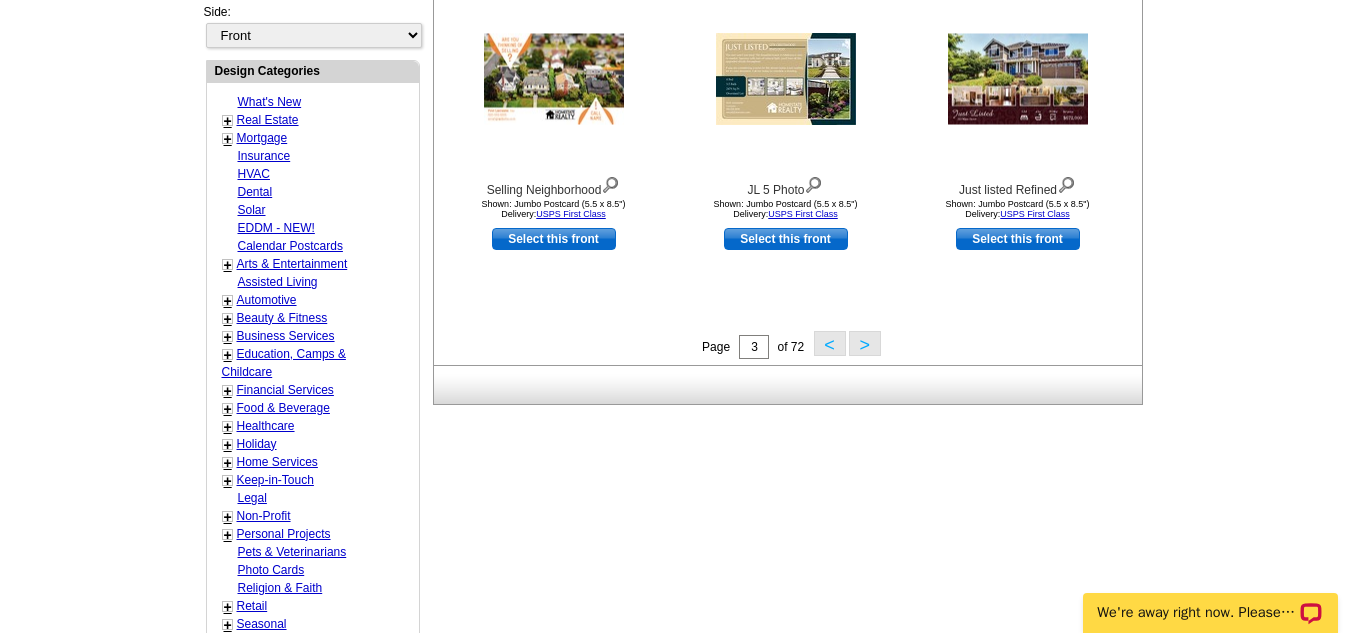 scroll, scrollTop: 759, scrollLeft: 0, axis: vertical 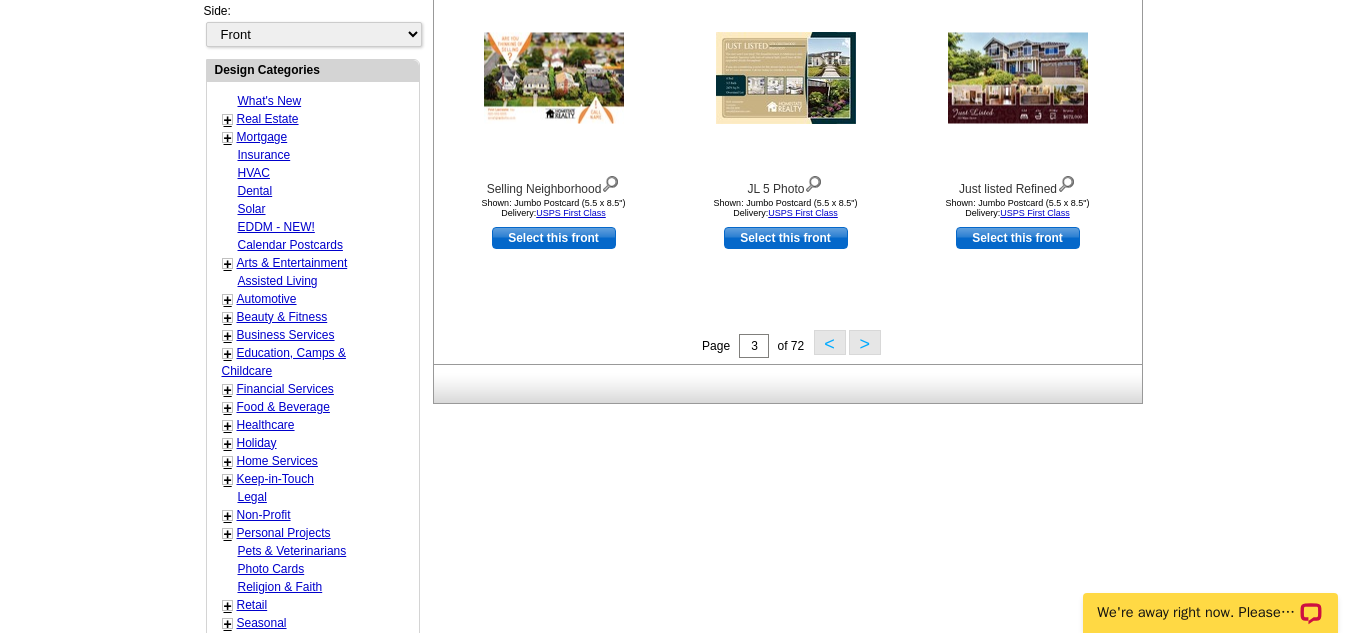 click on ">" at bounding box center (865, 342) 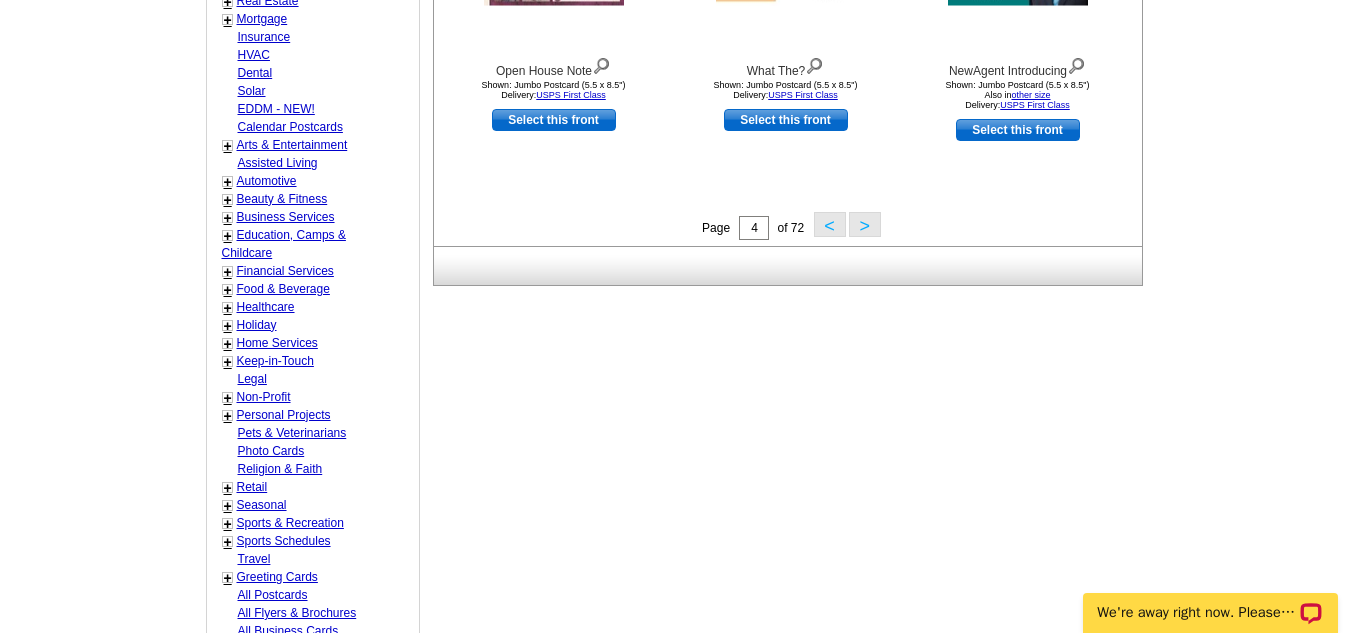 scroll, scrollTop: 879, scrollLeft: 0, axis: vertical 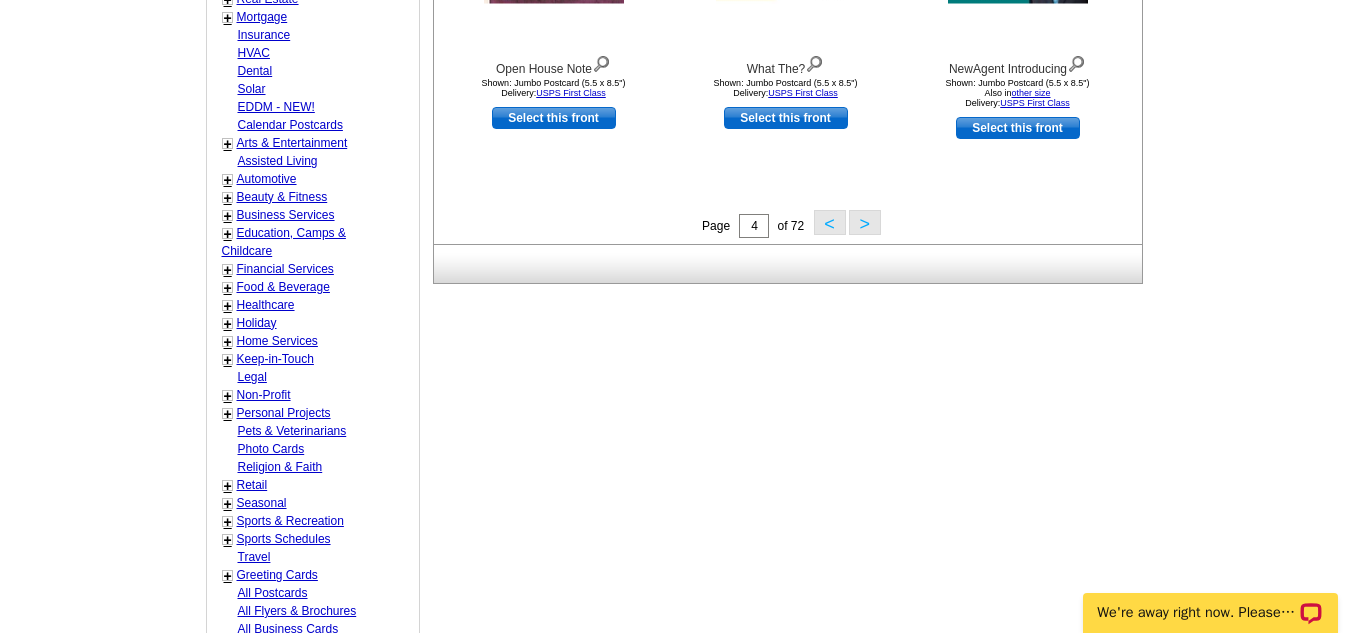 click on ">" at bounding box center (865, 222) 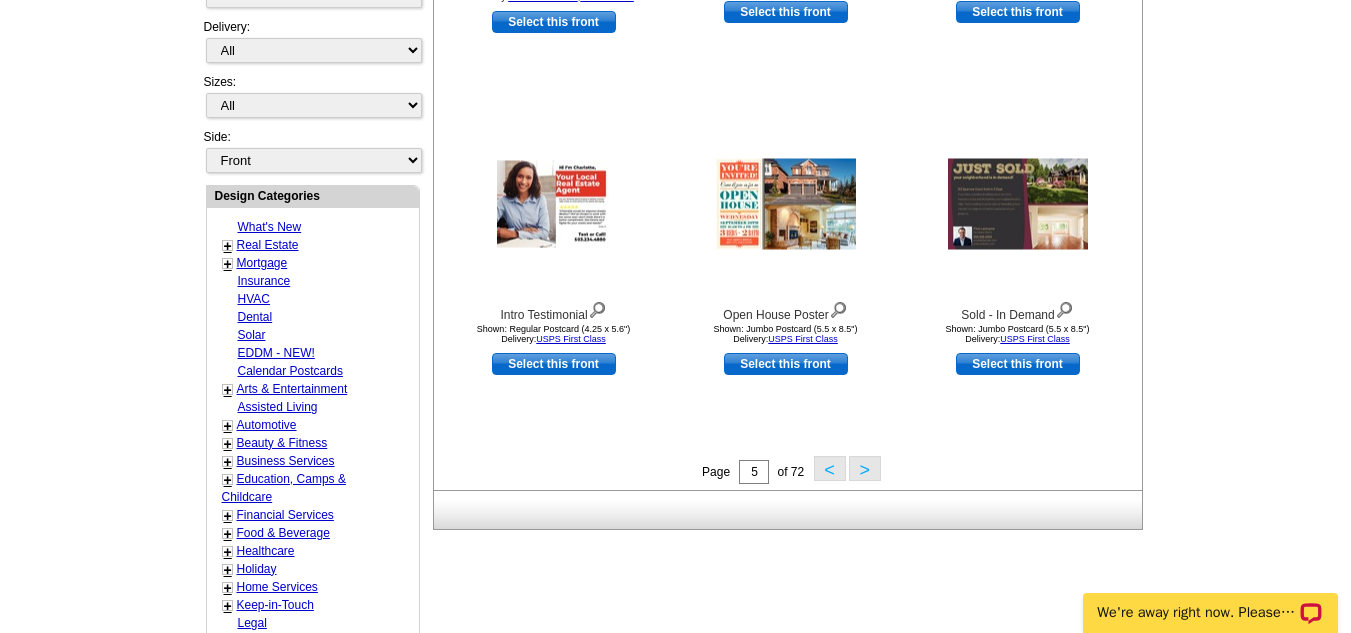scroll, scrollTop: 634, scrollLeft: 0, axis: vertical 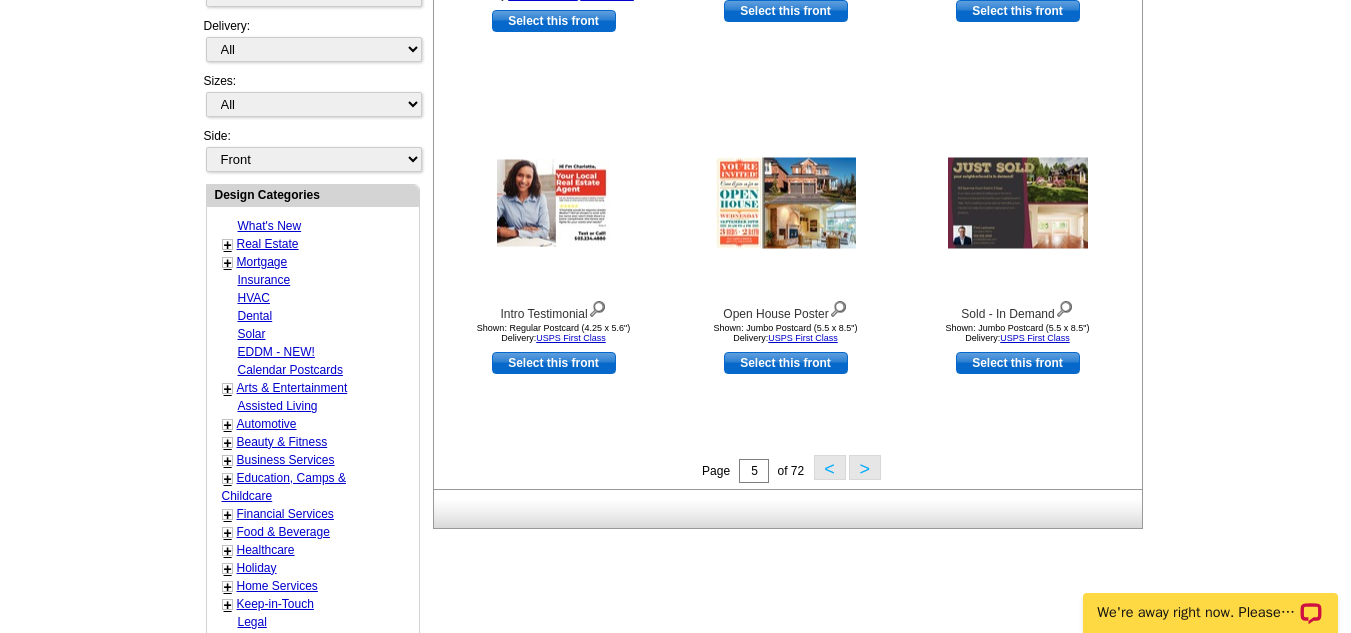 click on ">" at bounding box center (865, 467) 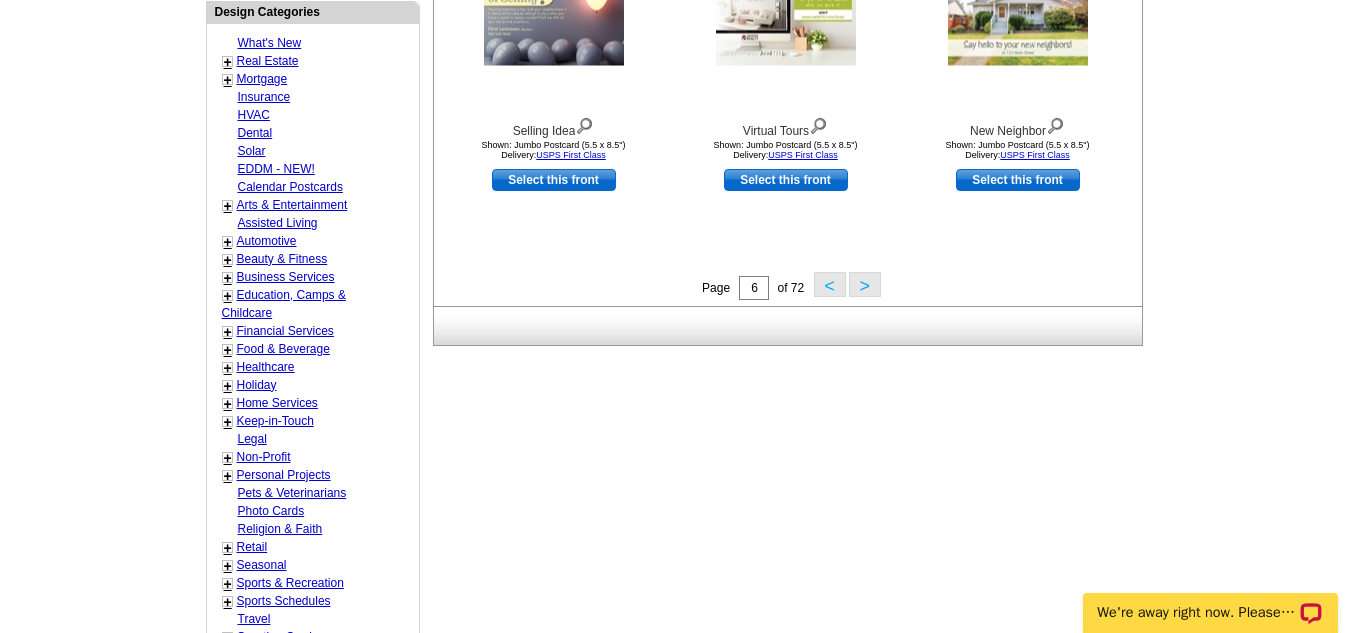 scroll, scrollTop: 816, scrollLeft: 0, axis: vertical 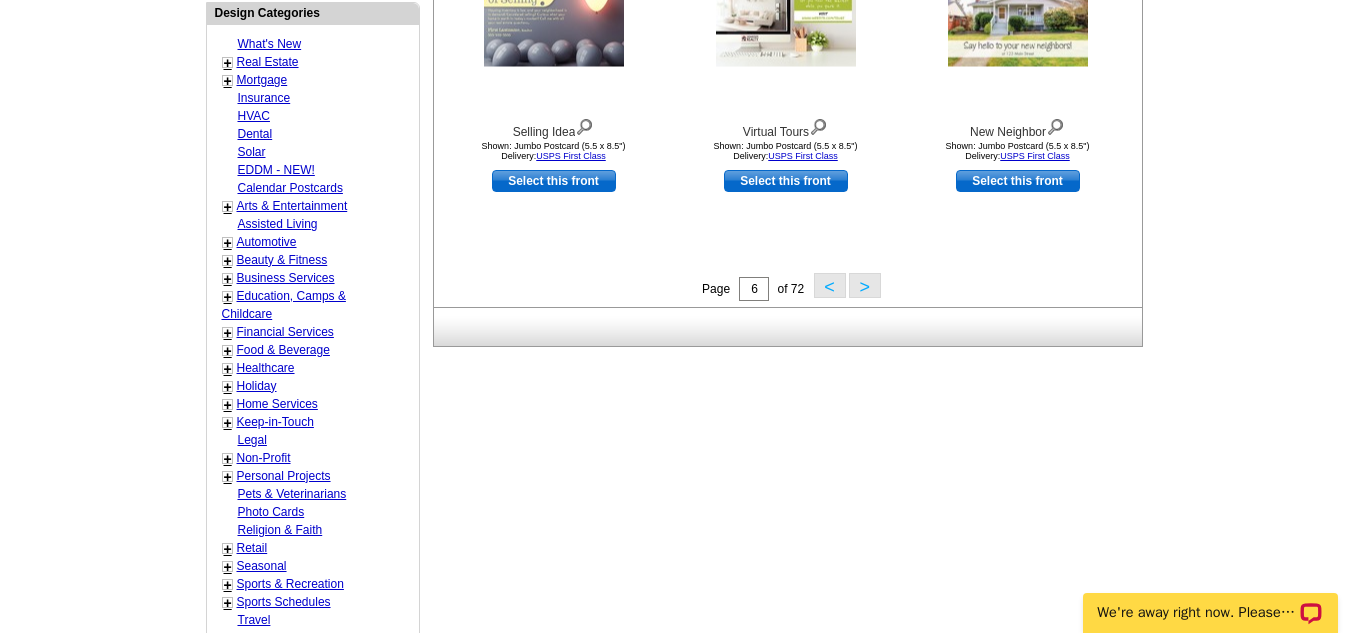 click on ">" at bounding box center (865, 285) 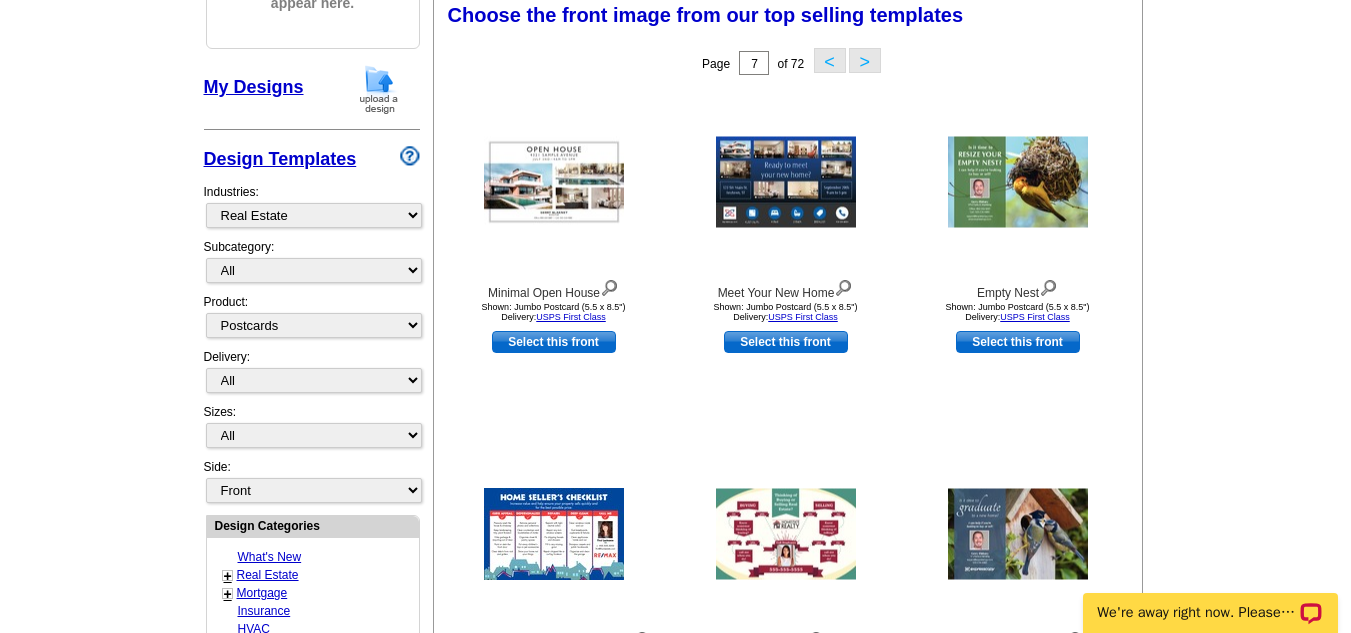 scroll, scrollTop: 296, scrollLeft: 0, axis: vertical 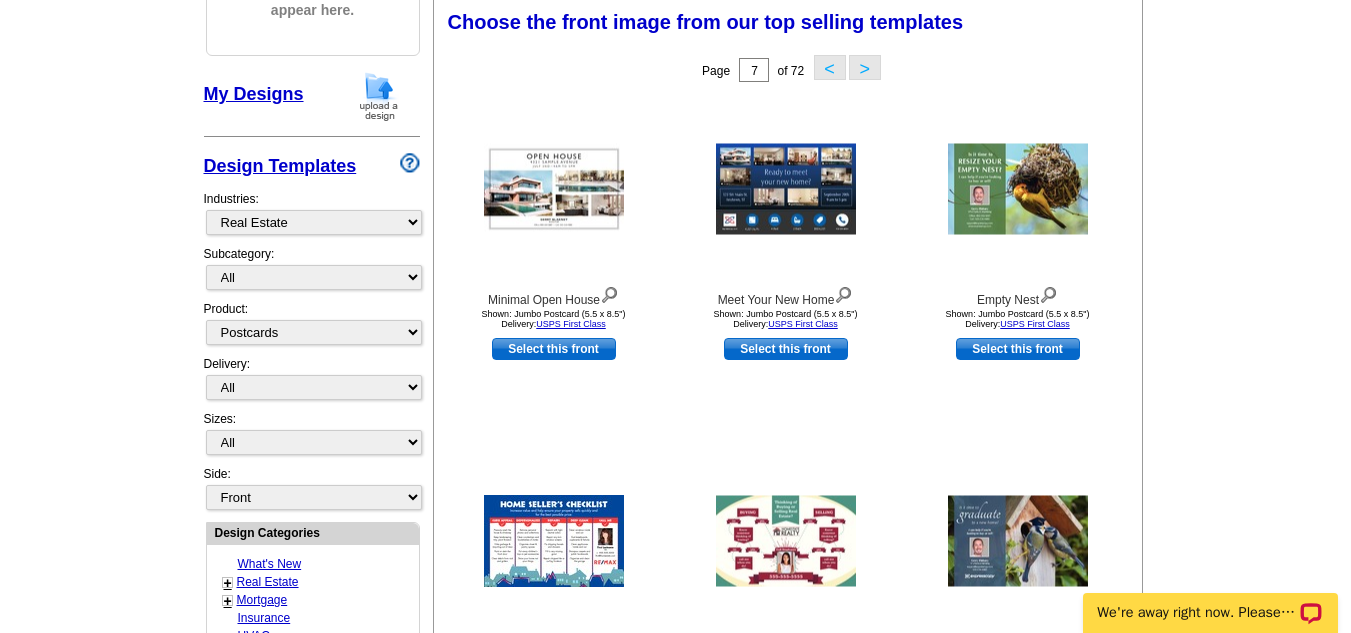 click on "Meet Your New Home" at bounding box center [786, 295] 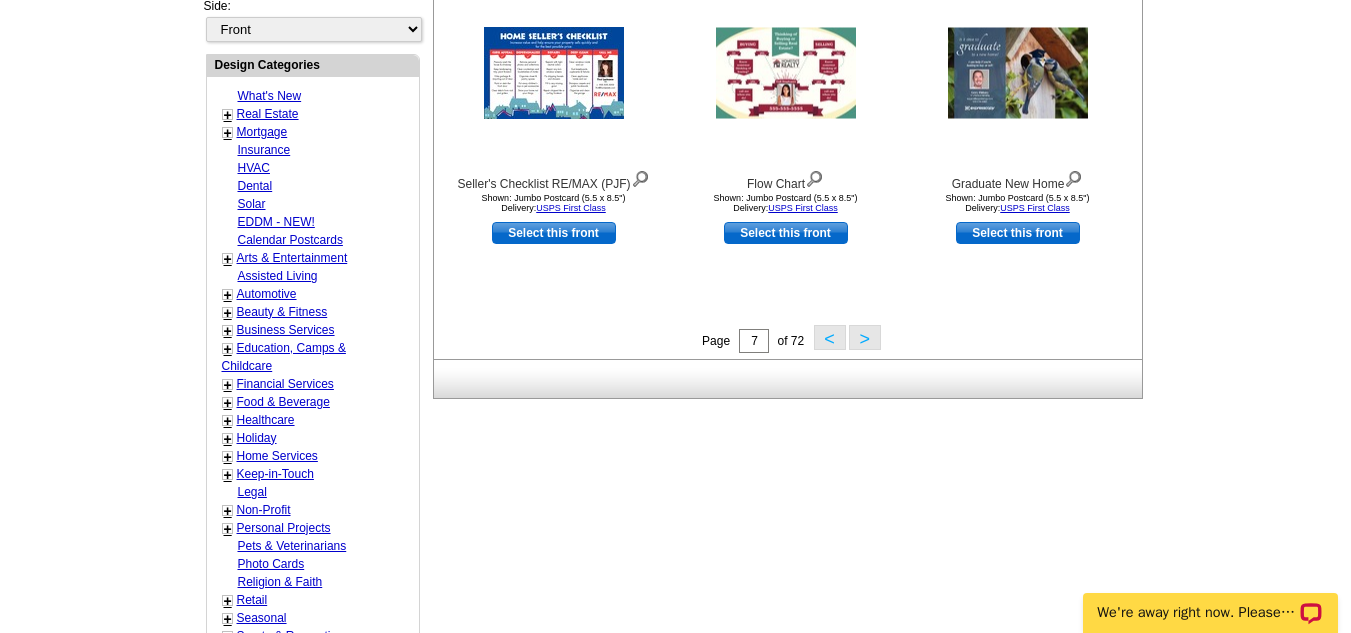 scroll, scrollTop: 765, scrollLeft: 0, axis: vertical 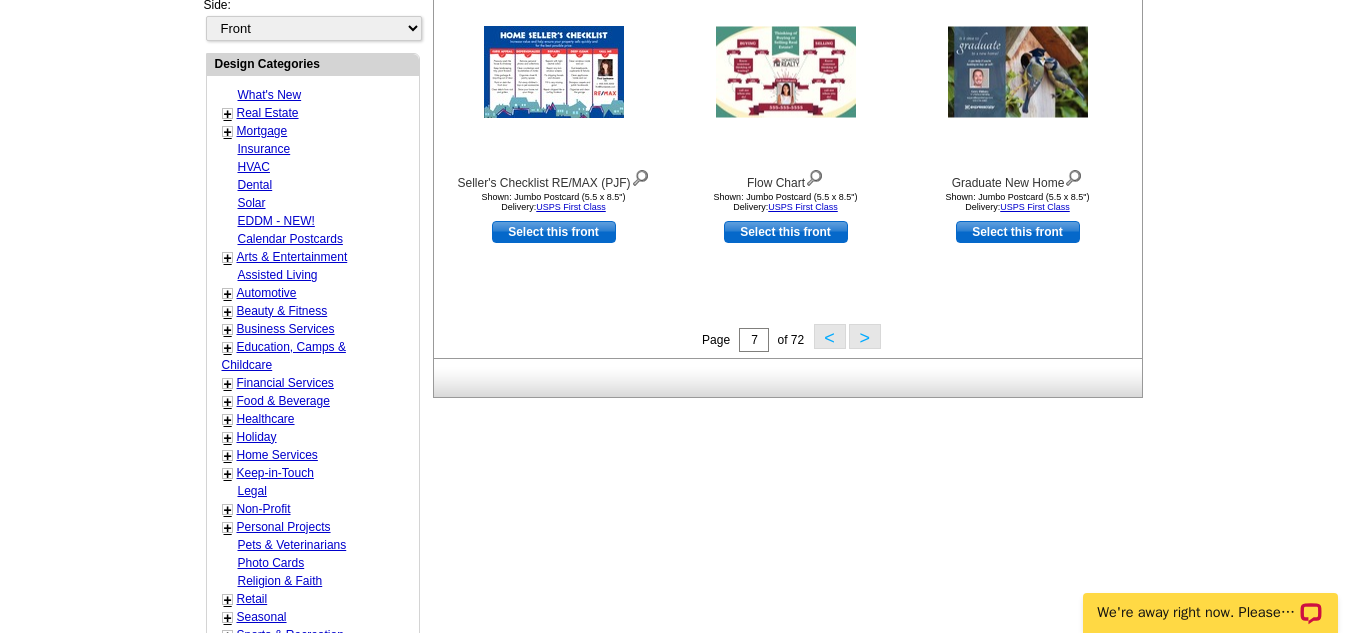 click on ">" at bounding box center [865, 336] 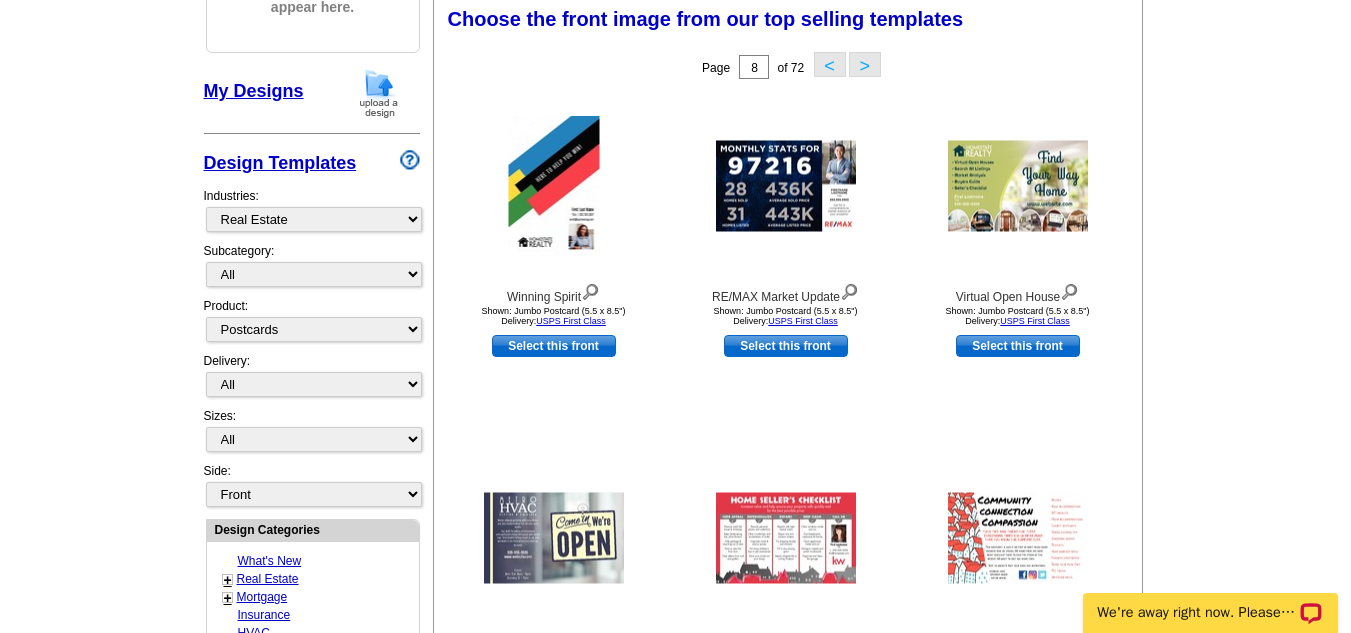 scroll, scrollTop: 296, scrollLeft: 0, axis: vertical 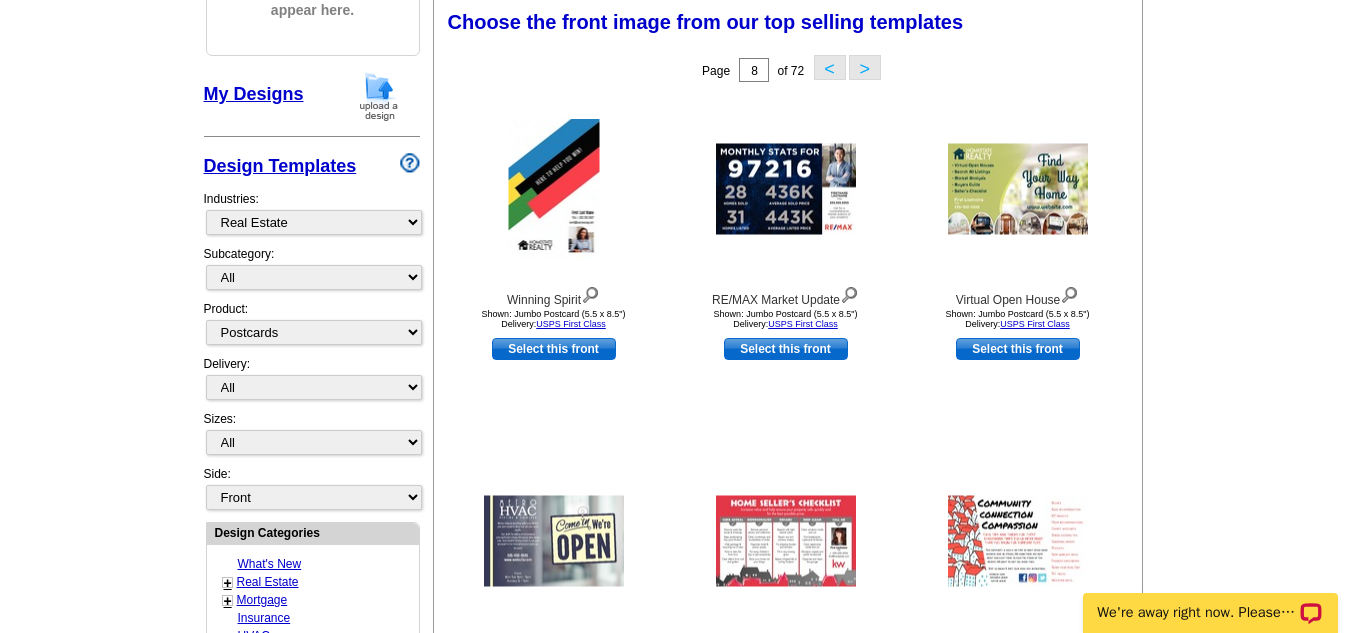 click on "Select this front" at bounding box center (786, 349) 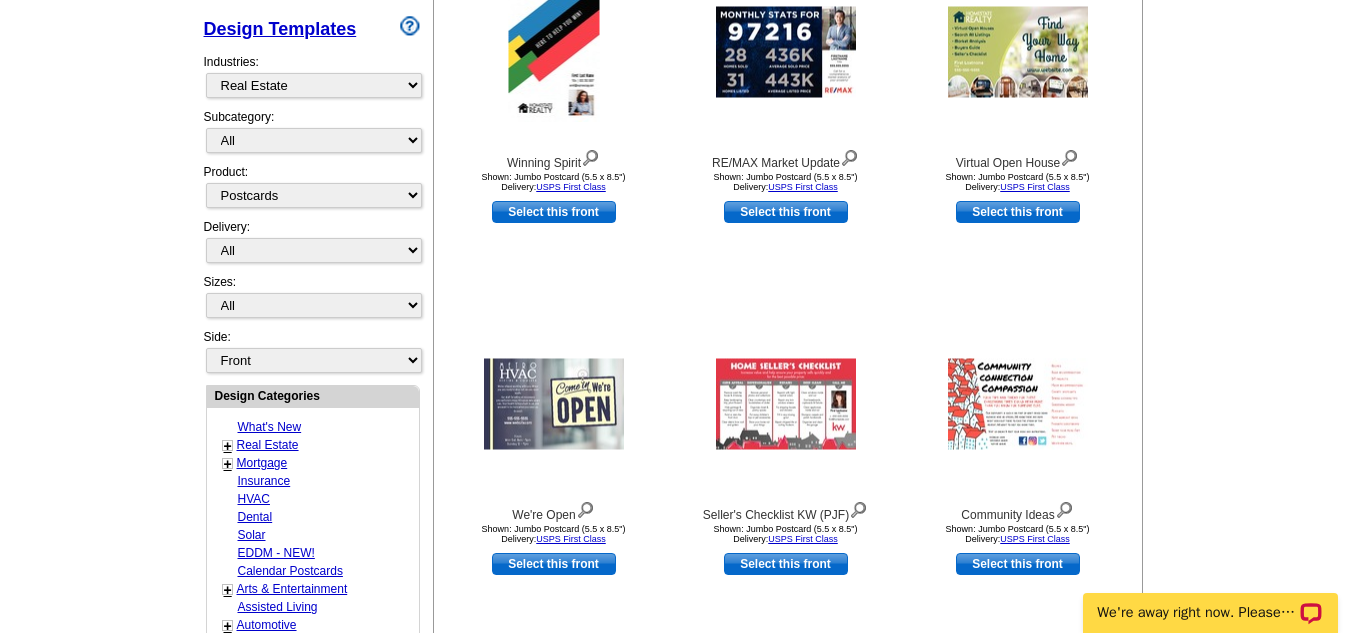 scroll, scrollTop: 715, scrollLeft: 0, axis: vertical 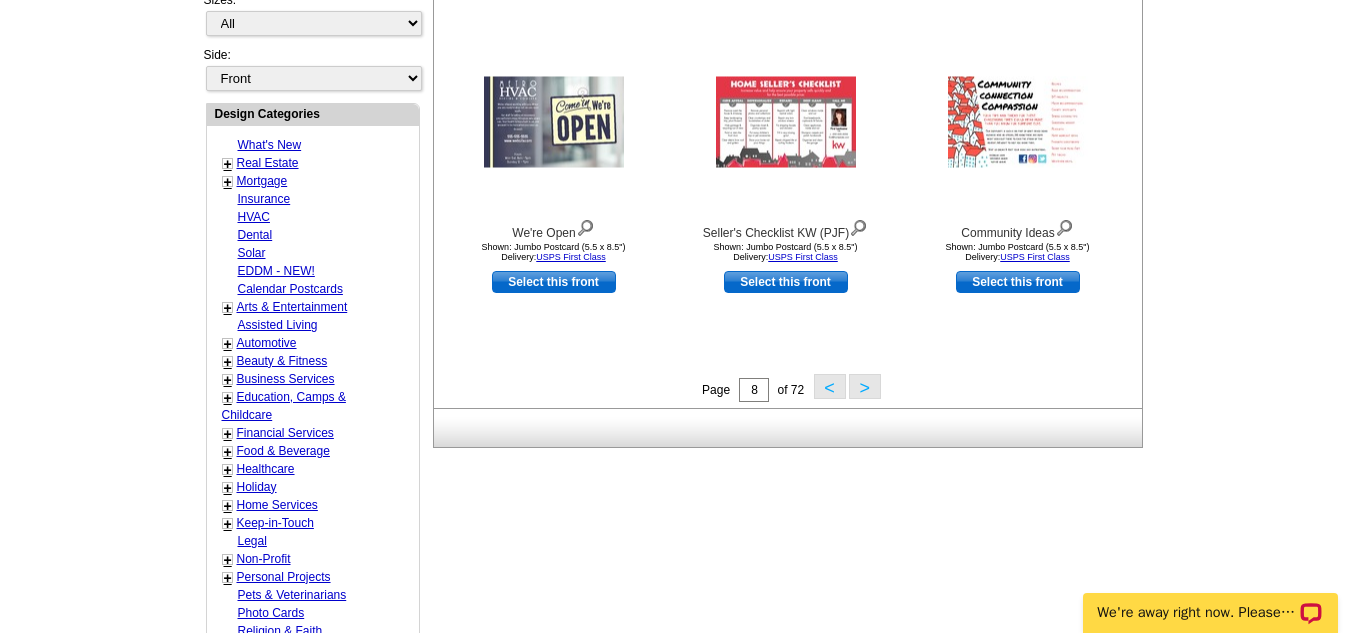 click on ">" at bounding box center (865, 386) 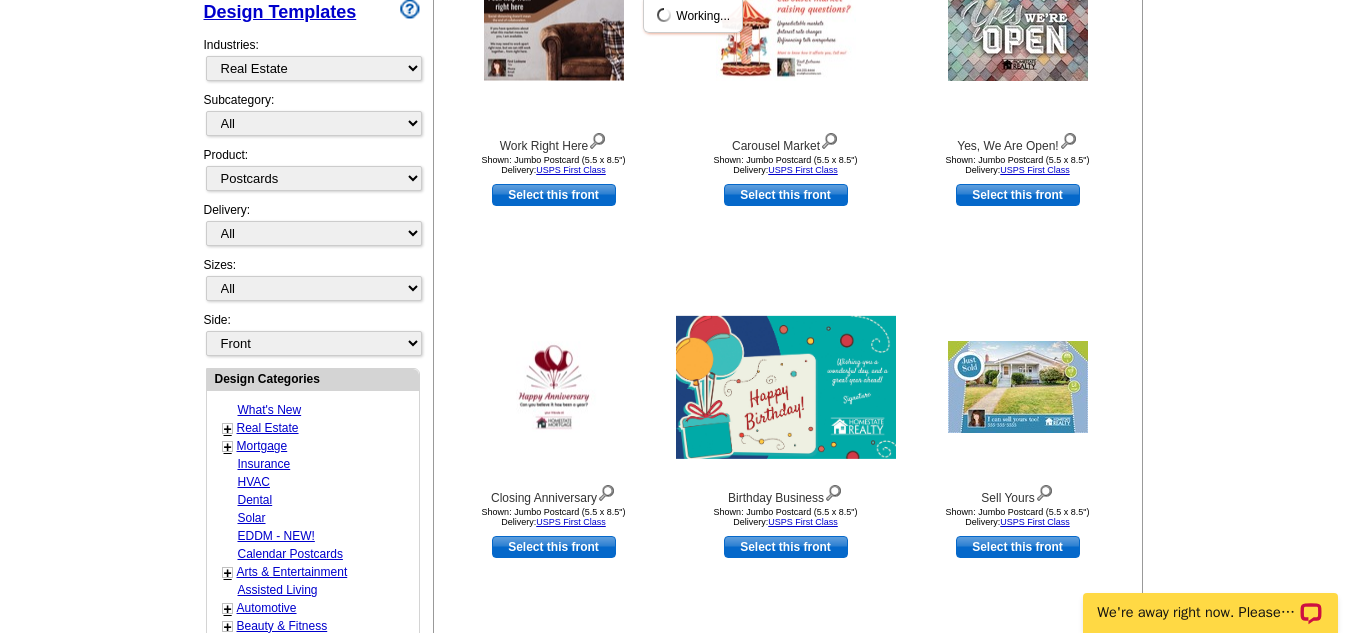 click on "Birthday Business
Shown: Jumbo Postcard (5.5 x 8.5")
Delivery:  USPS First Class" at bounding box center (786, 412) 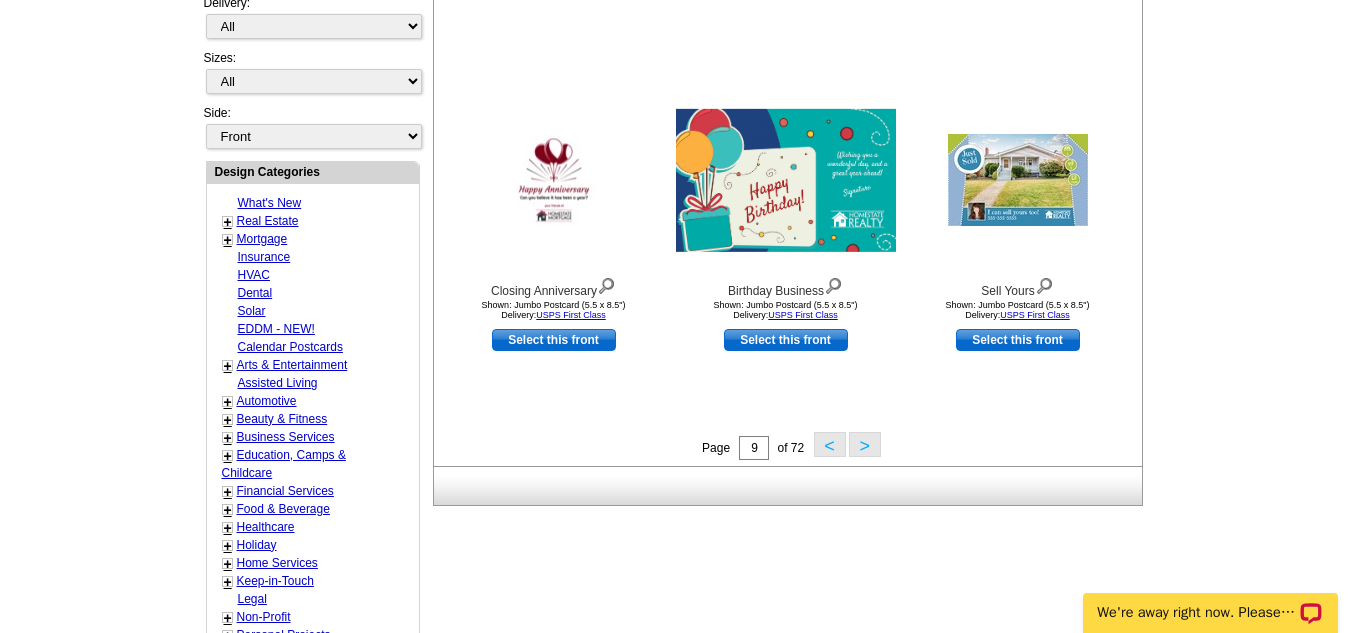 scroll, scrollTop: 658, scrollLeft: 0, axis: vertical 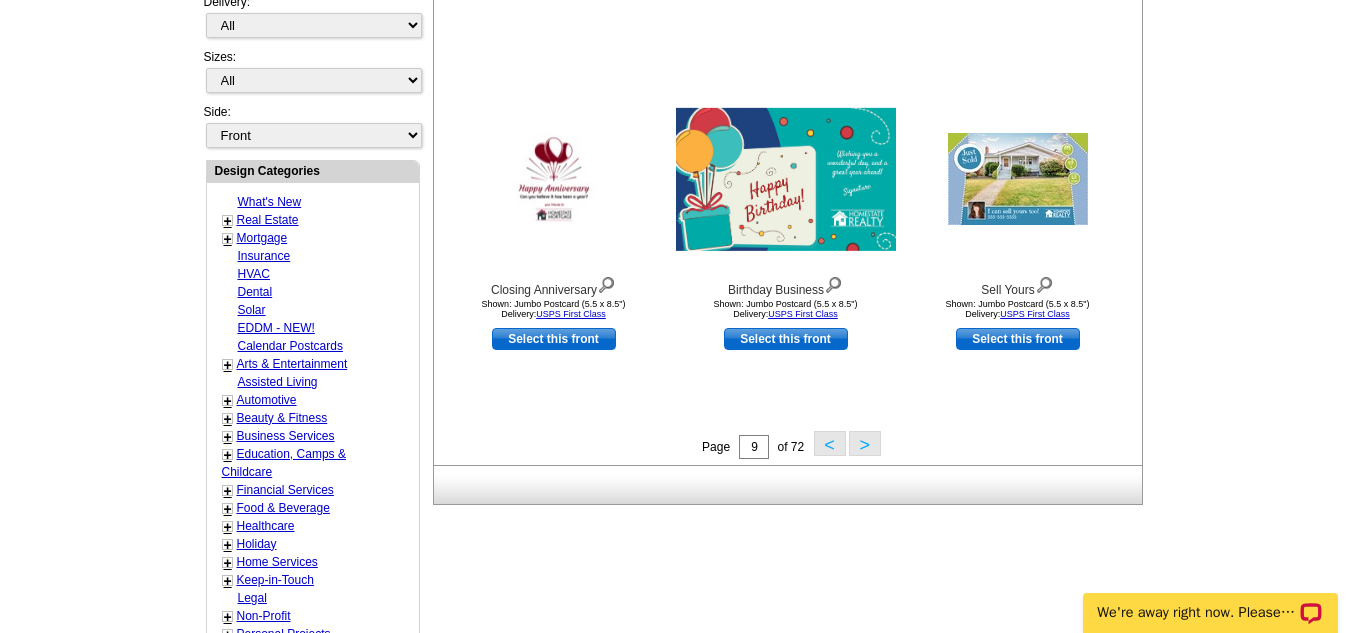 click on ">" at bounding box center (865, 443) 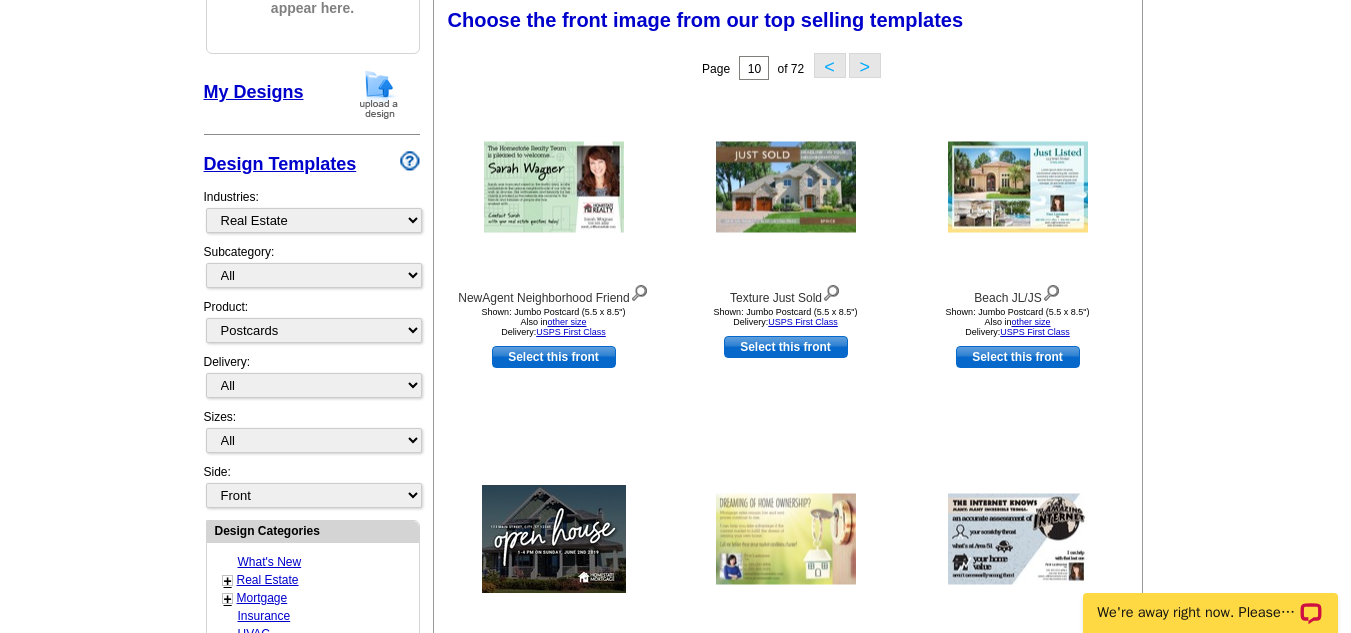 scroll, scrollTop: 296, scrollLeft: 0, axis: vertical 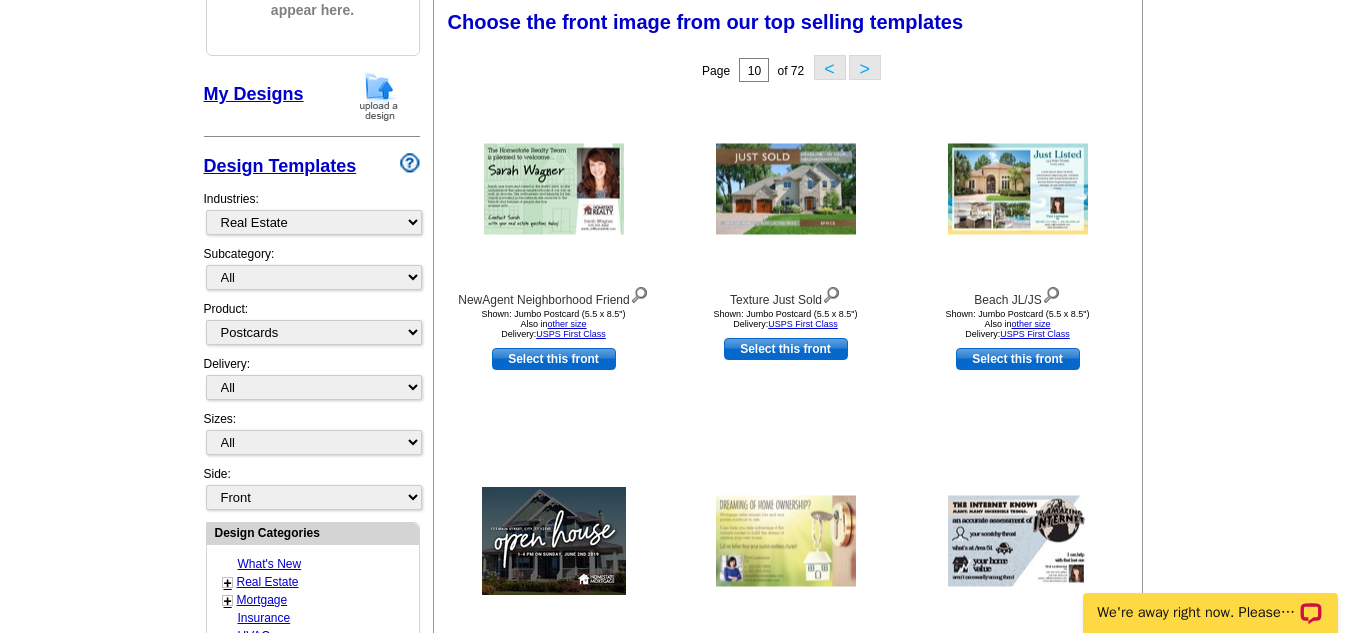 click on "Dreams
Shown: Jumbo Postcard (5.5 x 8.5")
Also in  other size
Delivery:  USPS First Class" at bounding box center [786, 571] 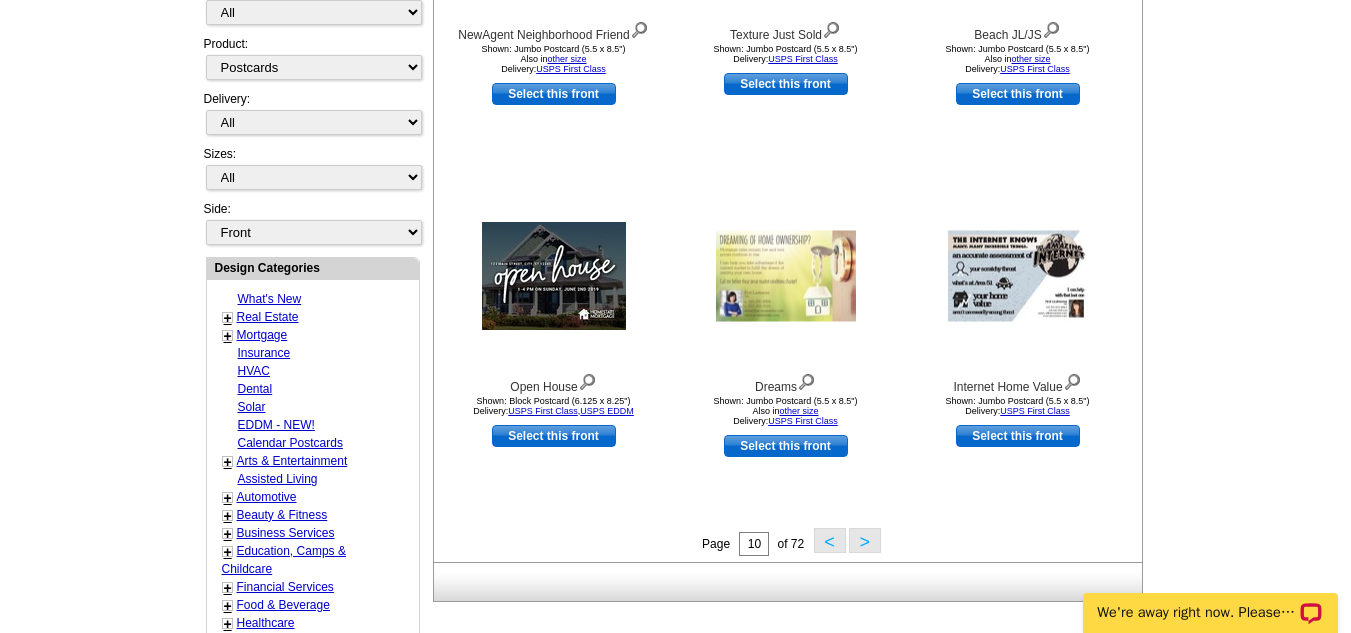 scroll, scrollTop: 562, scrollLeft: 0, axis: vertical 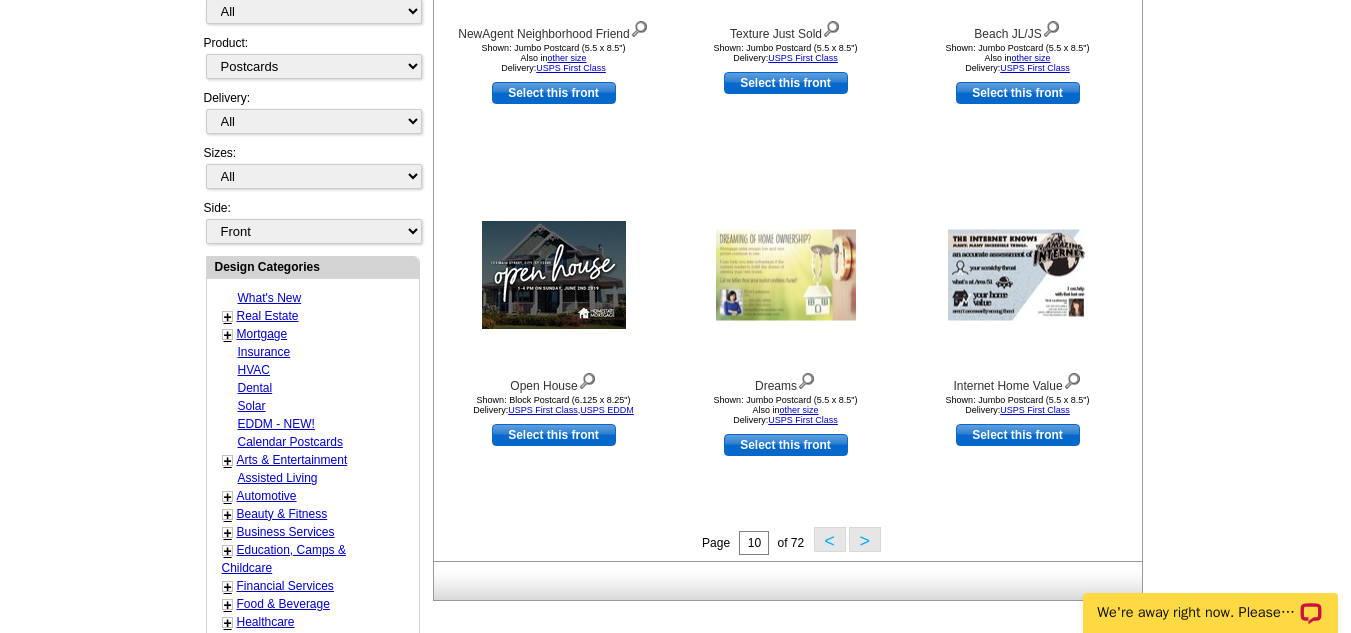 click on ">" at bounding box center (865, 539) 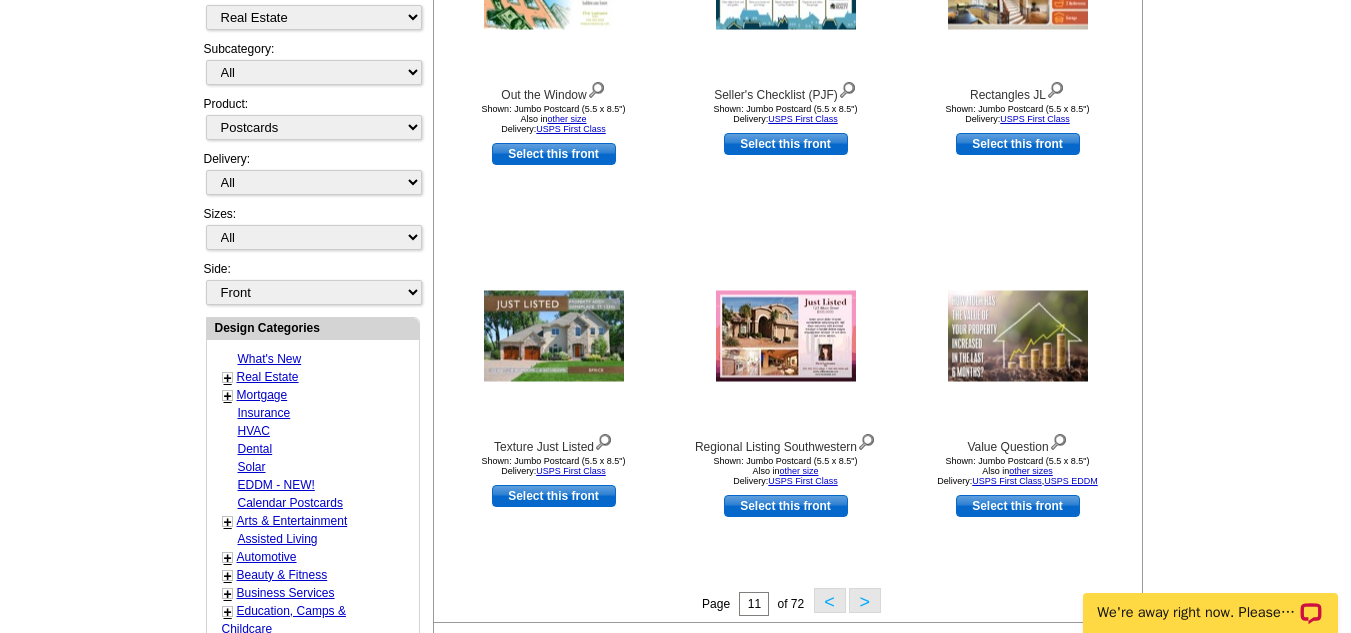 scroll, scrollTop: 706, scrollLeft: 0, axis: vertical 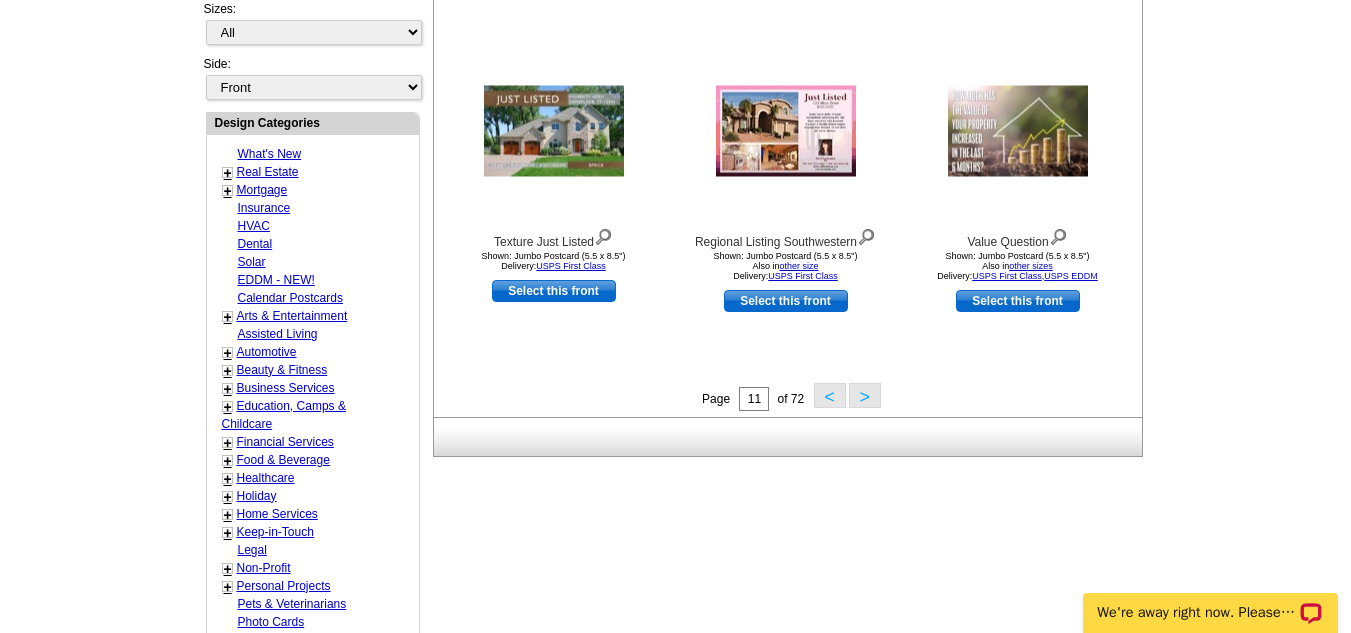 click on ">" at bounding box center (865, 395) 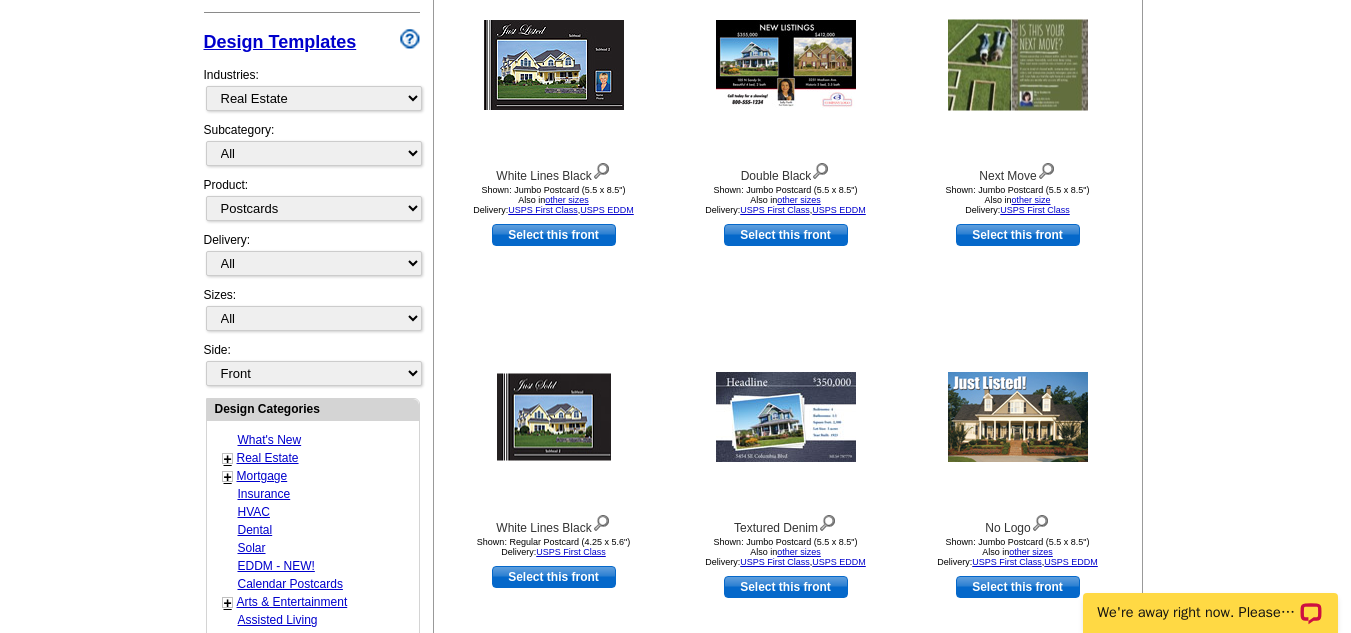 scroll, scrollTop: 733, scrollLeft: 0, axis: vertical 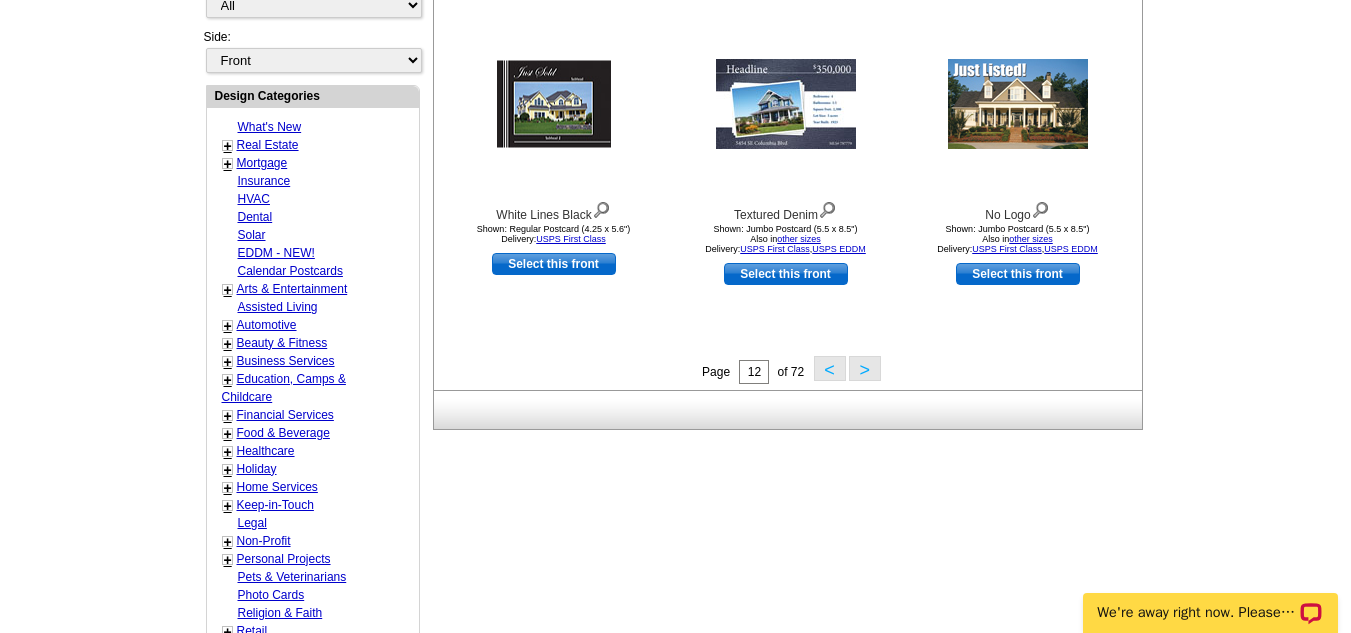 click on ">" at bounding box center (865, 368) 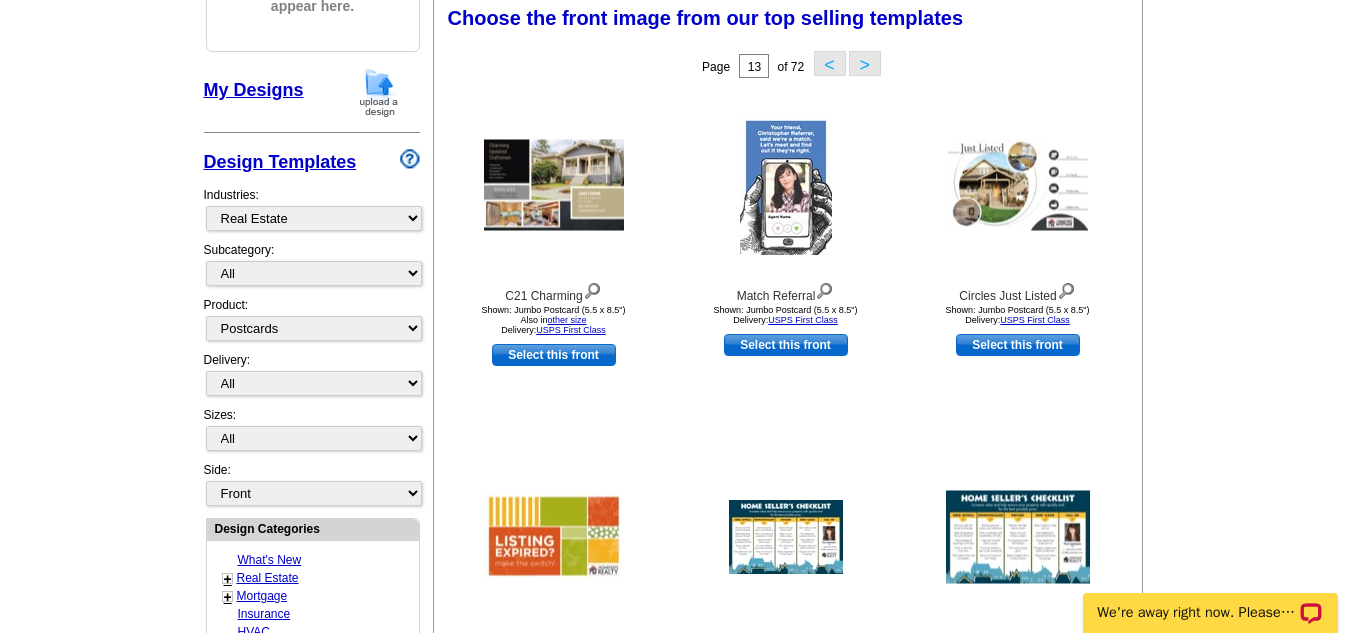 scroll, scrollTop: 296, scrollLeft: 0, axis: vertical 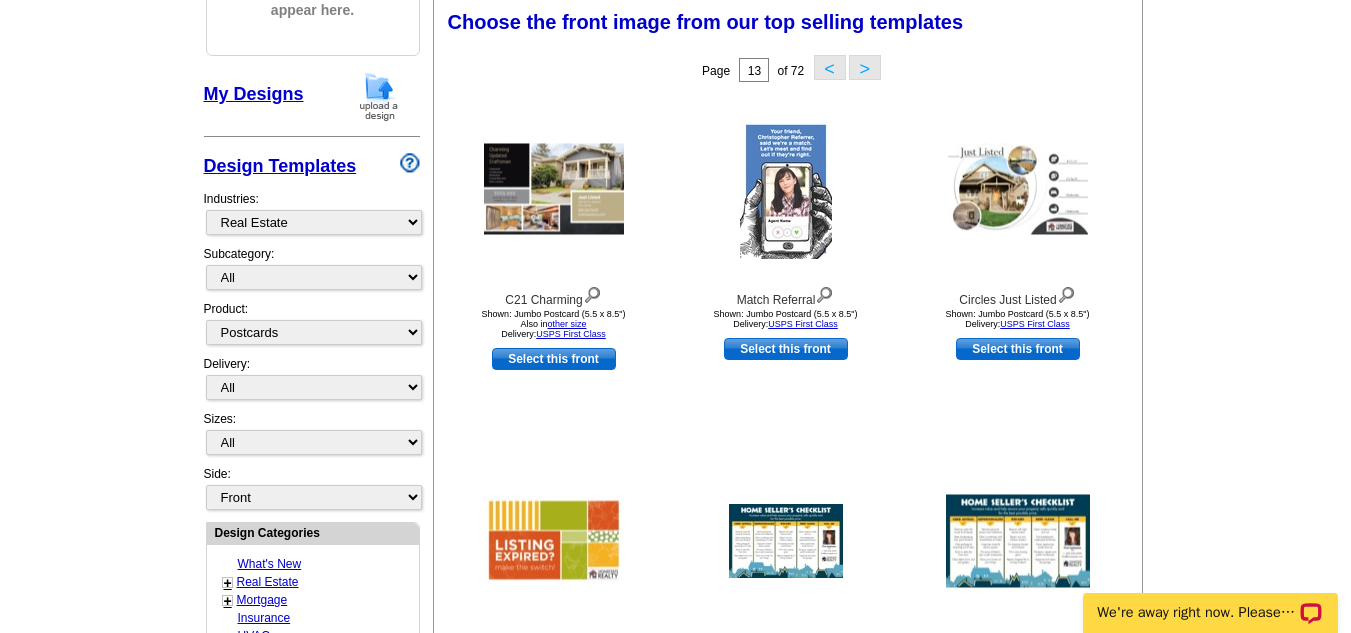 click on "Match Referral
Shown: Jumbo Postcard (5.5 x 8.5")
Delivery:  USPS First Class
Select this front" at bounding box center (786, 265) 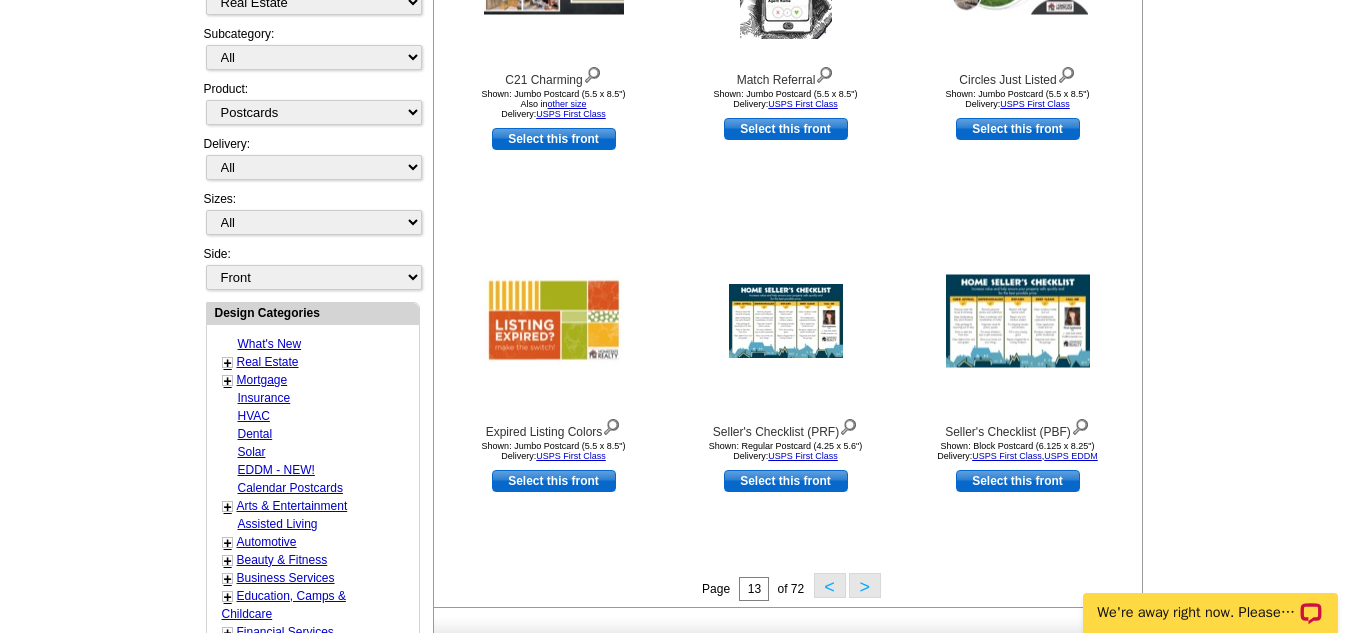 scroll, scrollTop: 518, scrollLeft: 0, axis: vertical 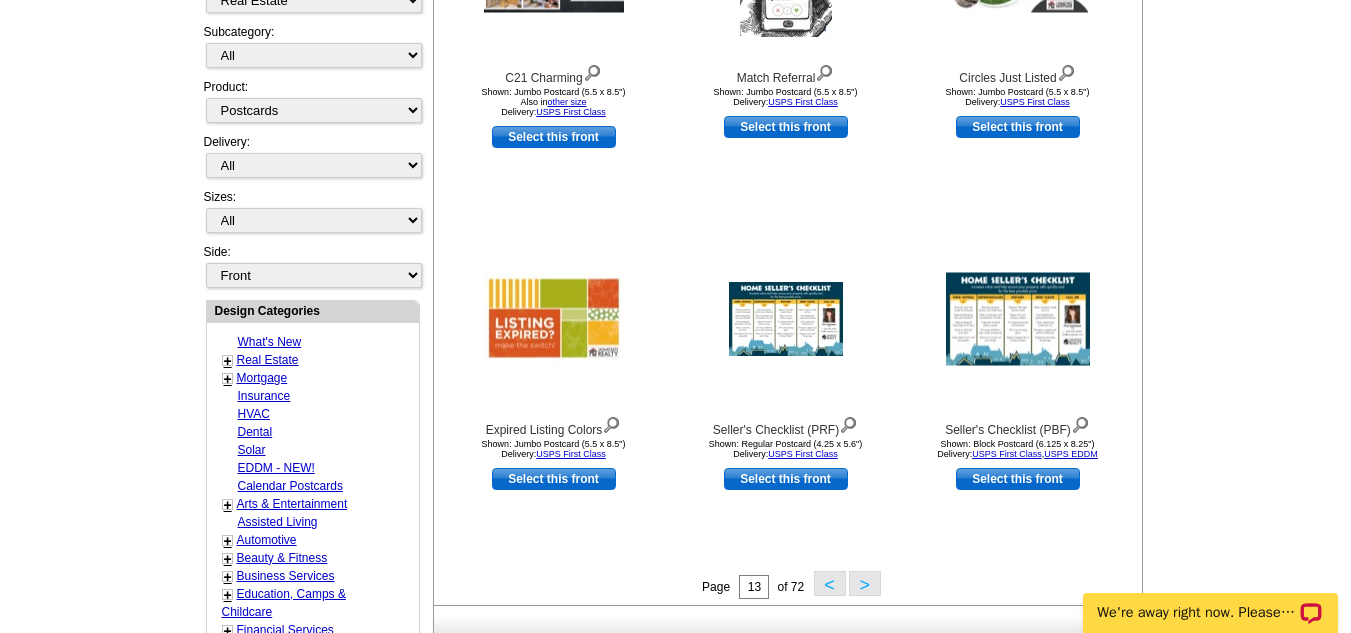 click on ">" at bounding box center [865, 583] 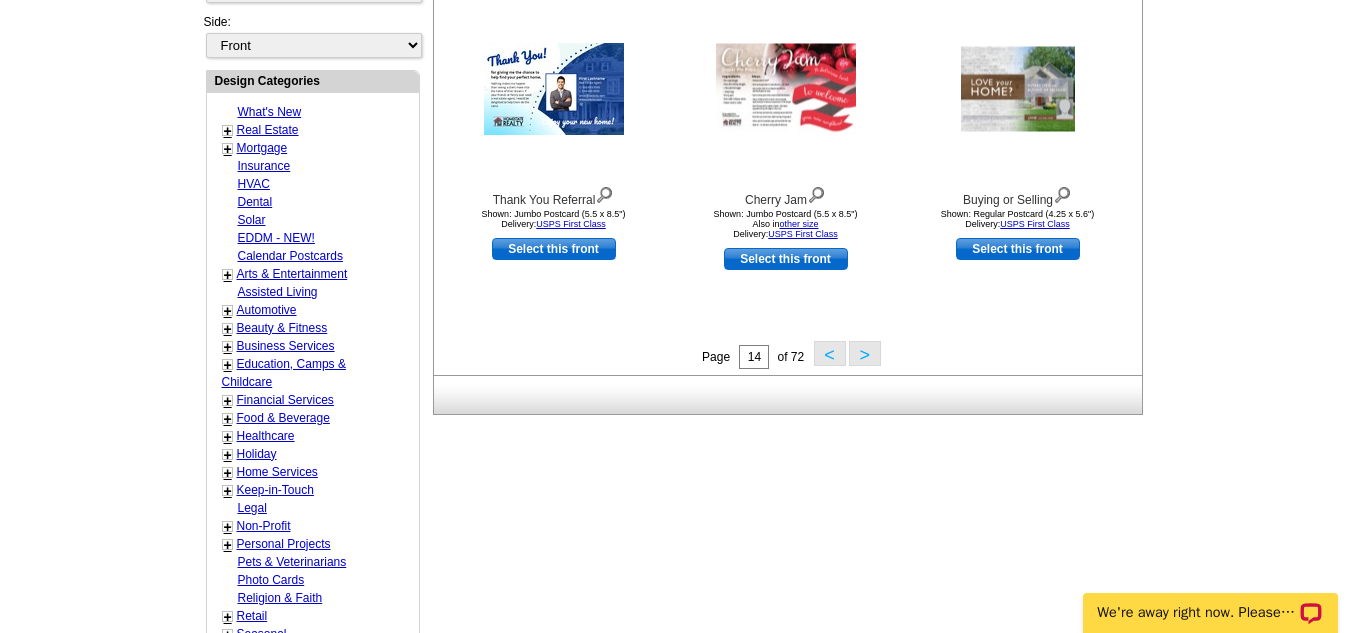 scroll, scrollTop: 749, scrollLeft: 0, axis: vertical 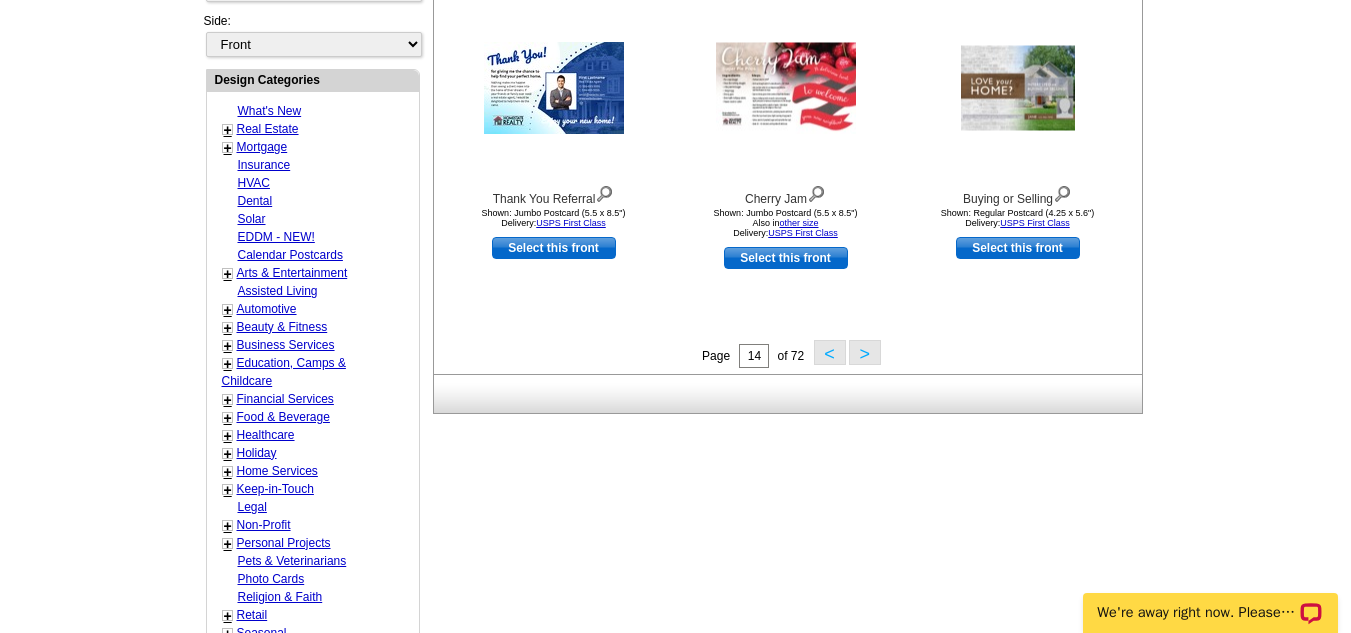 click on ">" at bounding box center [865, 352] 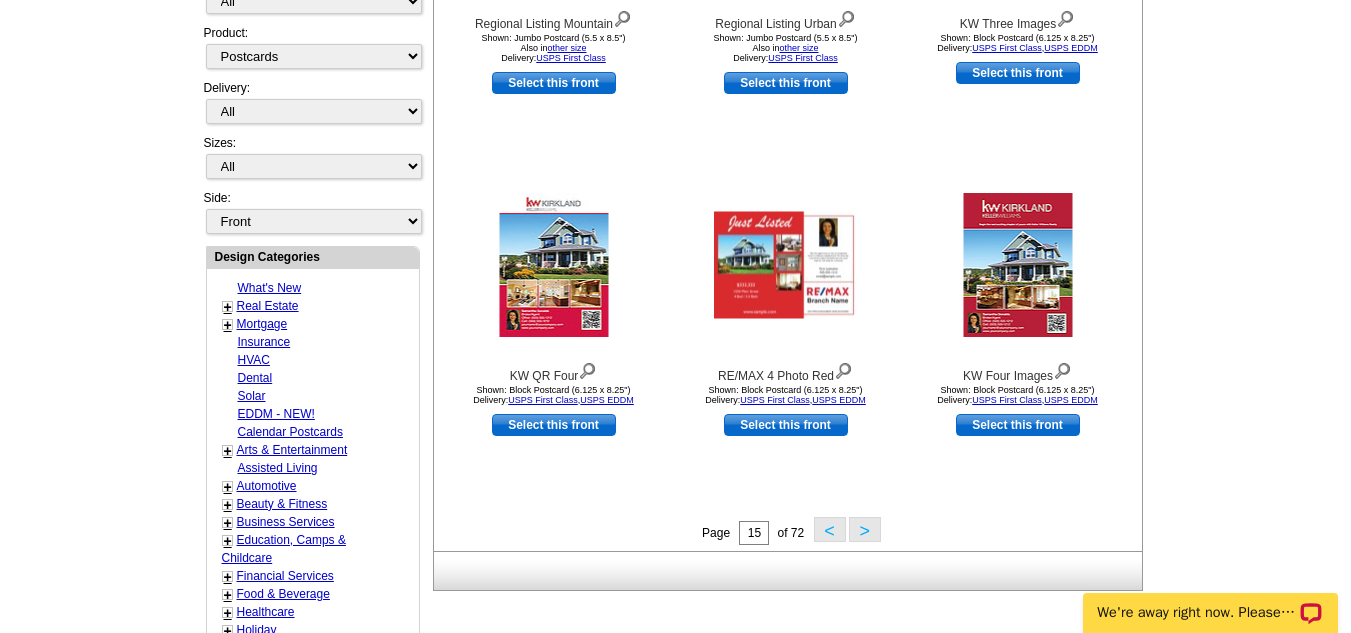 scroll, scrollTop: 574, scrollLeft: 0, axis: vertical 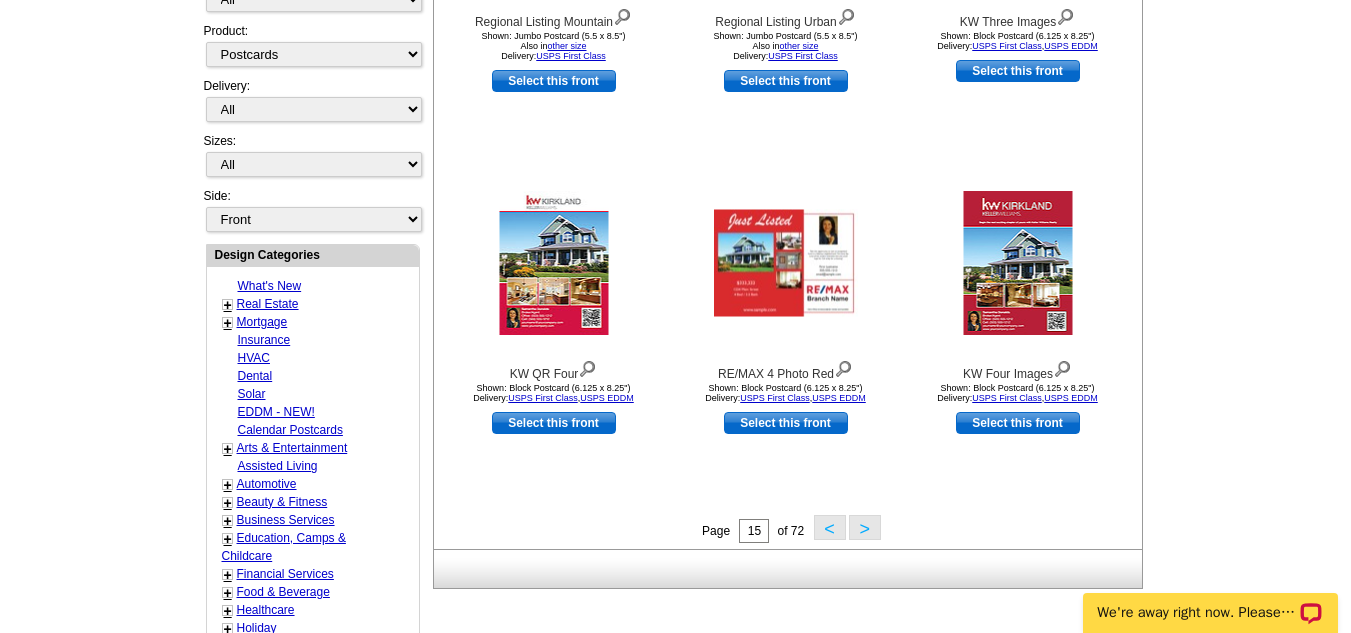 click on ">" at bounding box center (865, 527) 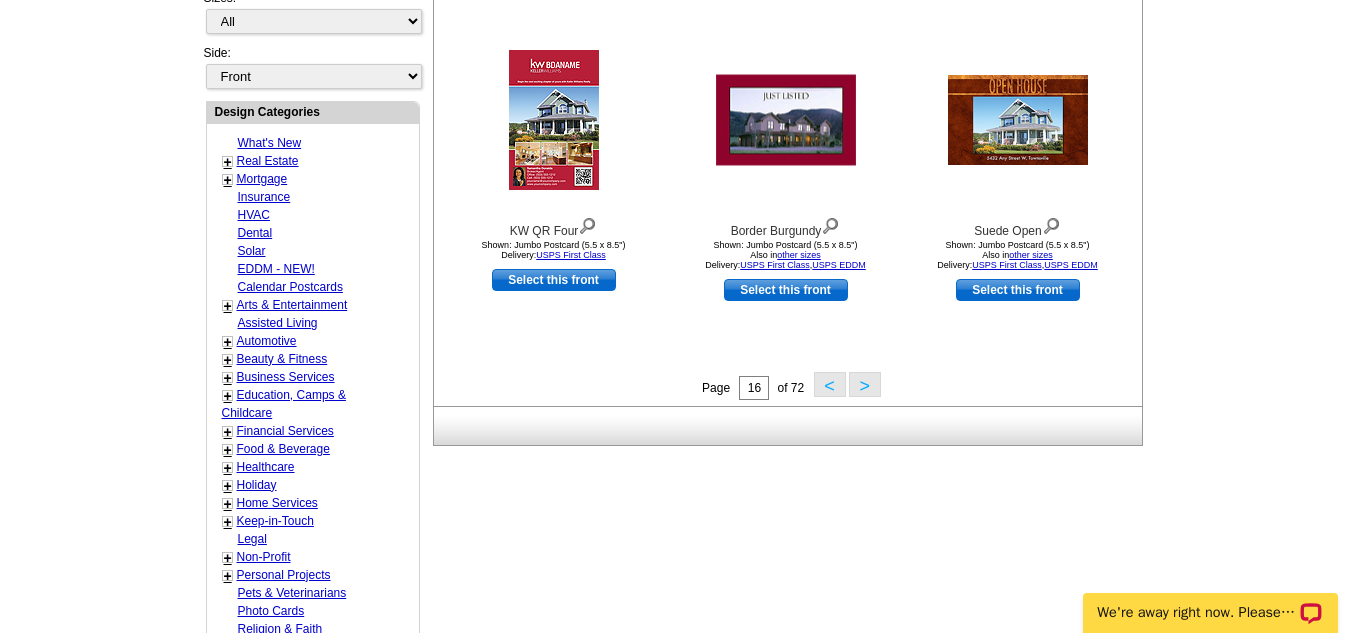 scroll, scrollTop: 719, scrollLeft: 0, axis: vertical 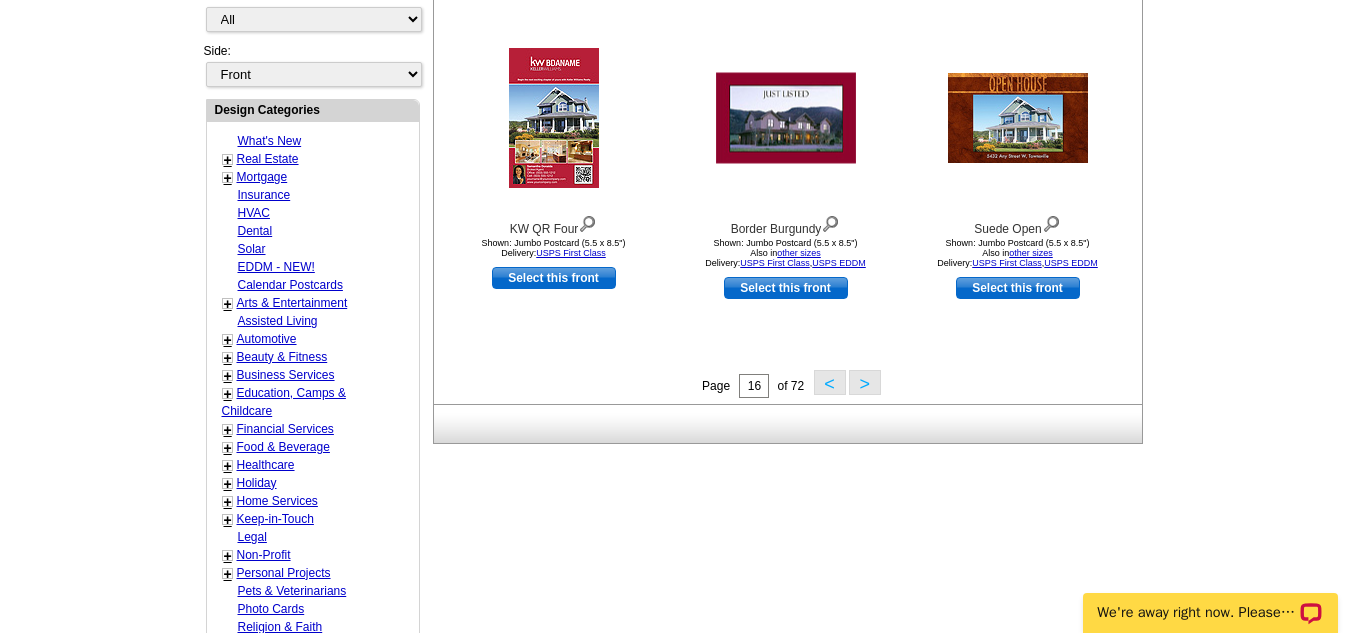 click on ">" at bounding box center [865, 382] 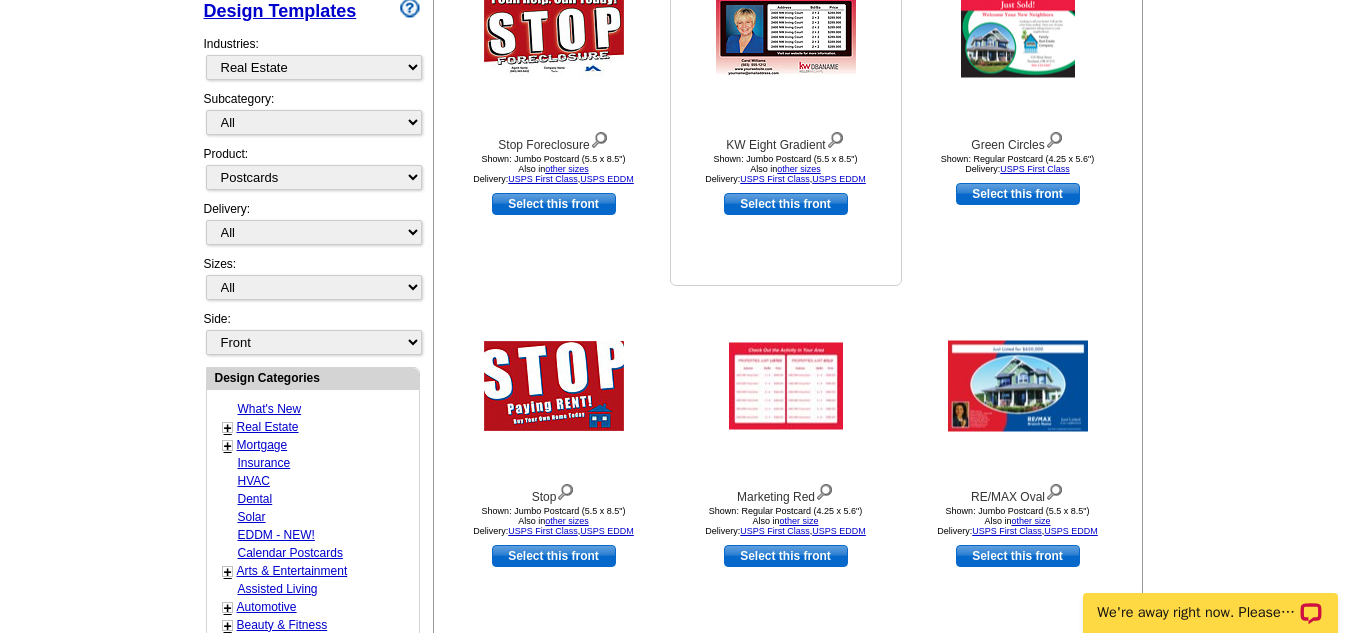scroll, scrollTop: 666, scrollLeft: 0, axis: vertical 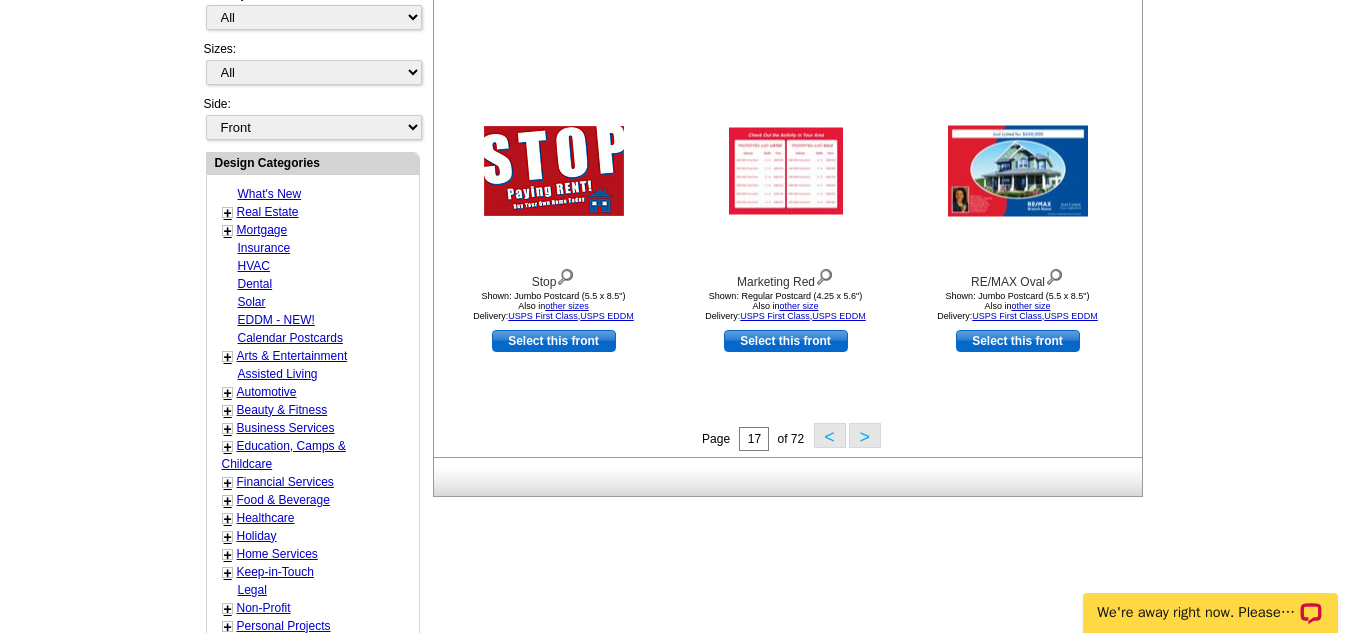 click on ">" at bounding box center (865, 435) 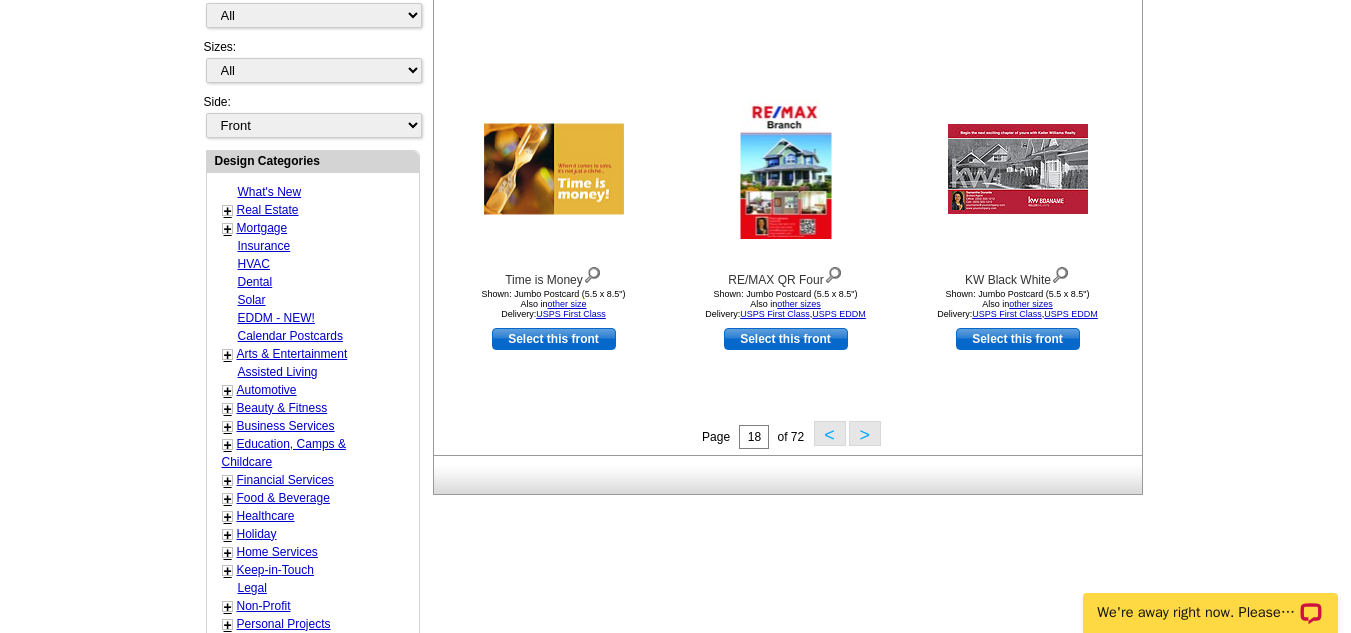scroll, scrollTop: 669, scrollLeft: 0, axis: vertical 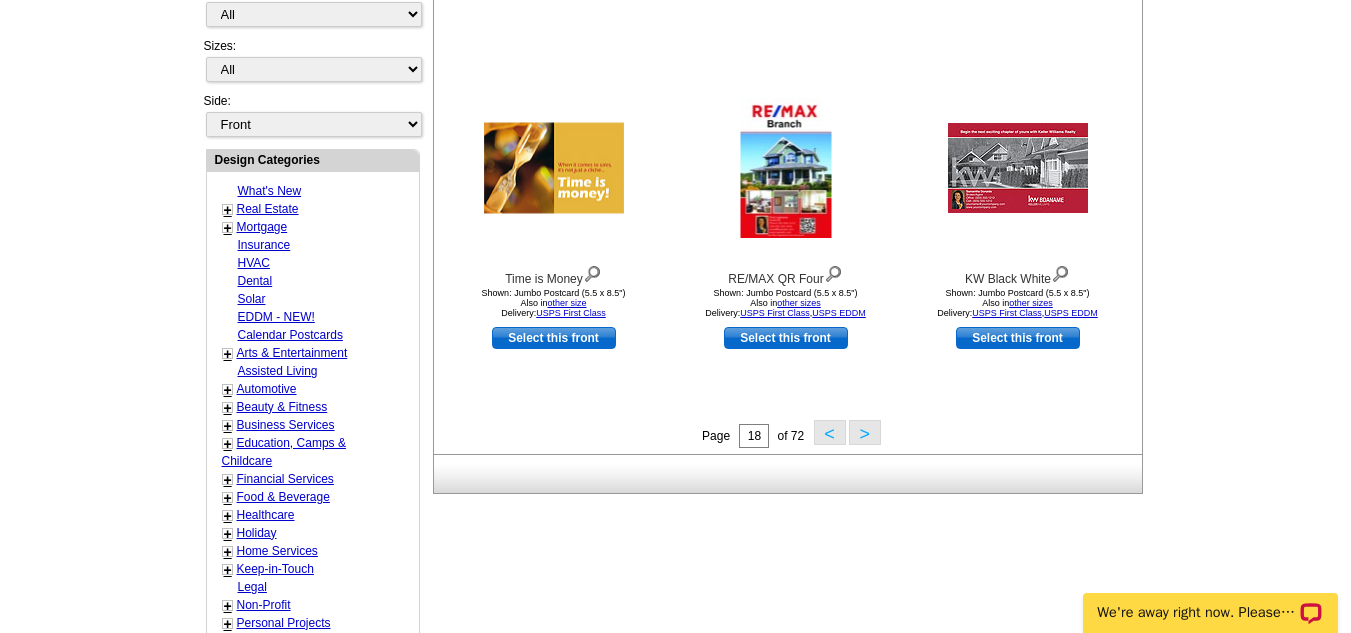 click on ">" at bounding box center [865, 432] 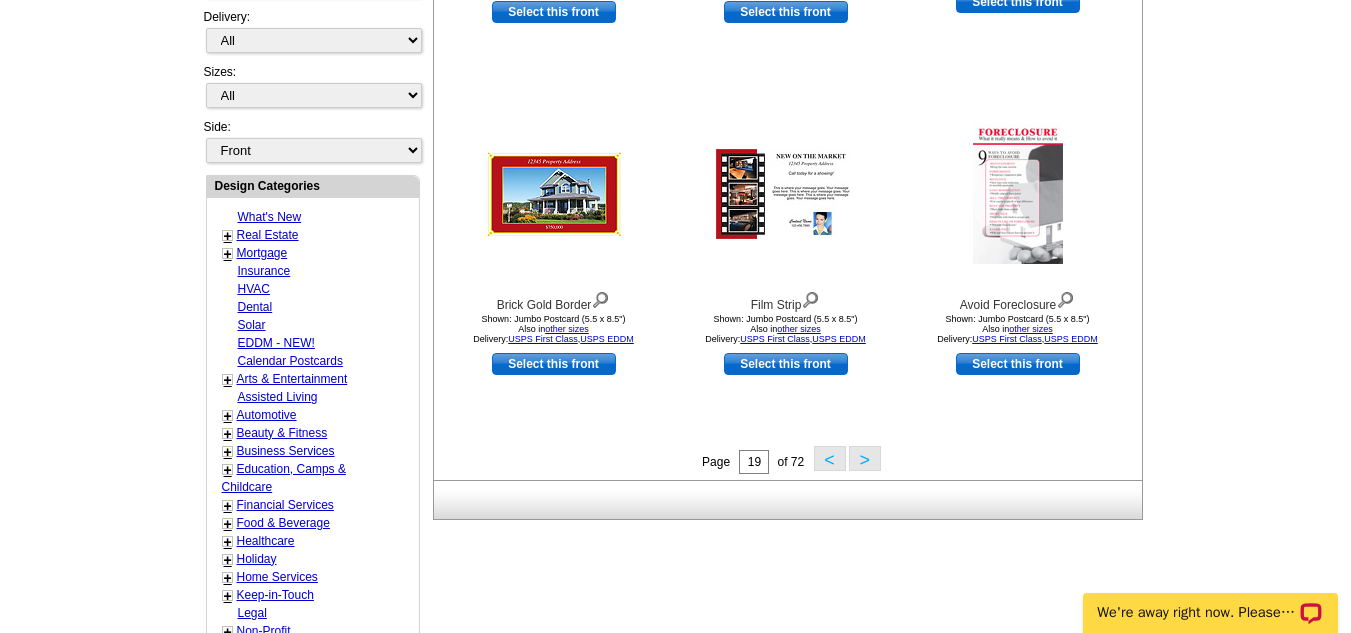 scroll, scrollTop: 644, scrollLeft: 0, axis: vertical 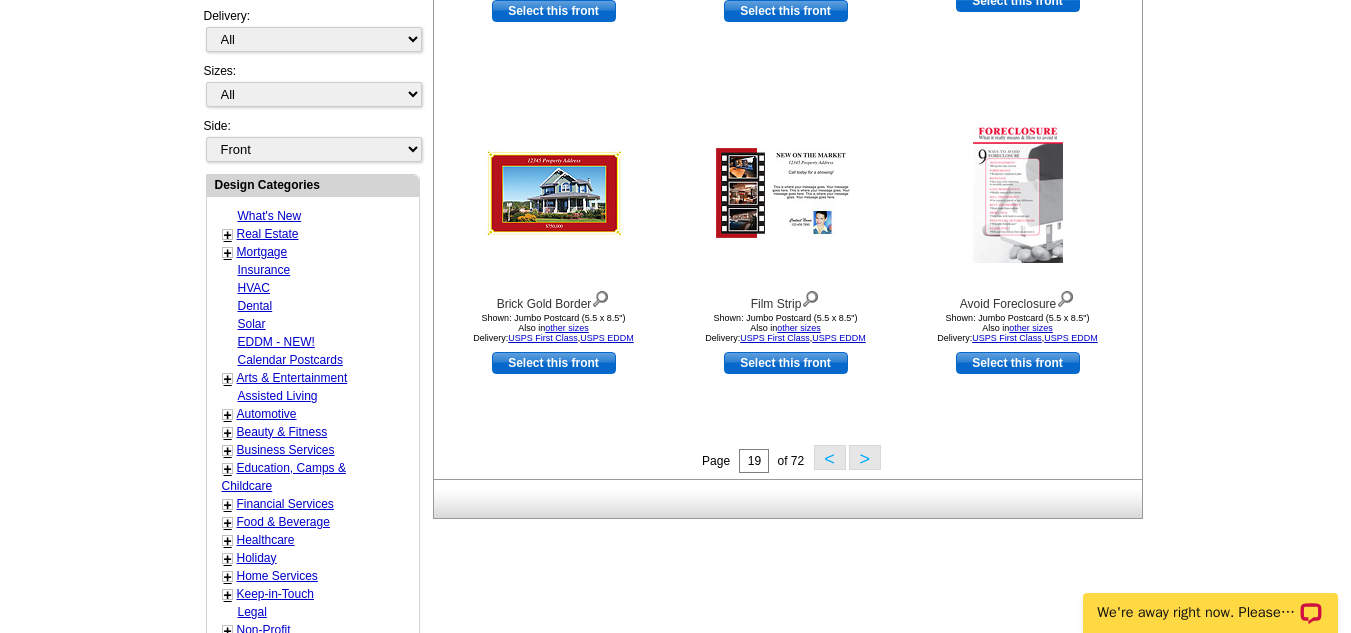 click on ">" at bounding box center [865, 457] 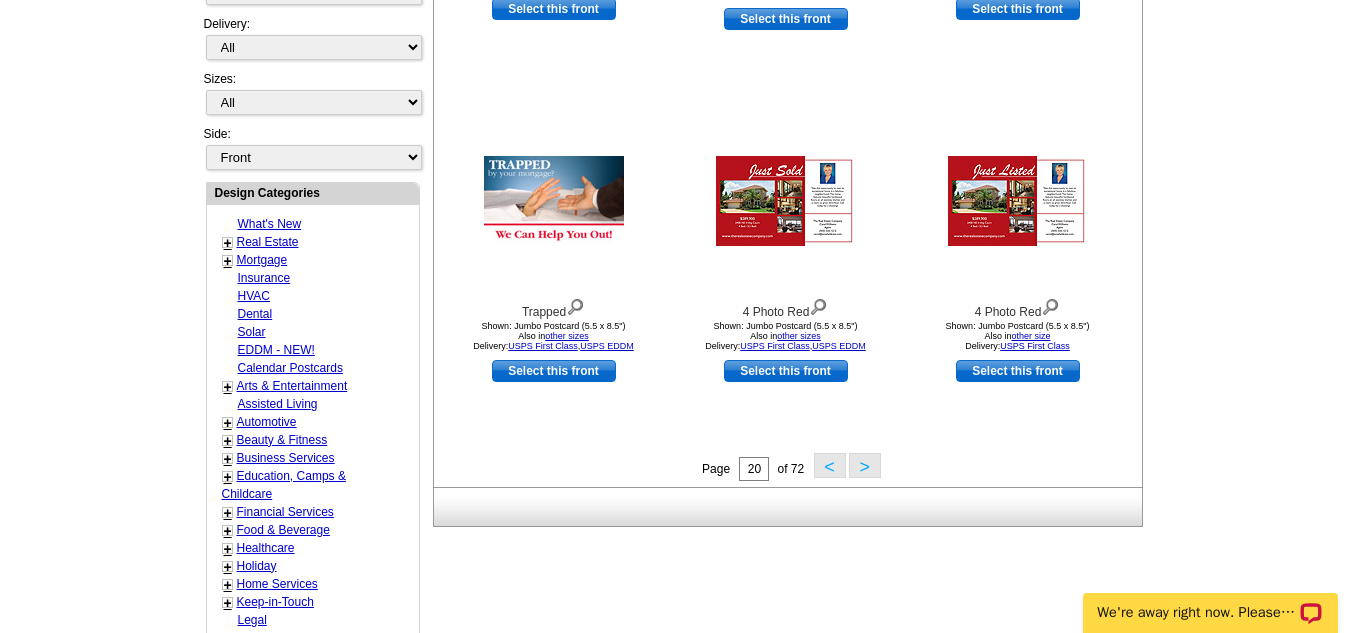 scroll, scrollTop: 637, scrollLeft: 0, axis: vertical 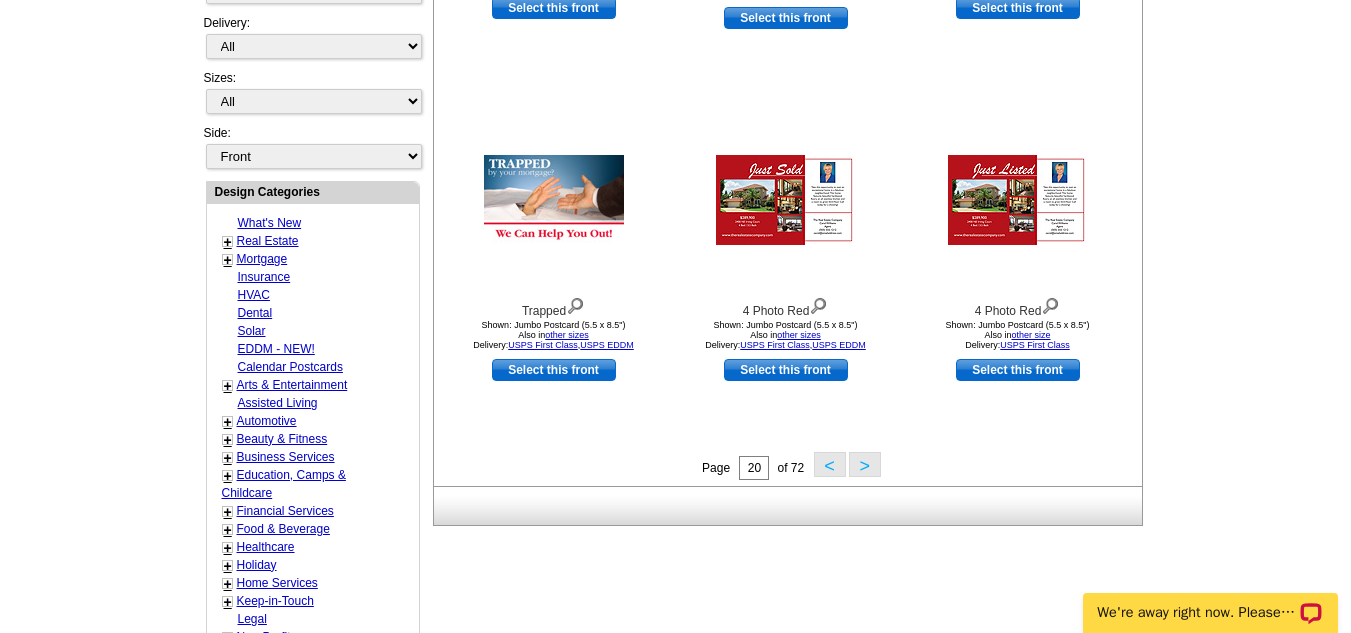 click on ">" at bounding box center [865, 464] 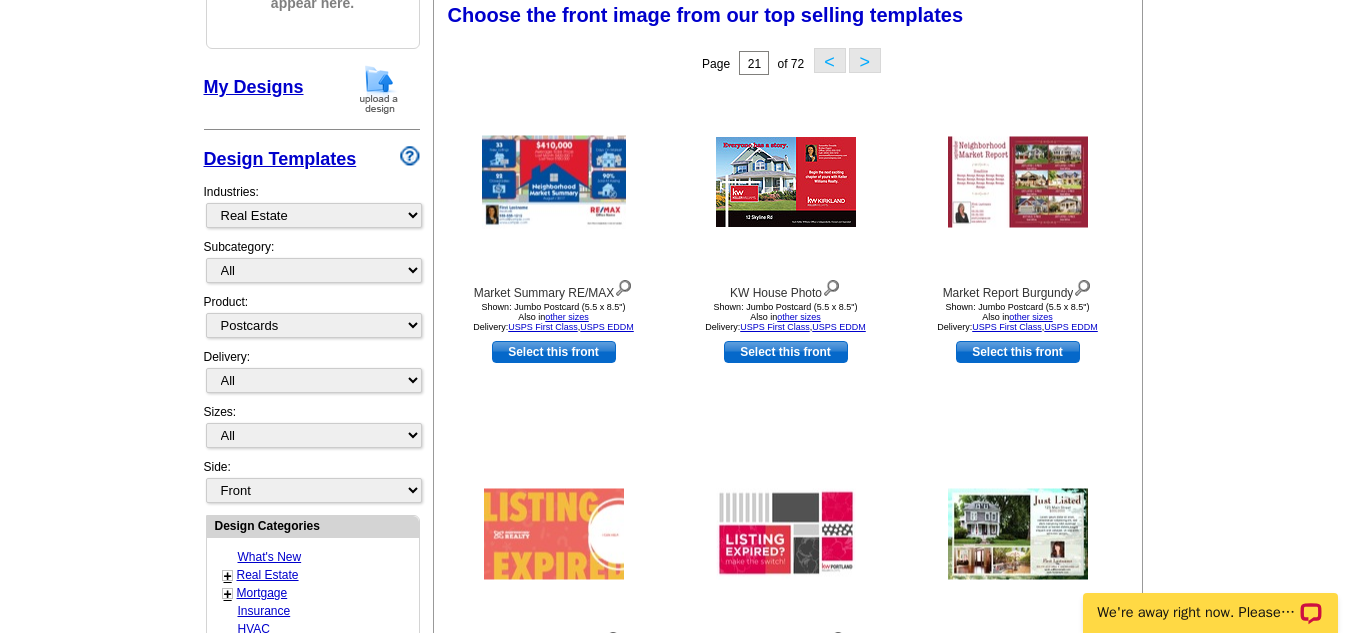 scroll, scrollTop: 296, scrollLeft: 0, axis: vertical 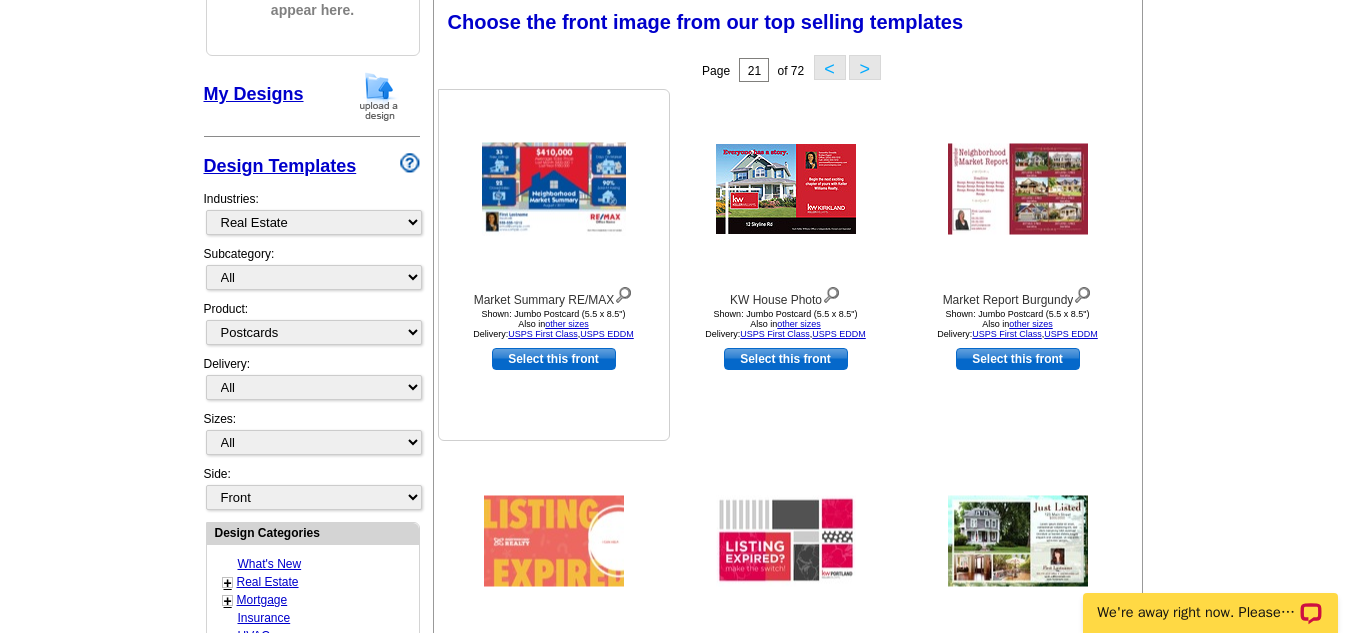 click at bounding box center [554, 189] 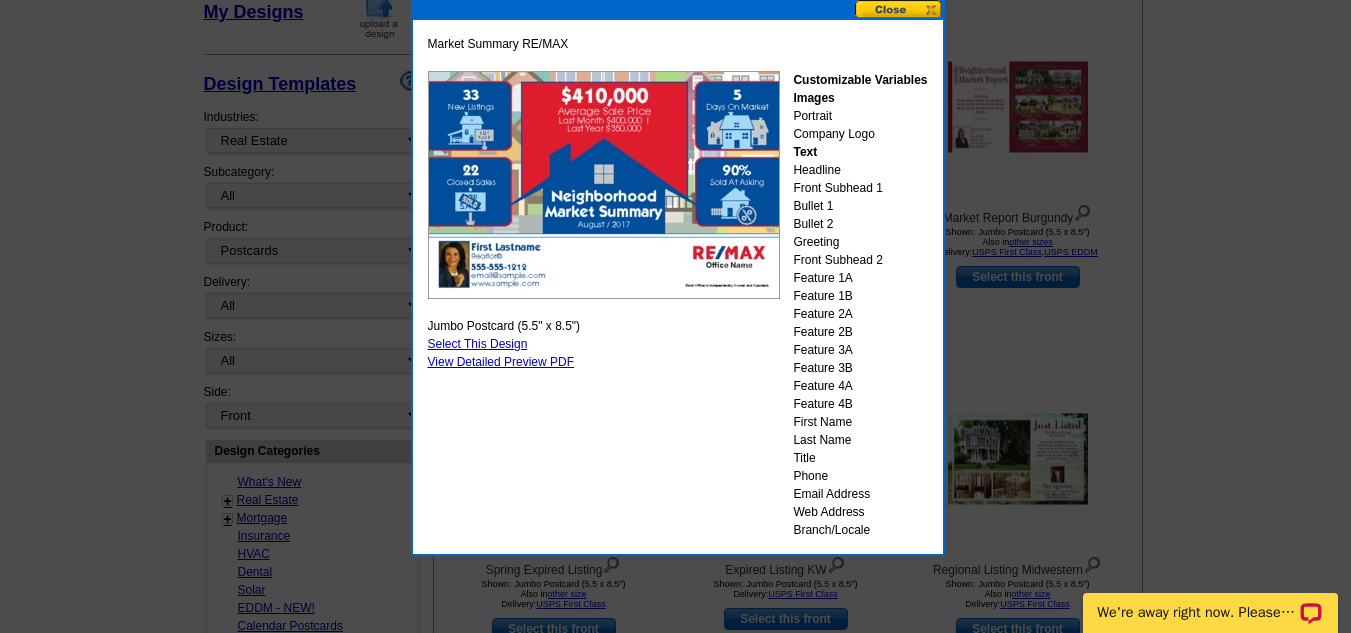 scroll, scrollTop: 377, scrollLeft: 0, axis: vertical 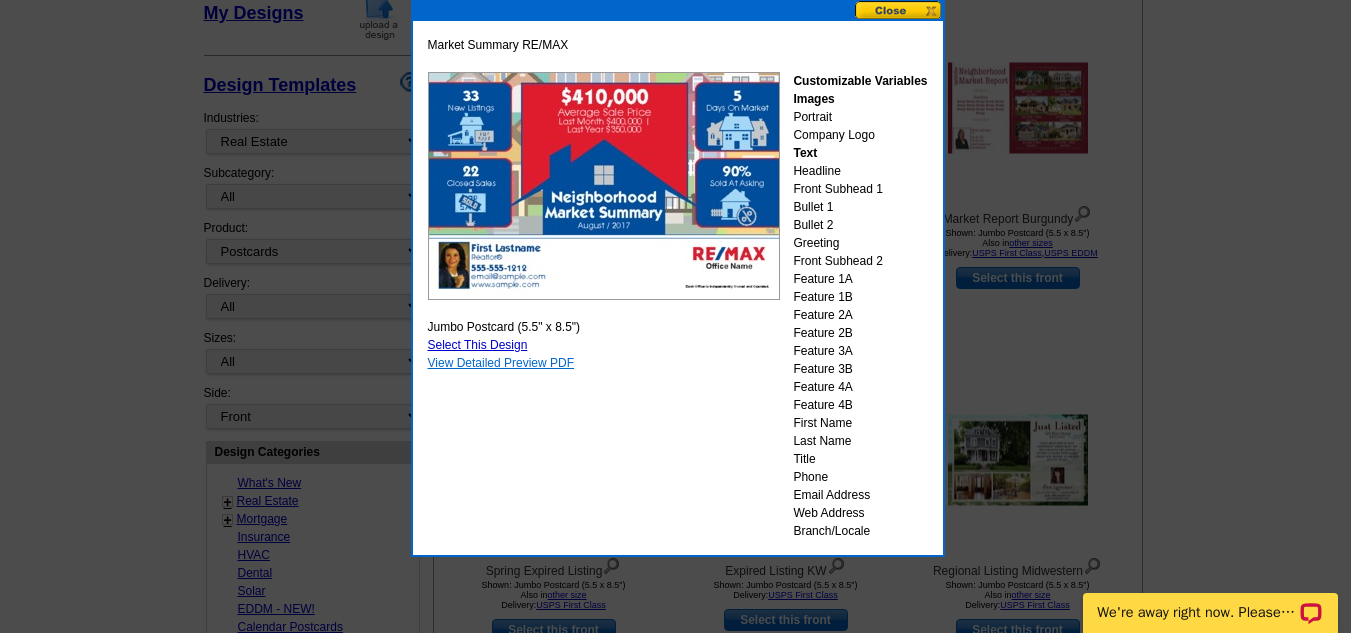 click on "View Detailed Preview PDF" at bounding box center [501, 363] 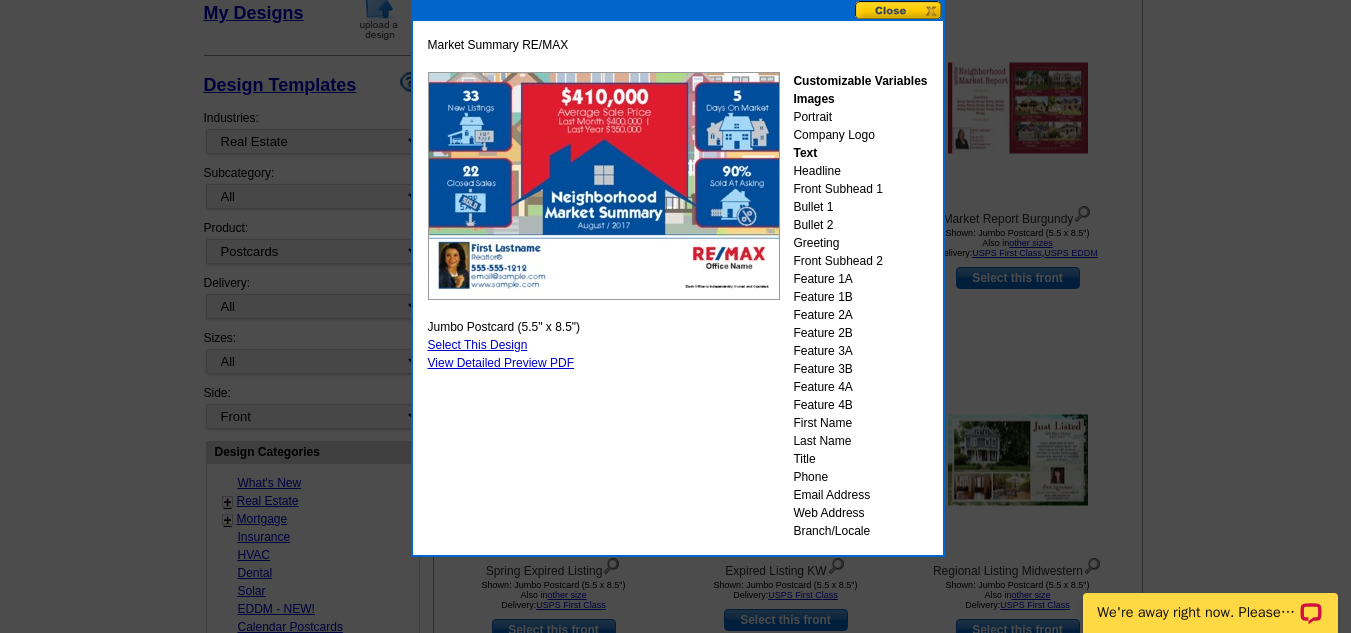 click at bounding box center (899, 10) 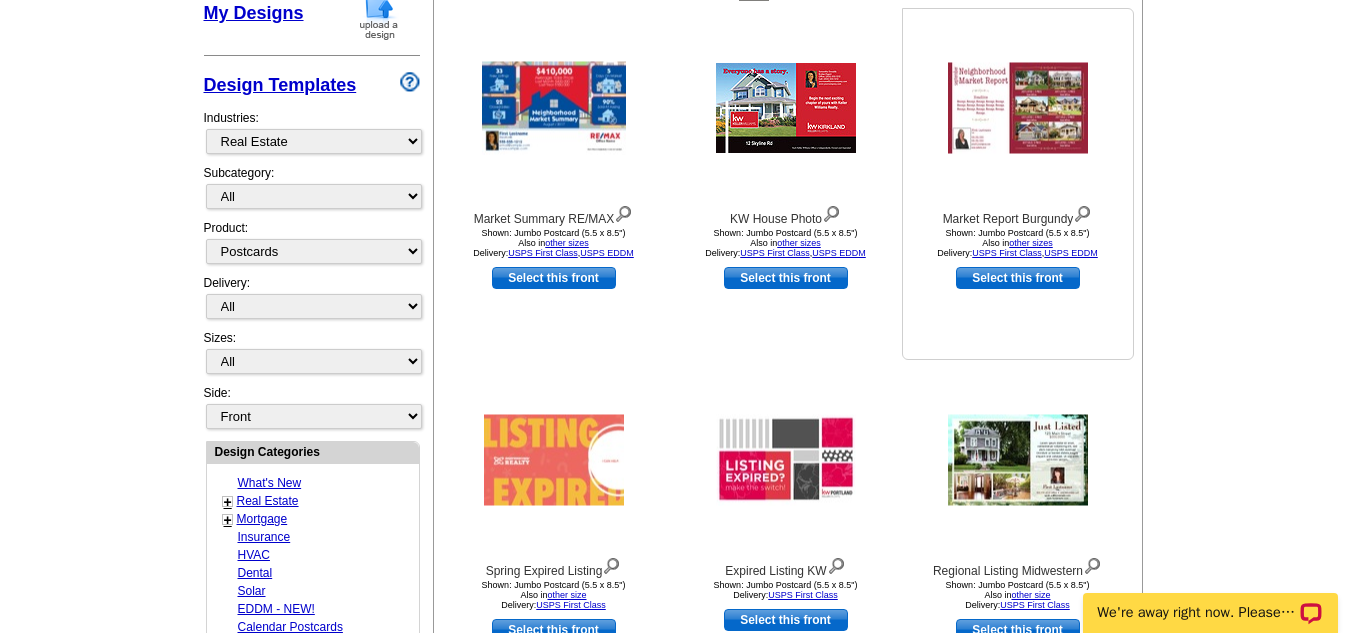 click at bounding box center (1018, 108) 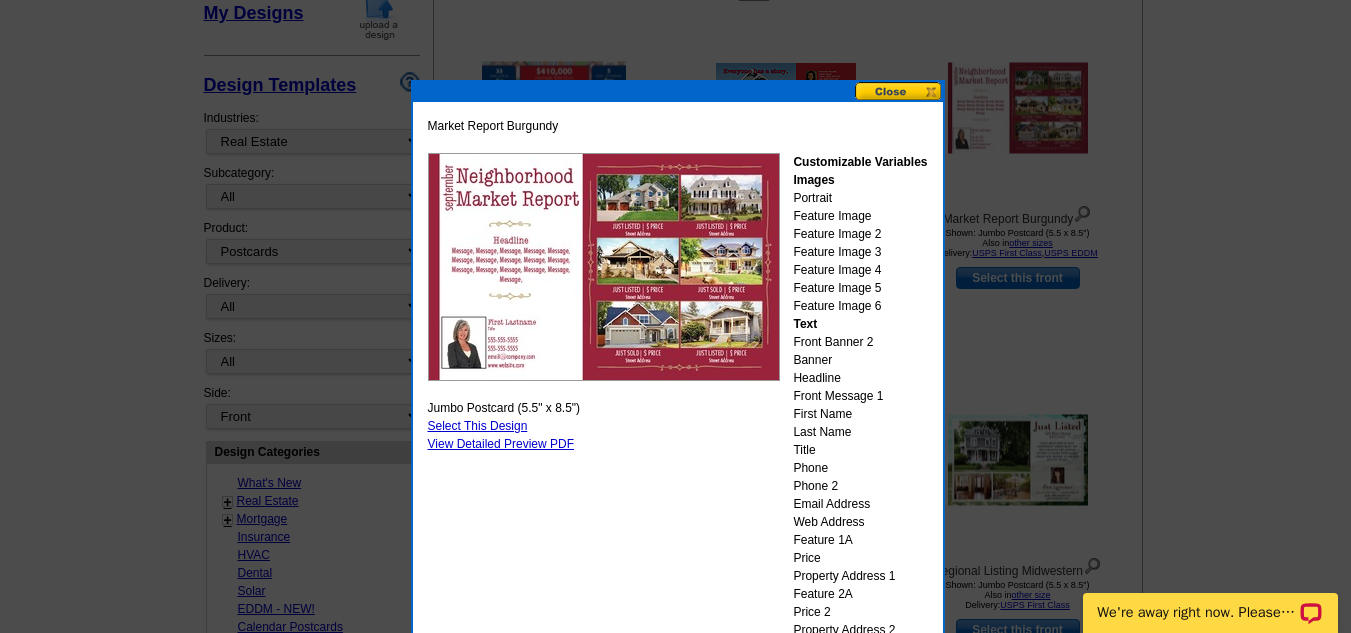 click at bounding box center (899, 91) 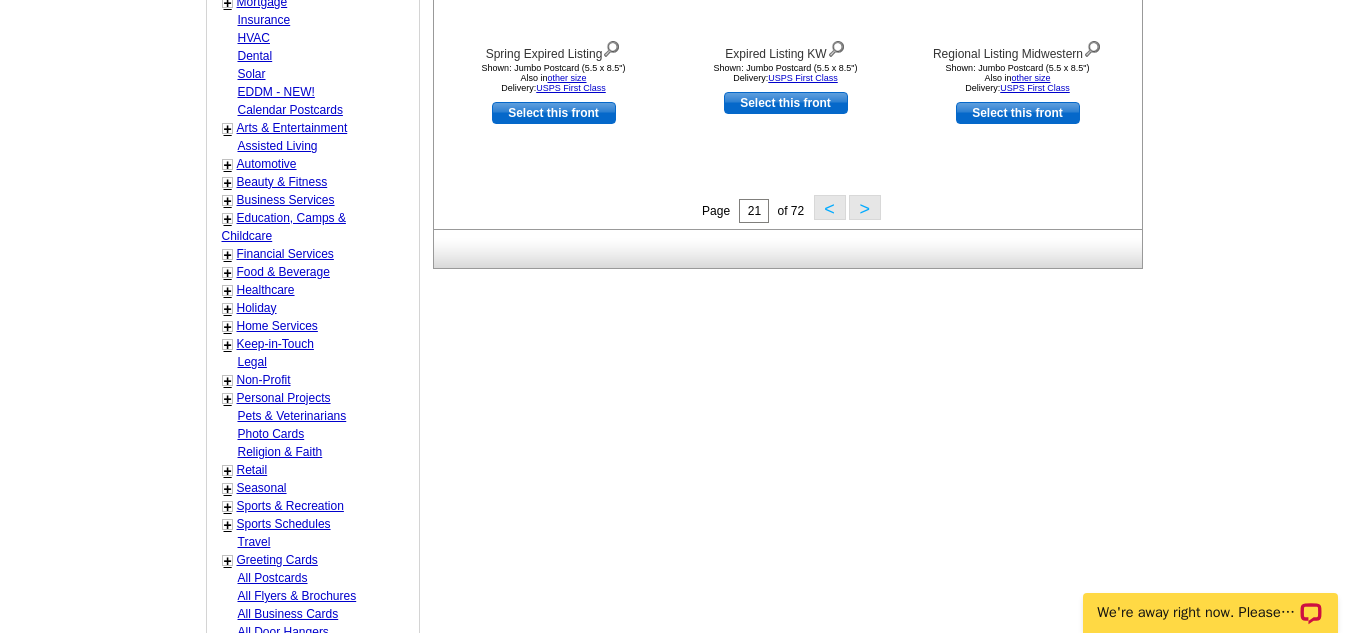 scroll, scrollTop: 895, scrollLeft: 0, axis: vertical 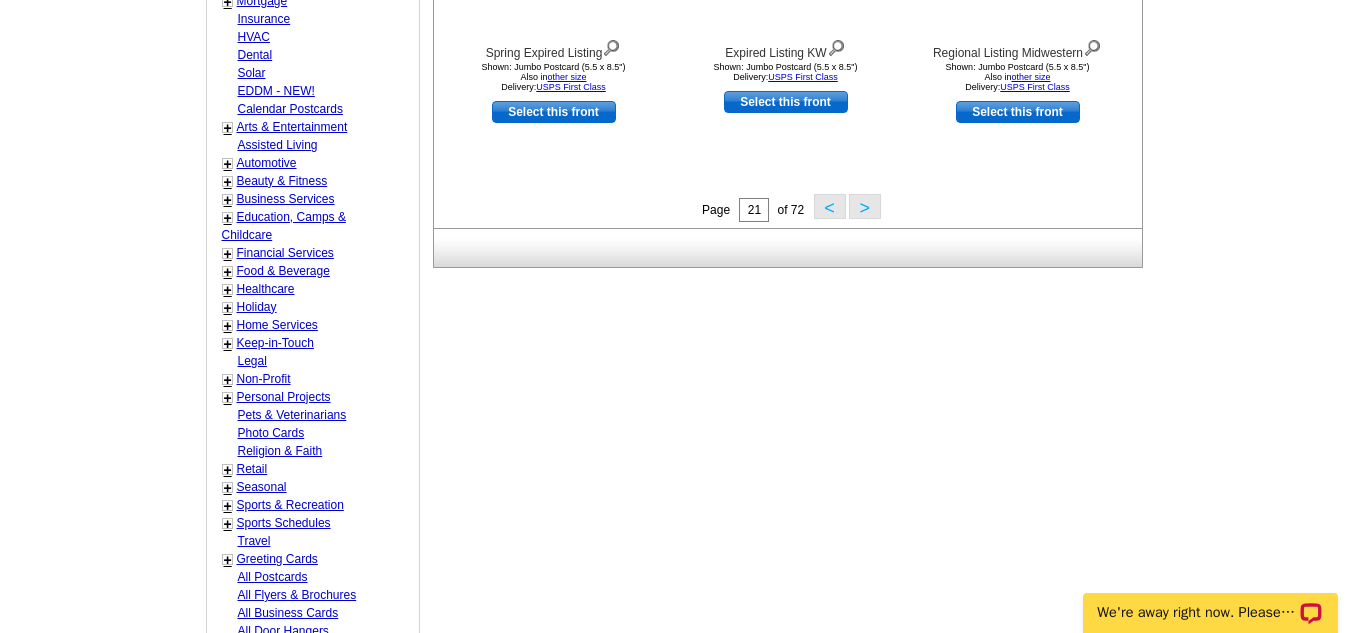click on ">" at bounding box center (865, 206) 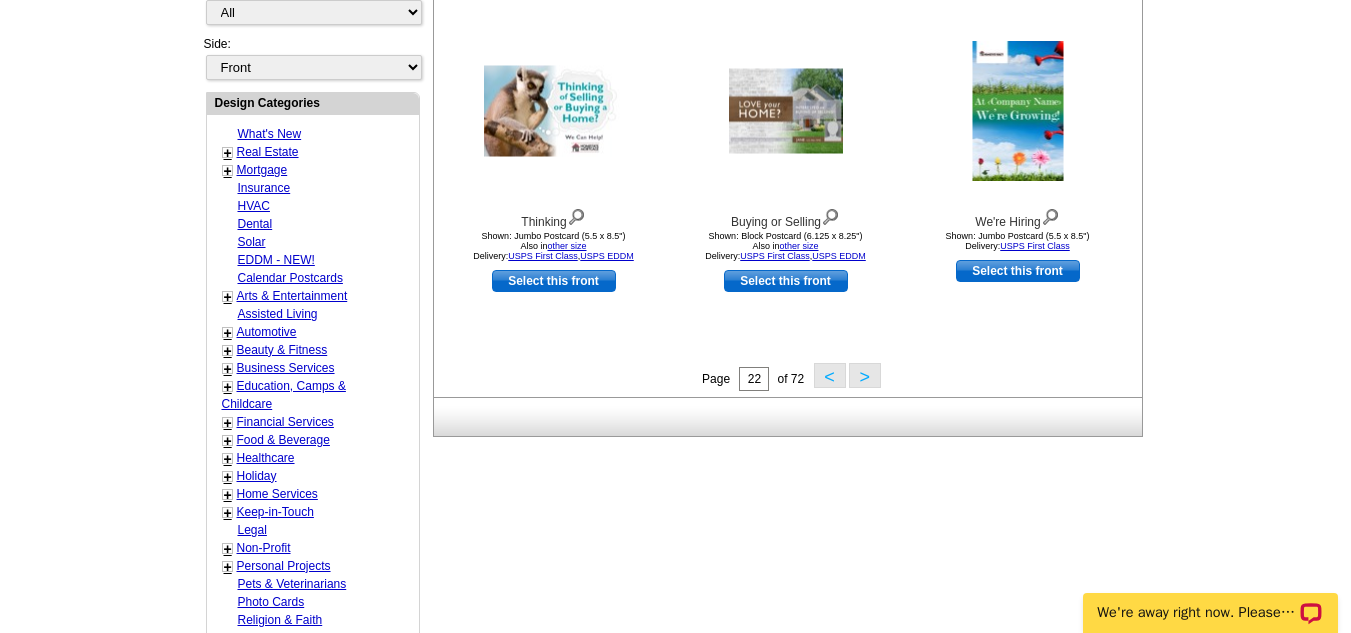 scroll, scrollTop: 727, scrollLeft: 0, axis: vertical 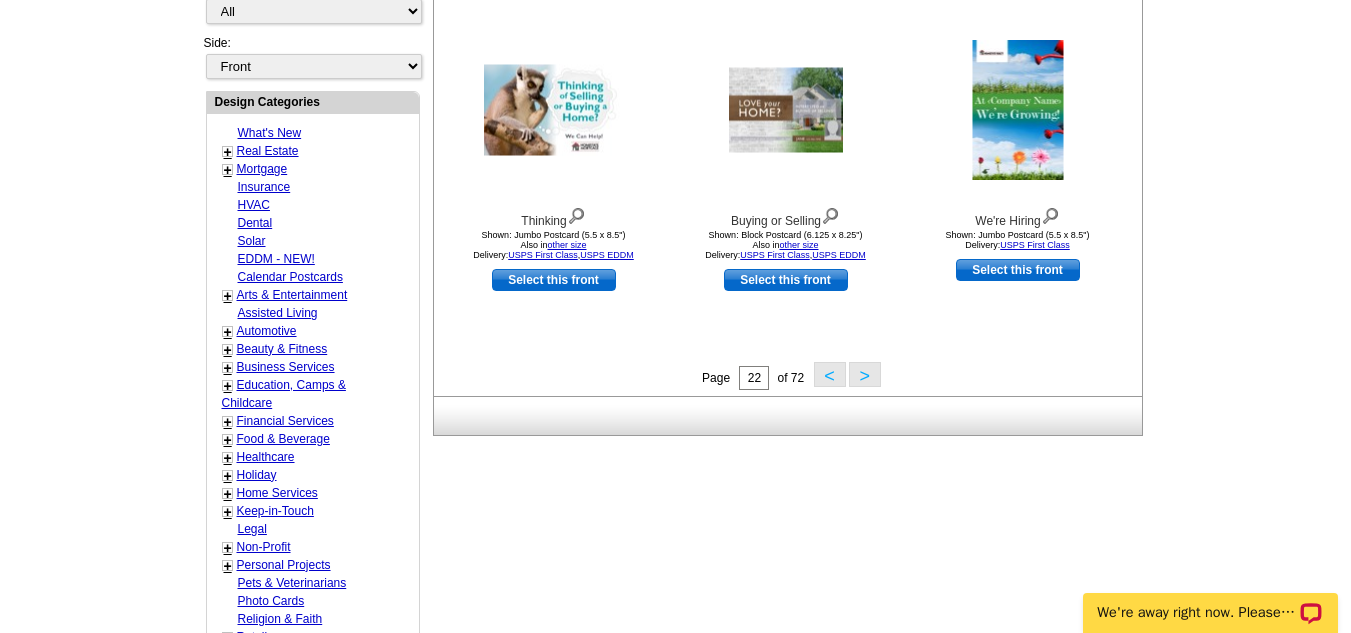 click on ">" at bounding box center [865, 374] 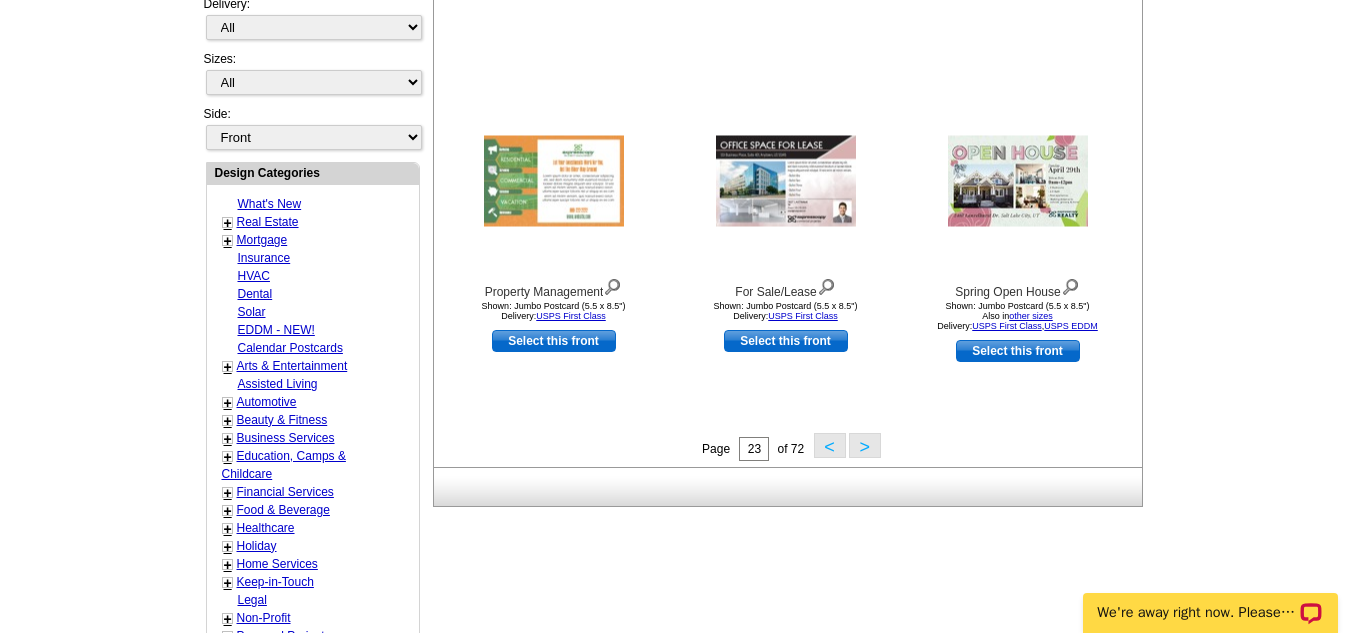 scroll, scrollTop: 664, scrollLeft: 0, axis: vertical 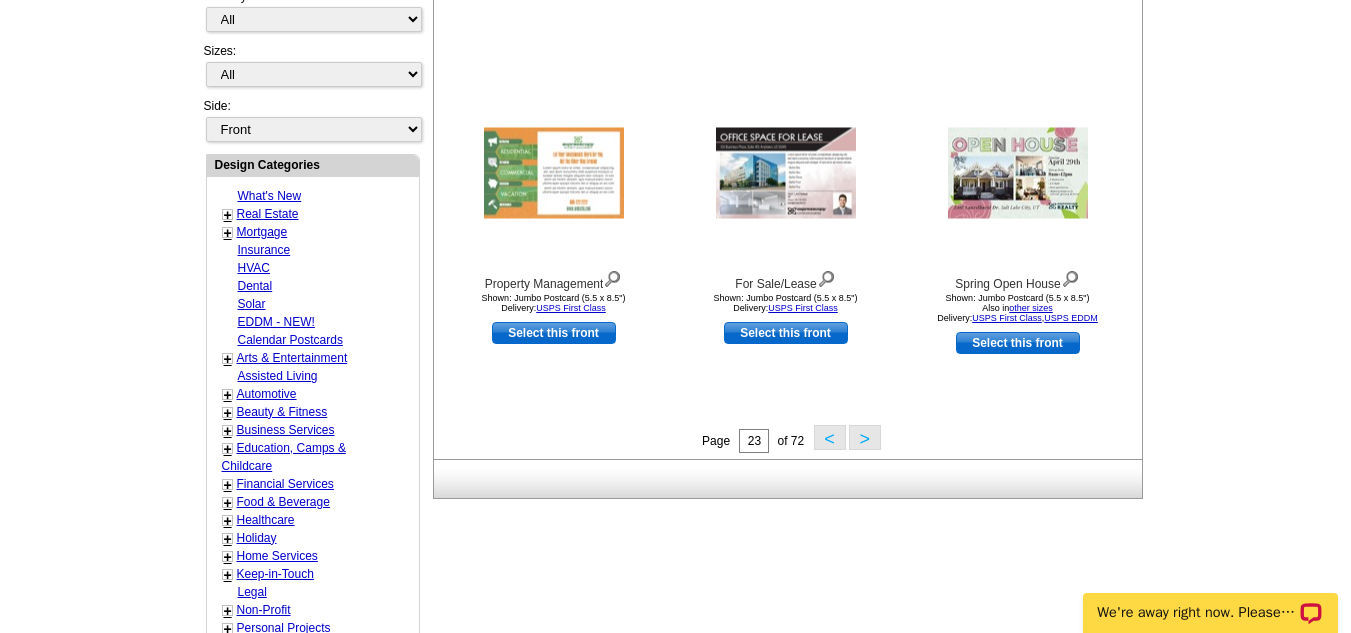 click on ">" at bounding box center [865, 437] 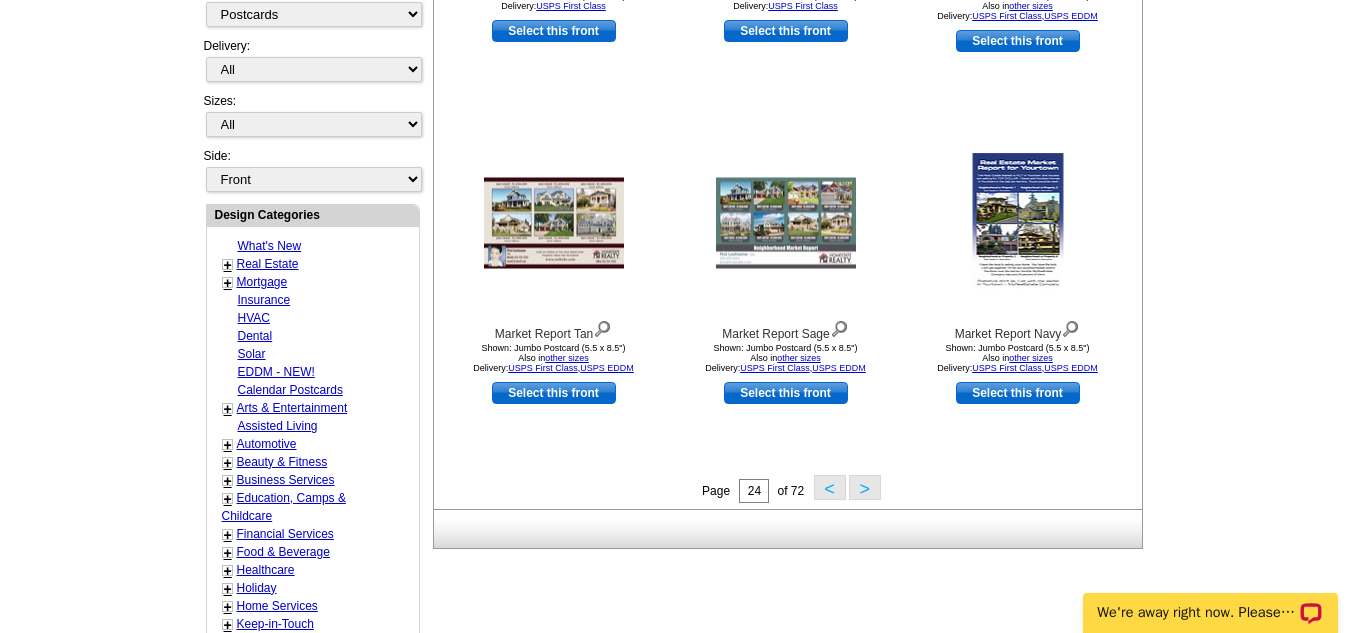 scroll, scrollTop: 613, scrollLeft: 0, axis: vertical 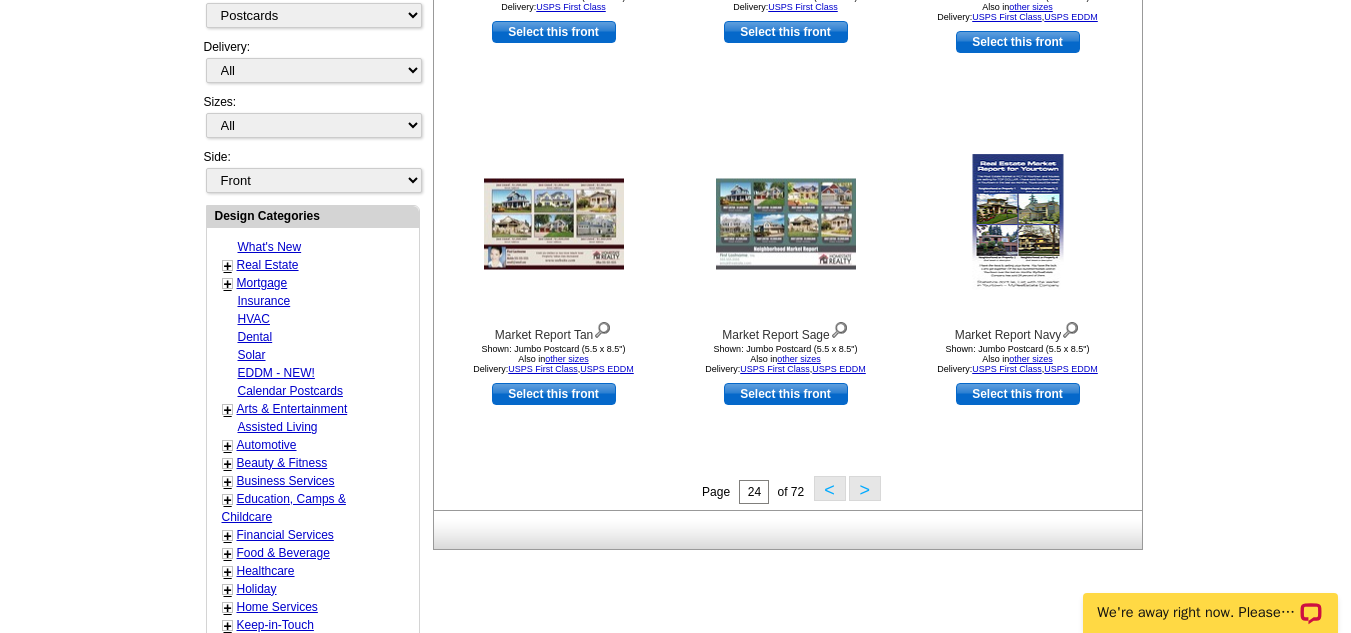 click on ">" at bounding box center [865, 488] 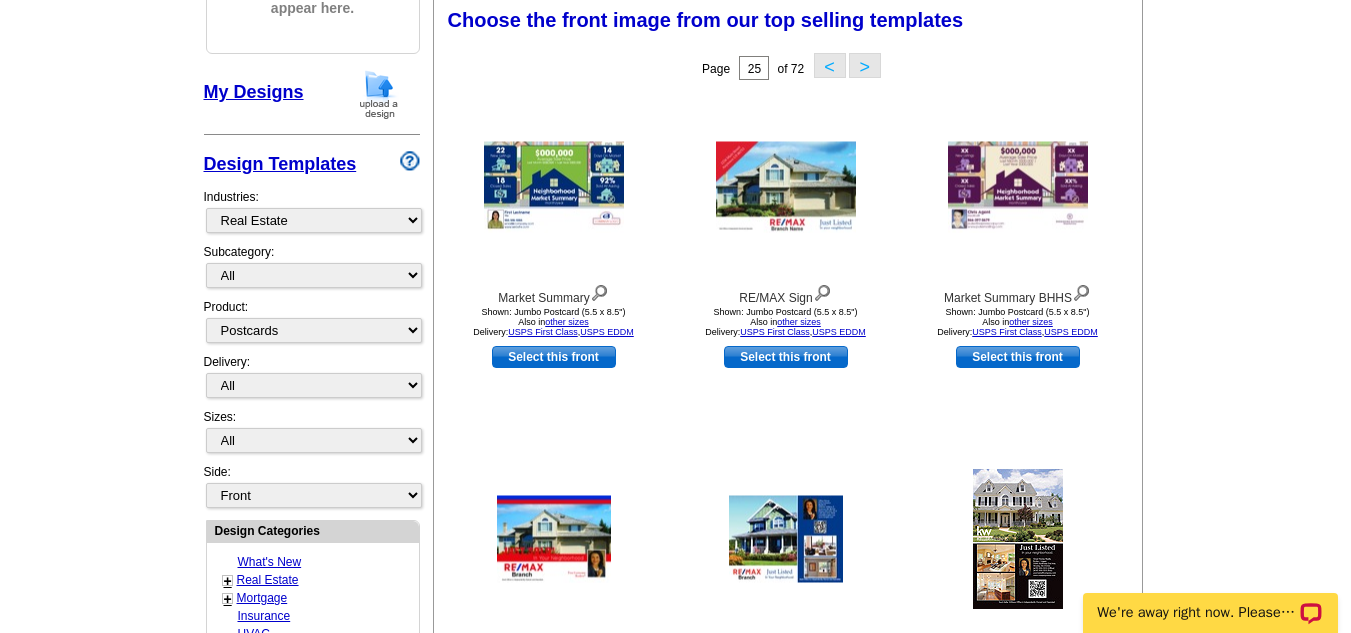 scroll, scrollTop: 296, scrollLeft: 0, axis: vertical 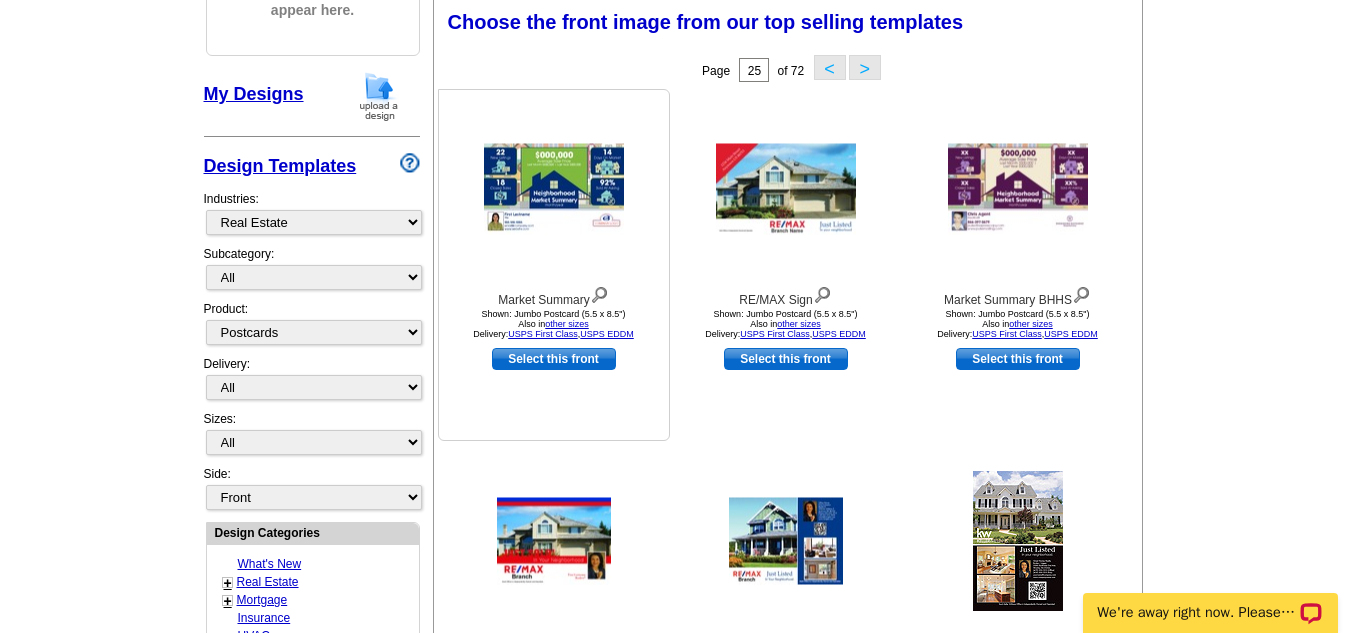 click at bounding box center (554, 189) 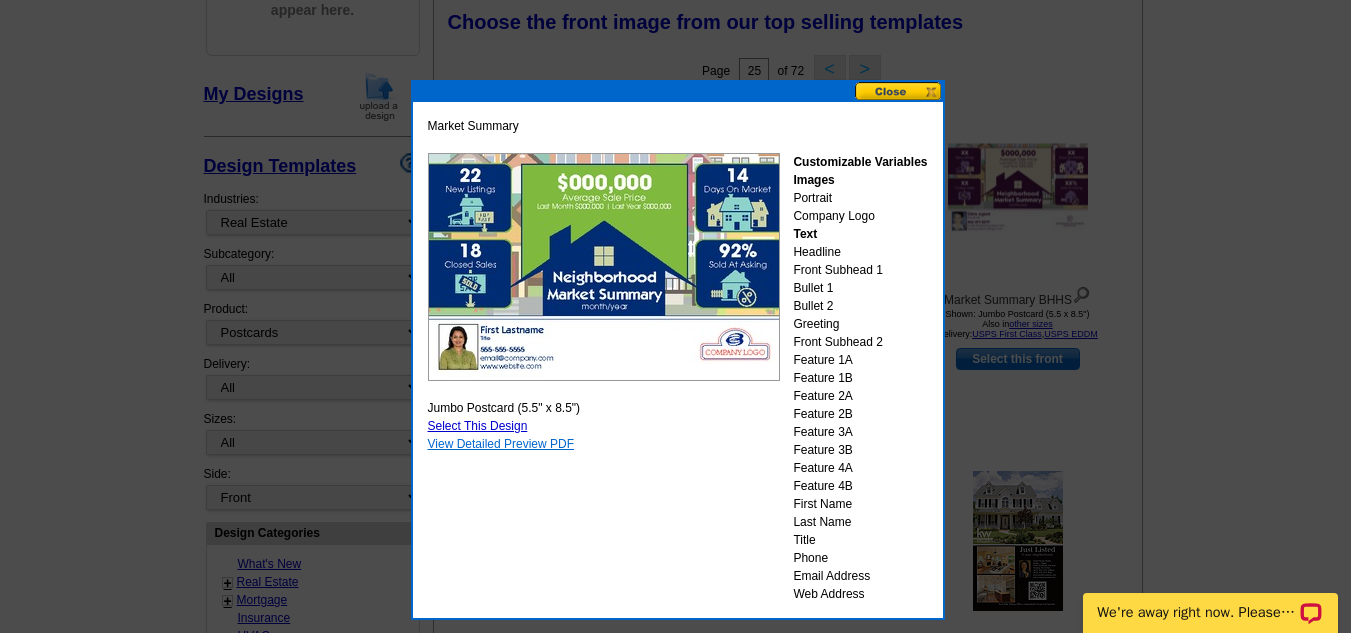 click on "View Detailed Preview PDF" at bounding box center [501, 444] 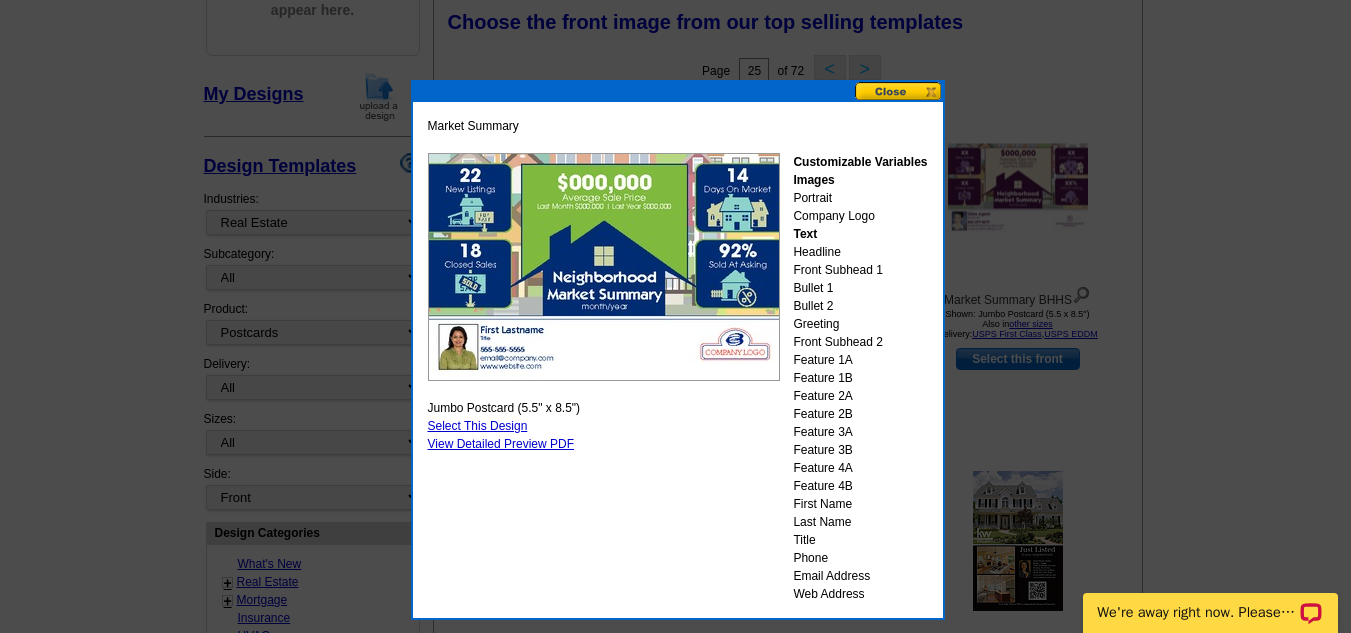 click on "Select This Design" at bounding box center (478, 426) 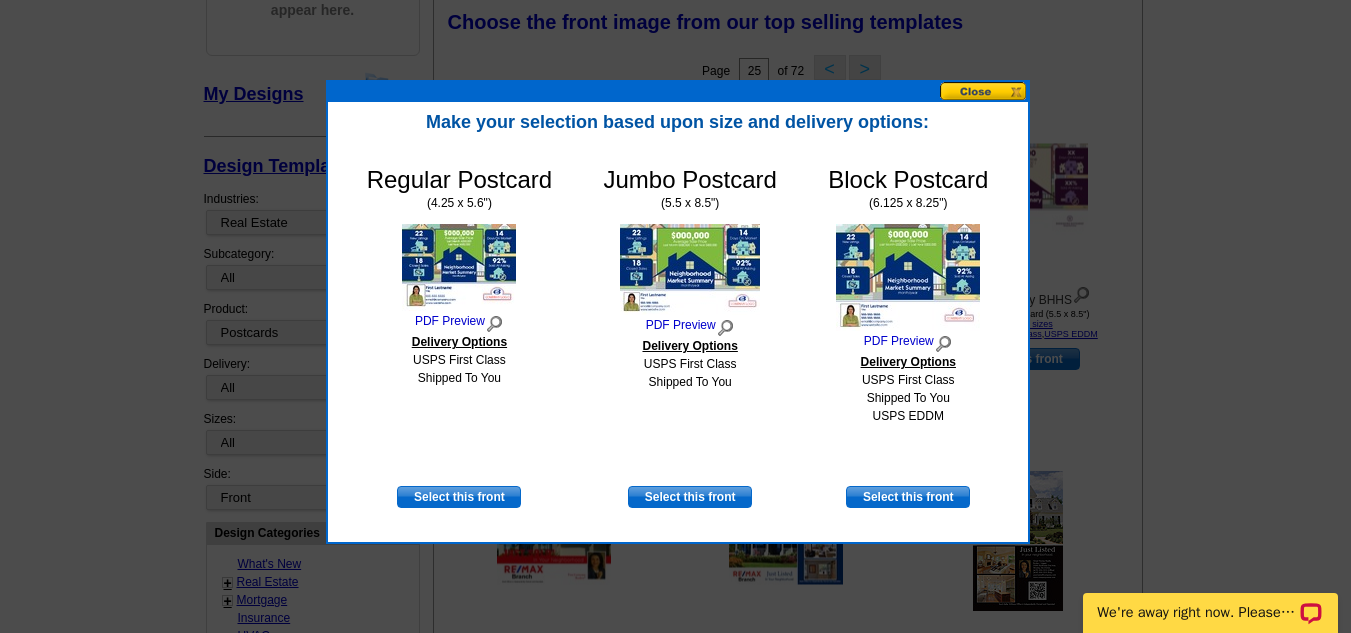 click on "Regular Postcard
(4.25 x 5.6")
PDF Preview
Delivery Options
USPS First Class
Shipped To You" at bounding box center (459, 326) 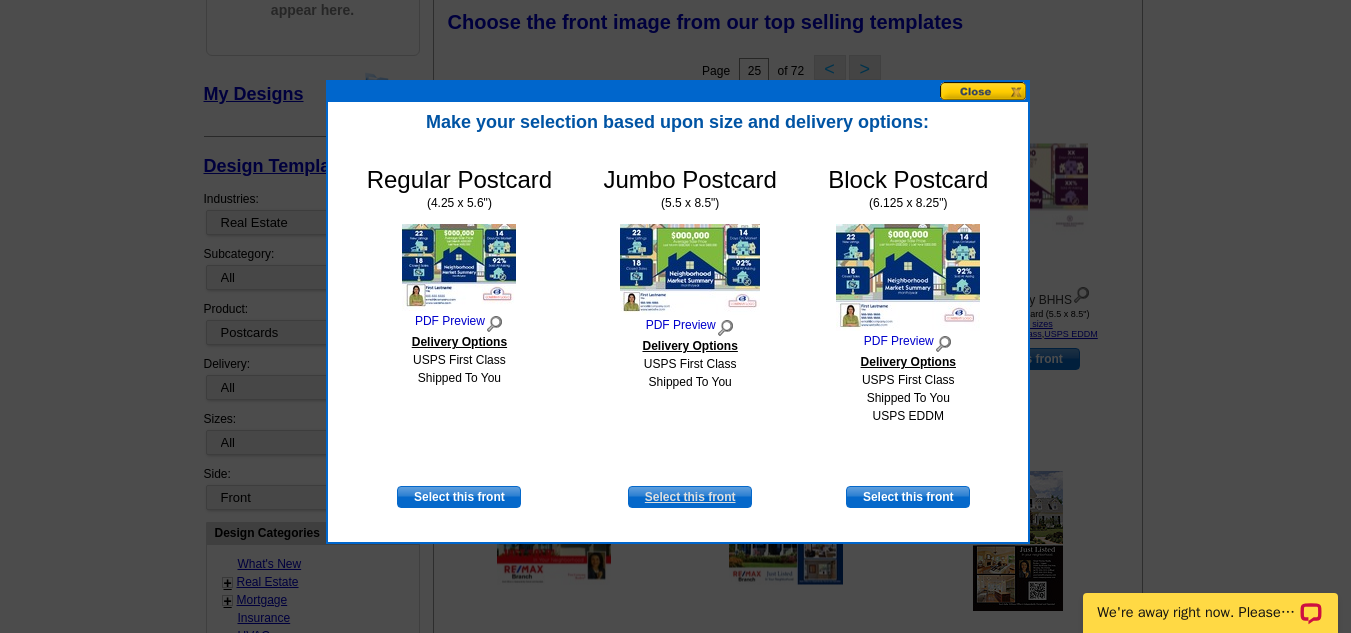 click on "Select this front" at bounding box center [690, 497] 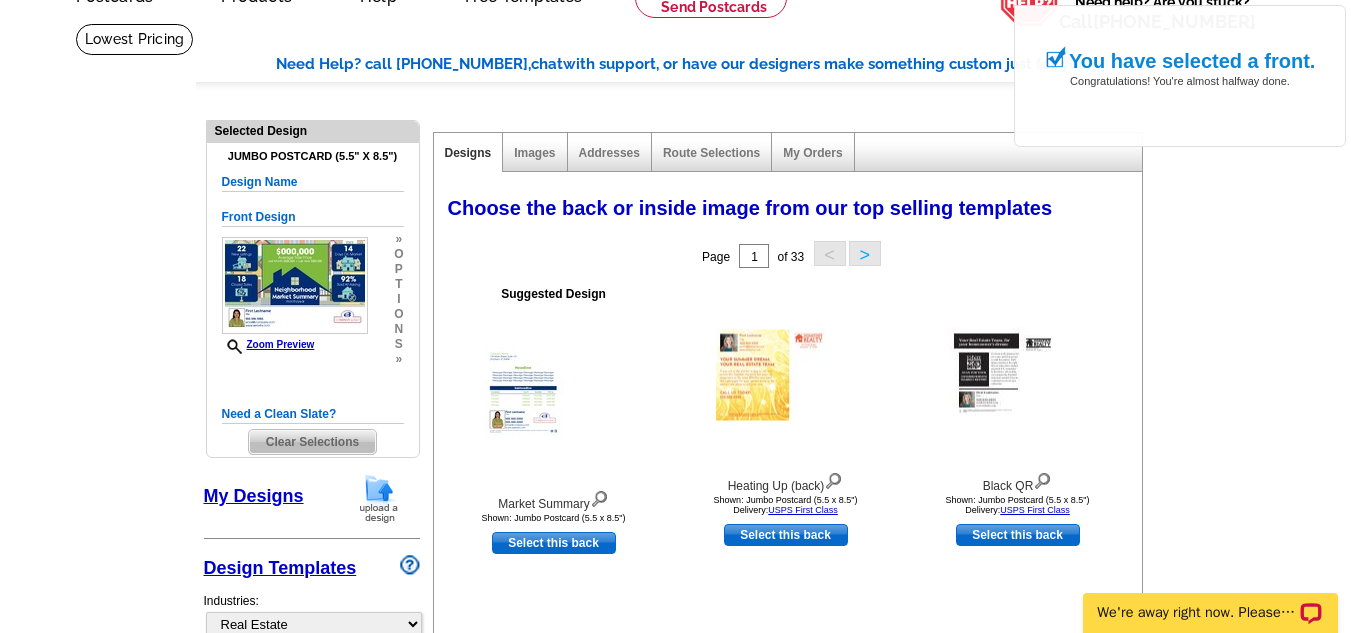 scroll, scrollTop: 111, scrollLeft: 0, axis: vertical 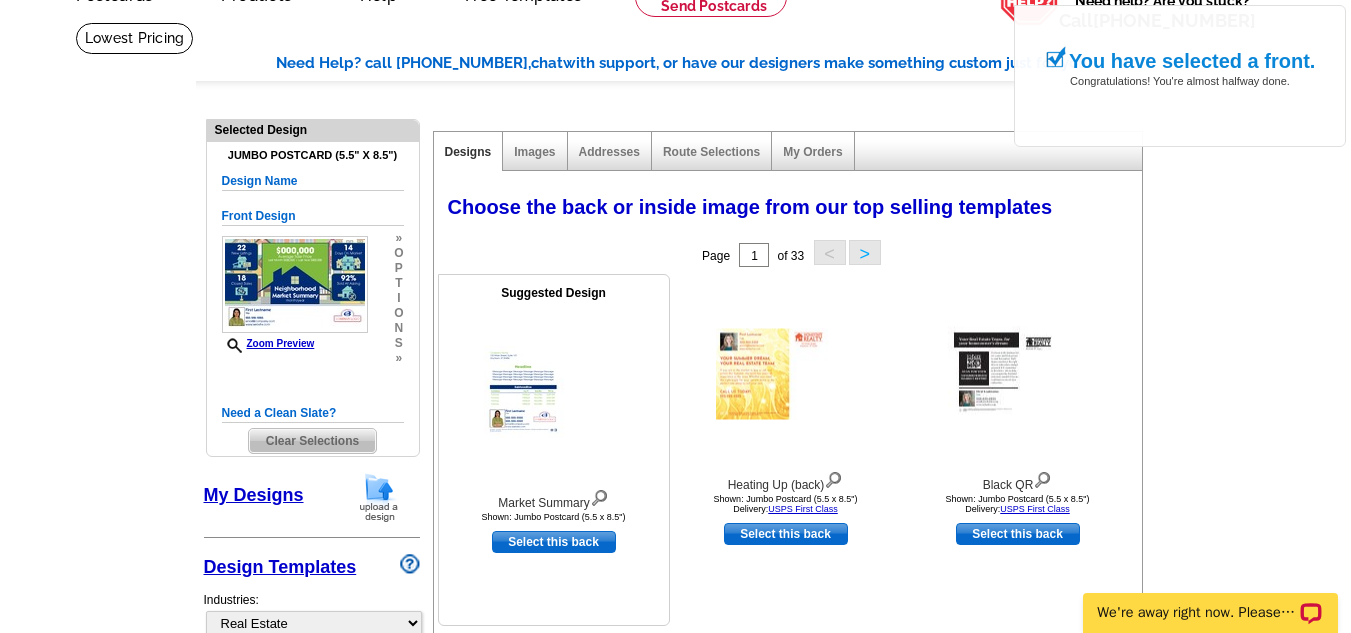 click at bounding box center [554, 392] 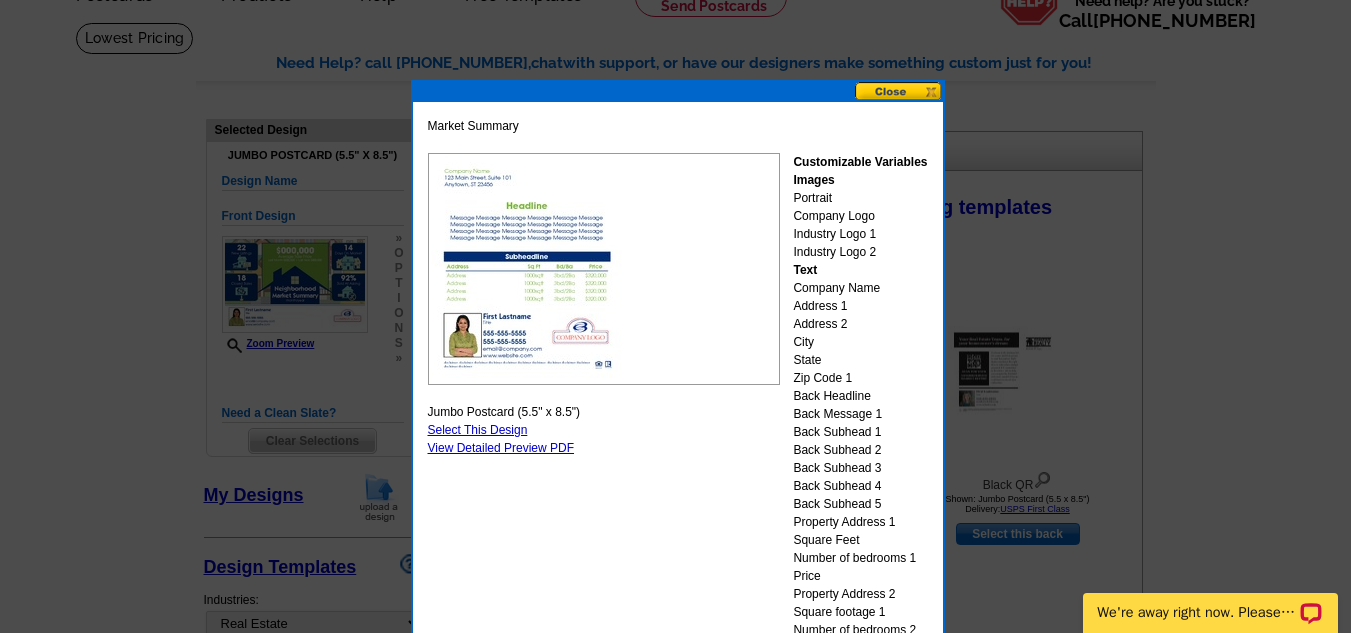 click at bounding box center [899, 91] 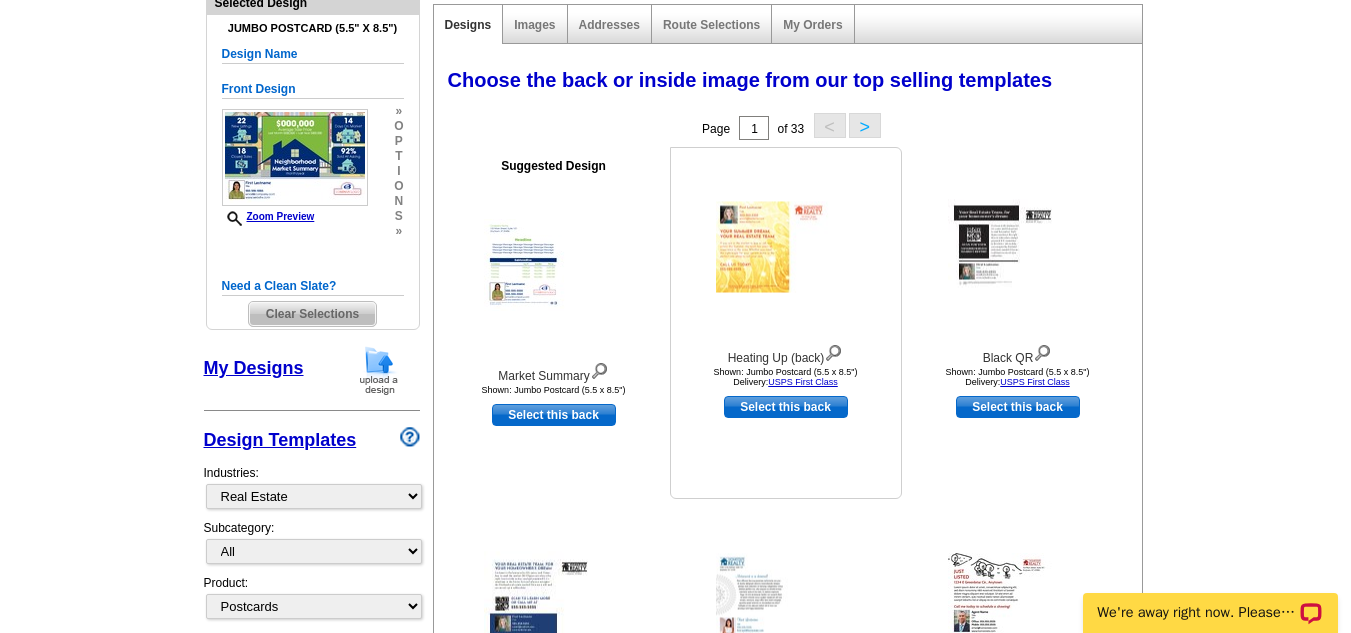 scroll, scrollTop: 0, scrollLeft: 0, axis: both 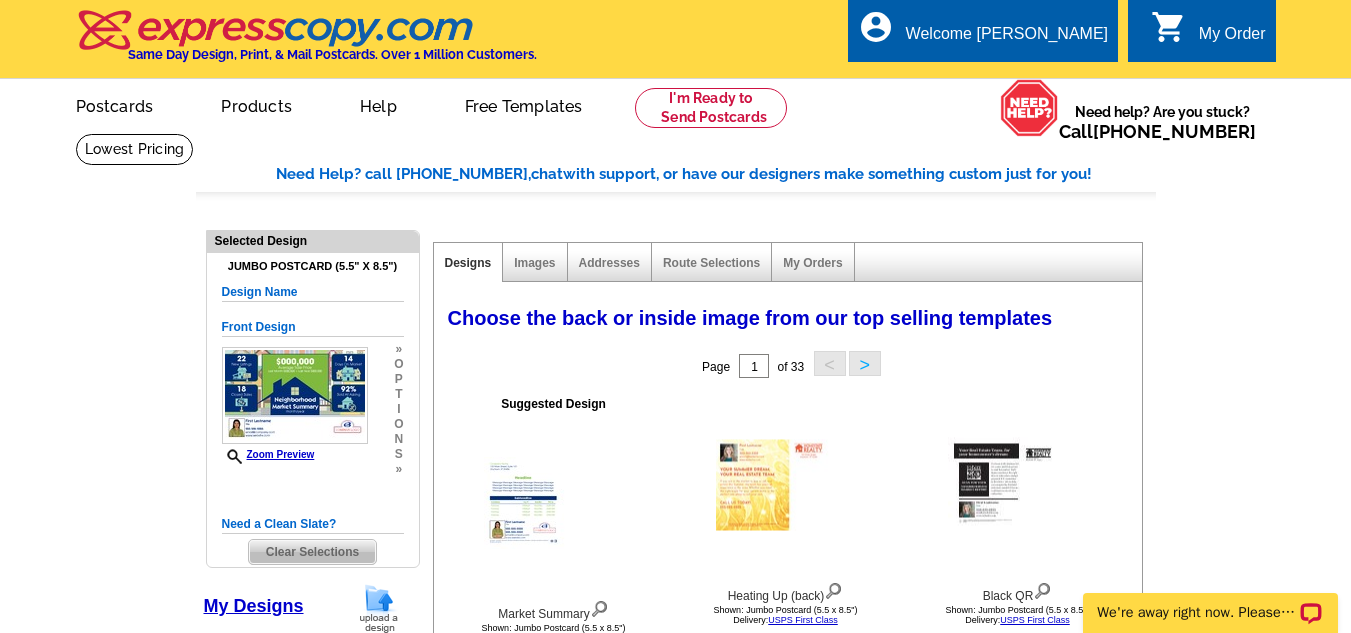 click on ">" at bounding box center (865, 363) 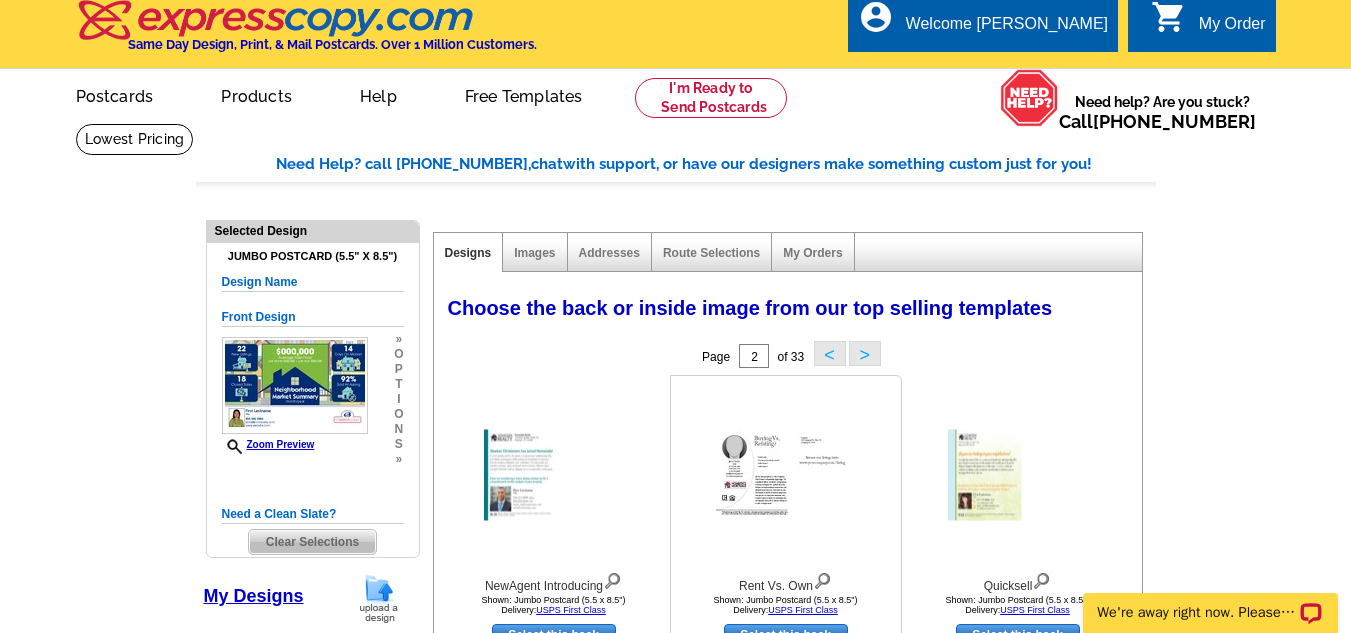 scroll, scrollTop: 0, scrollLeft: 0, axis: both 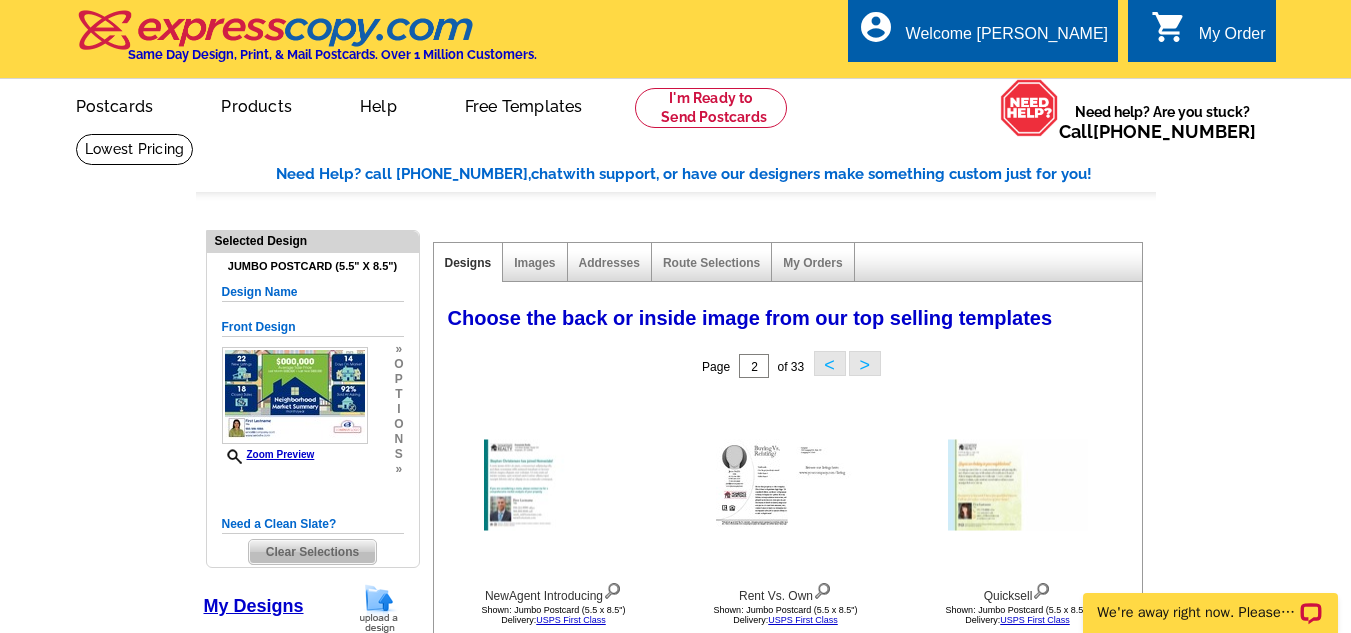 click on "<" at bounding box center (830, 363) 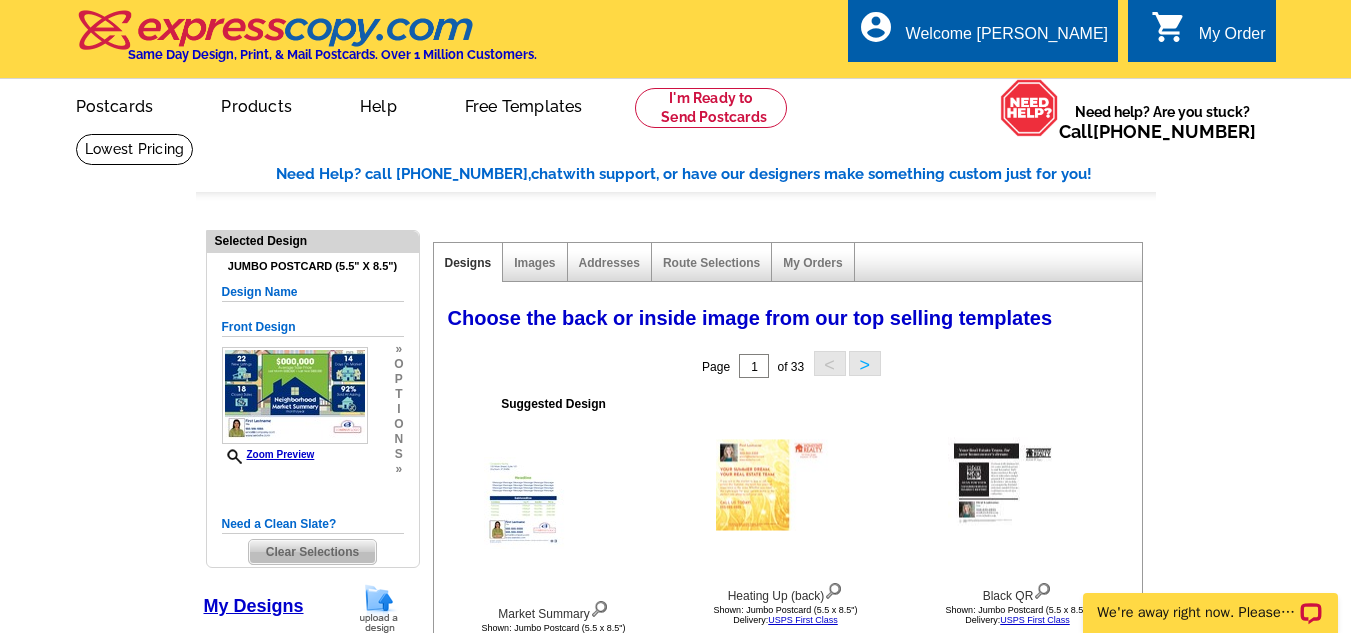 scroll, scrollTop: 188, scrollLeft: 0, axis: vertical 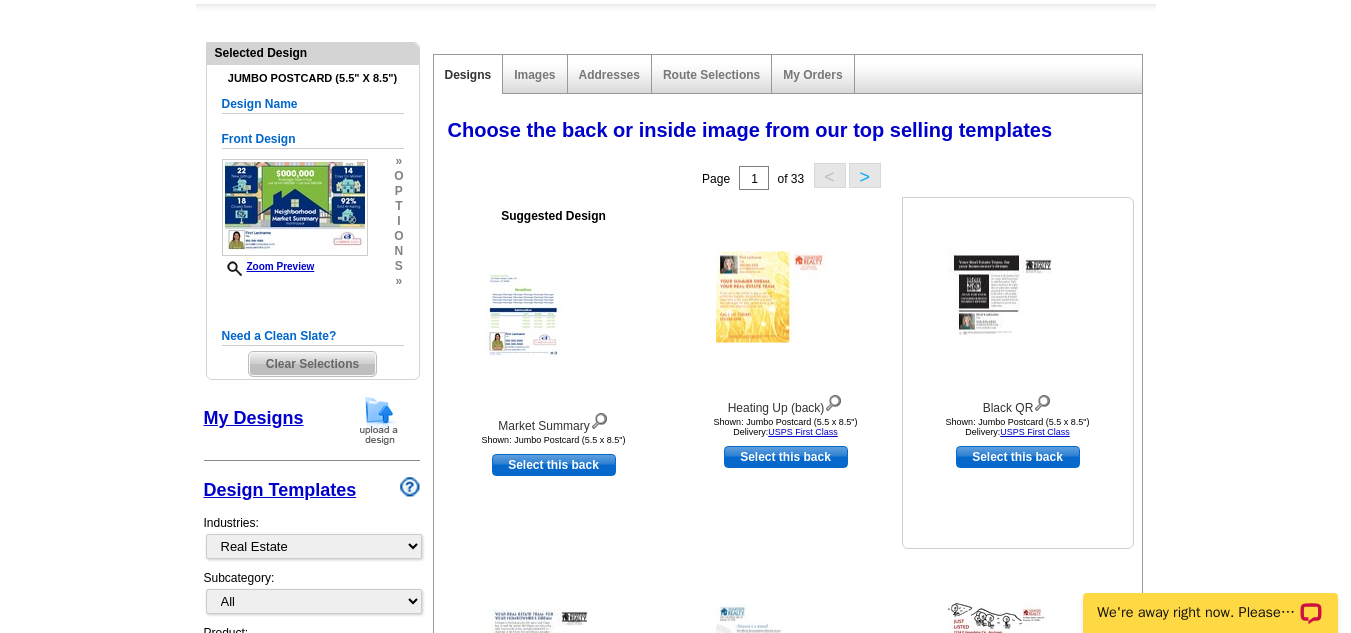 click at bounding box center (1018, 297) 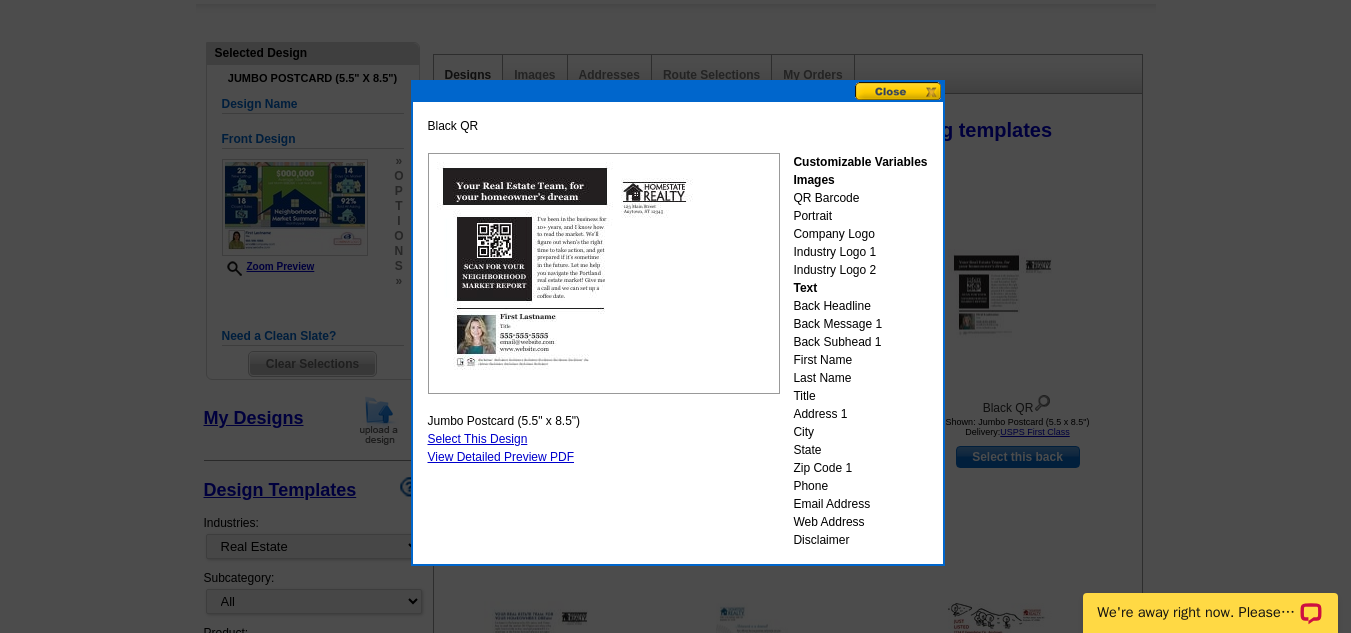 click at bounding box center (899, 91) 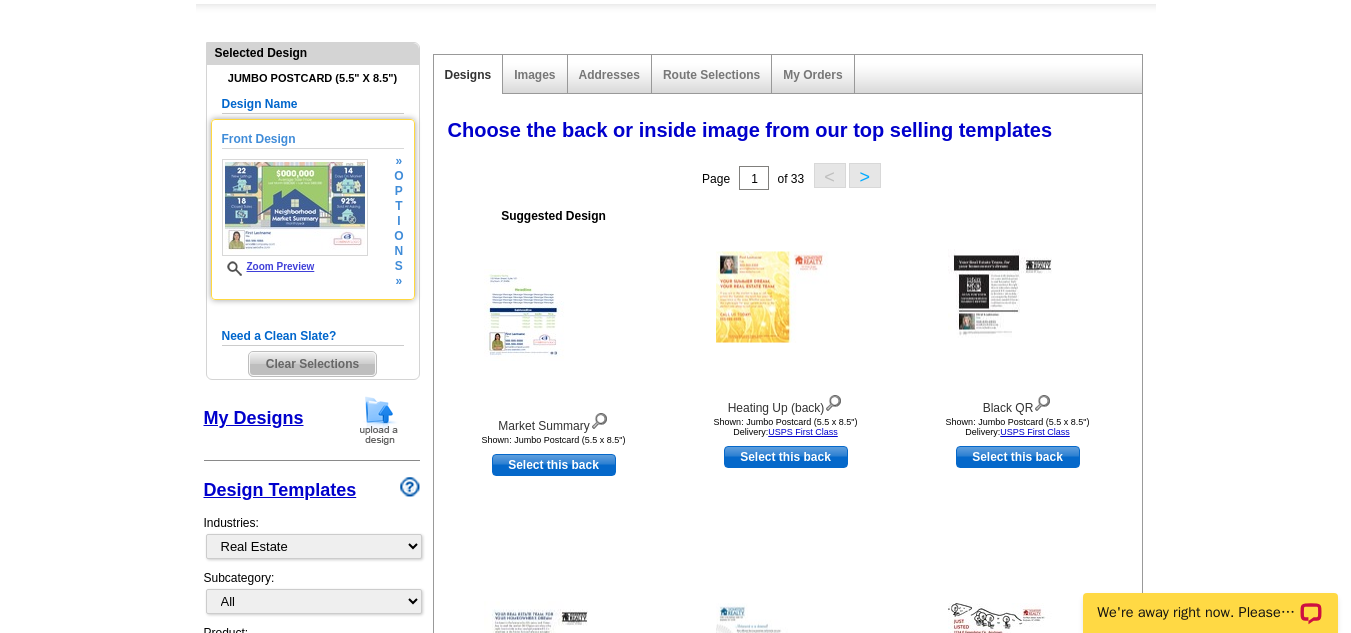 click on "Zoom Preview" at bounding box center [268, 266] 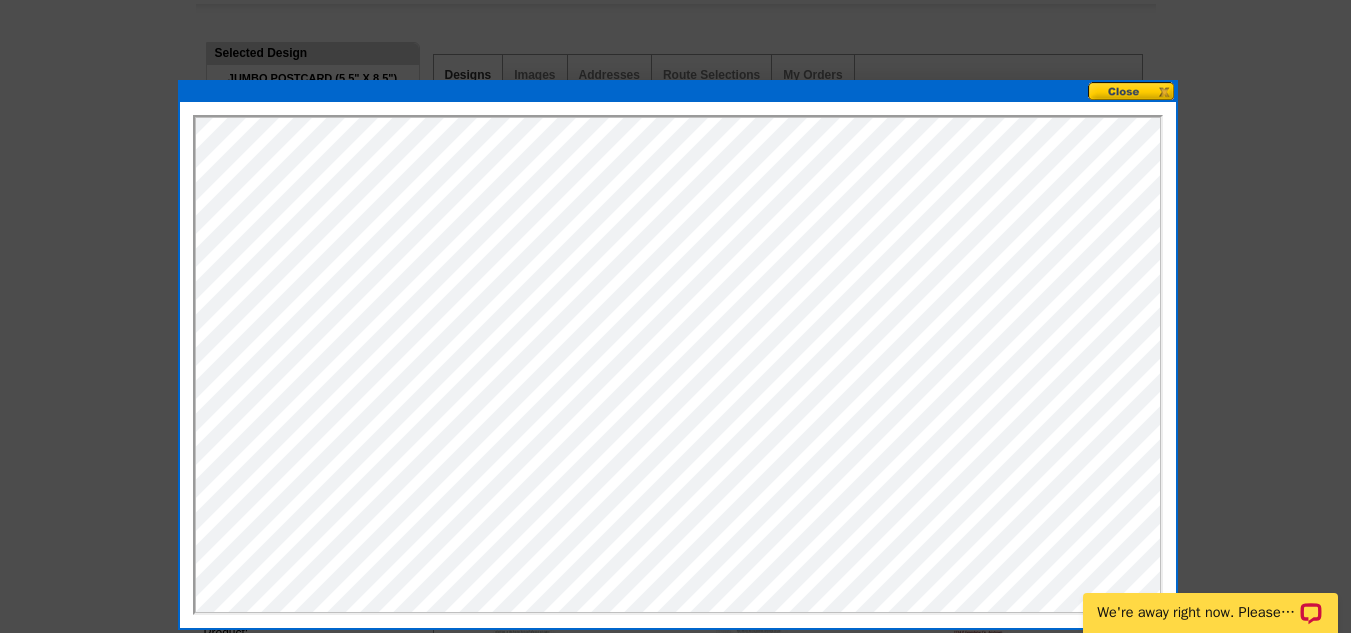 scroll, scrollTop: 0, scrollLeft: 0, axis: both 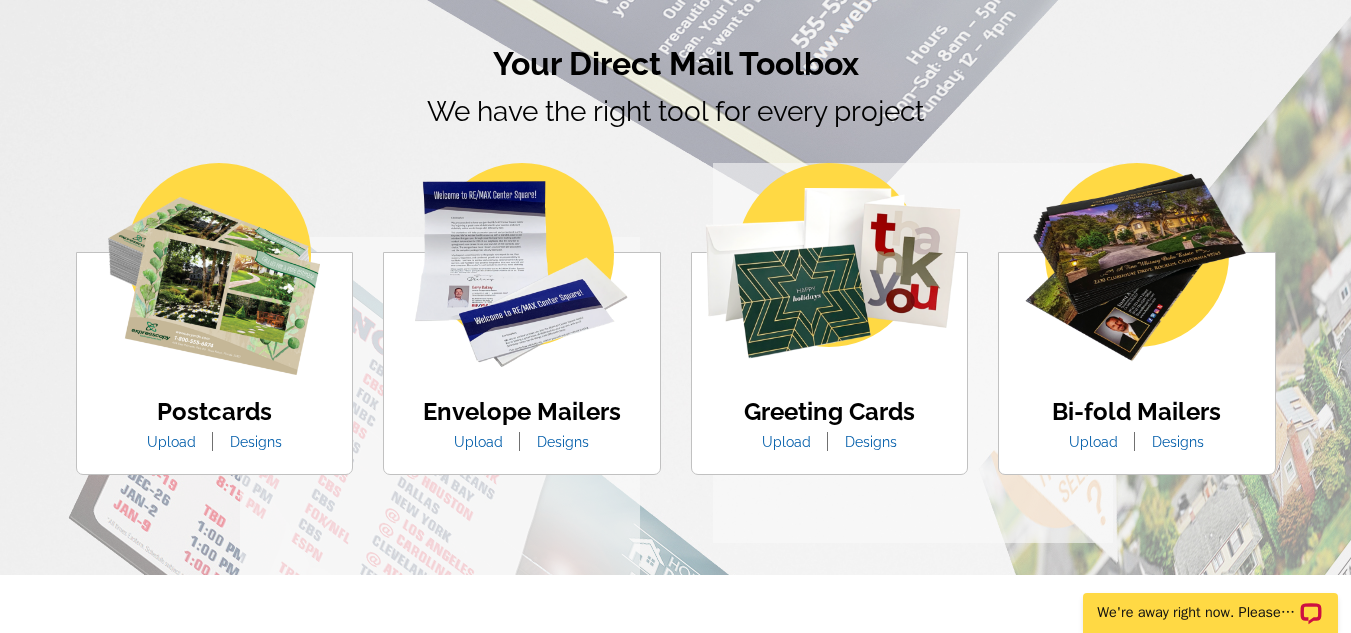 click on "Designs" at bounding box center [256, 442] 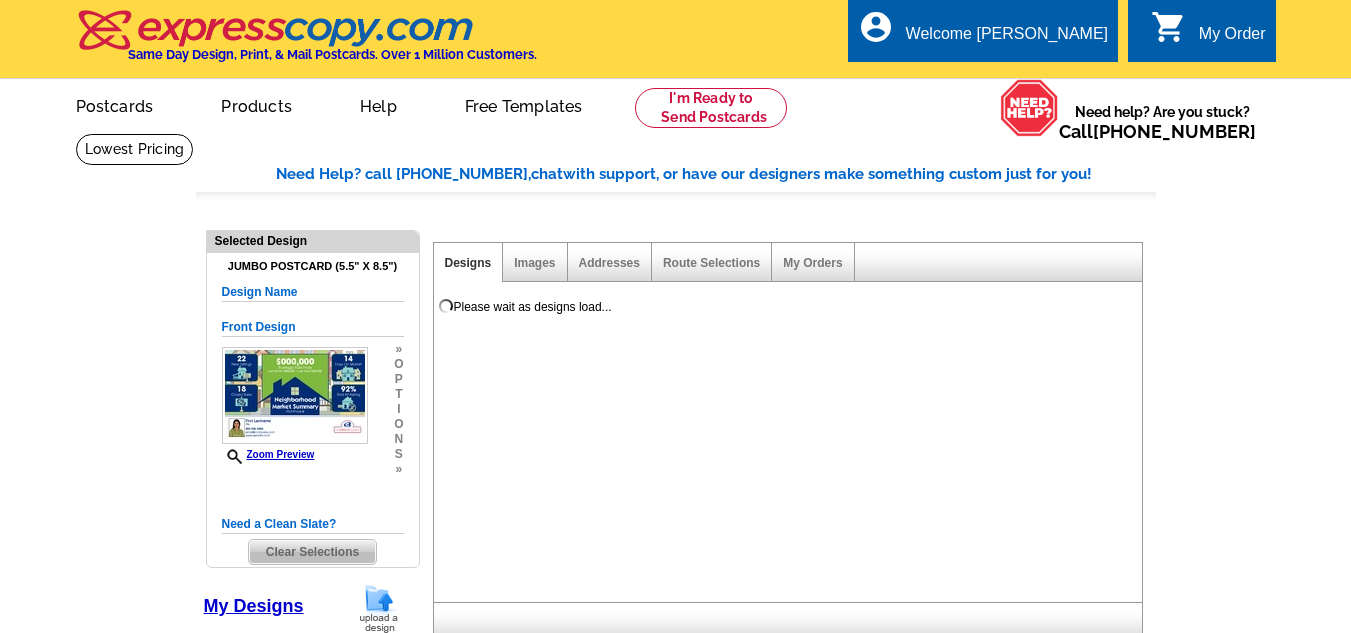 select on "1" 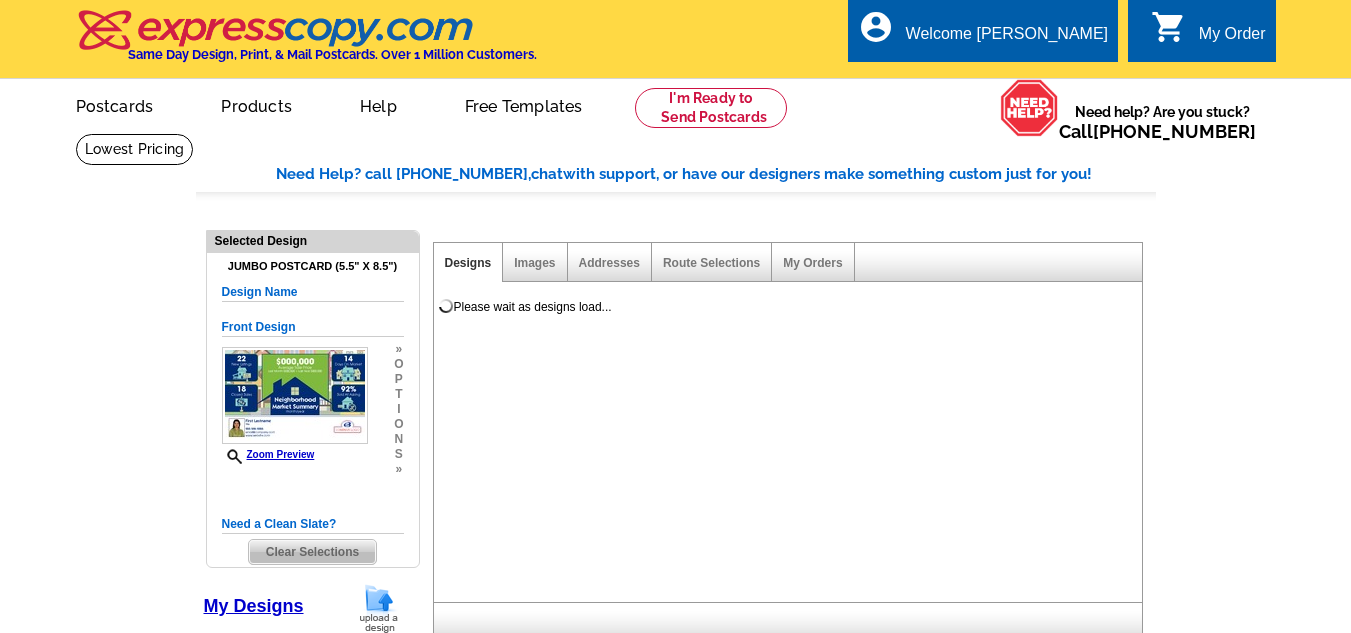 select on "2" 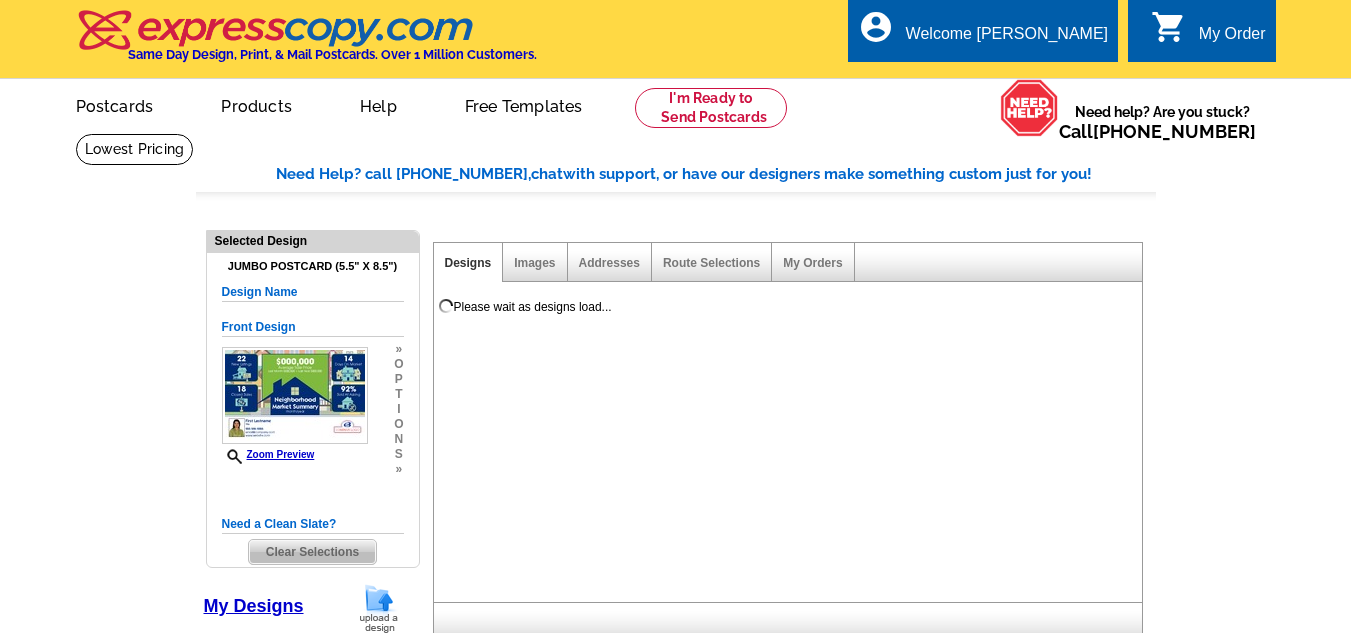 select on "back" 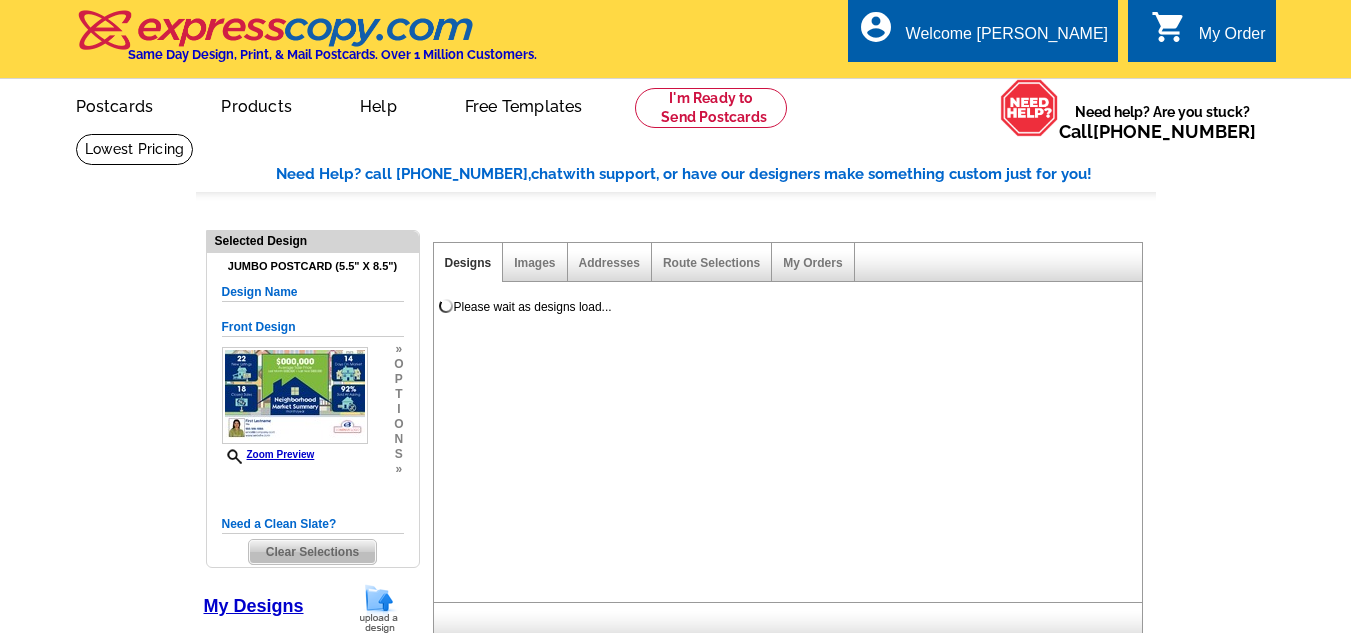 scroll, scrollTop: 0, scrollLeft: 0, axis: both 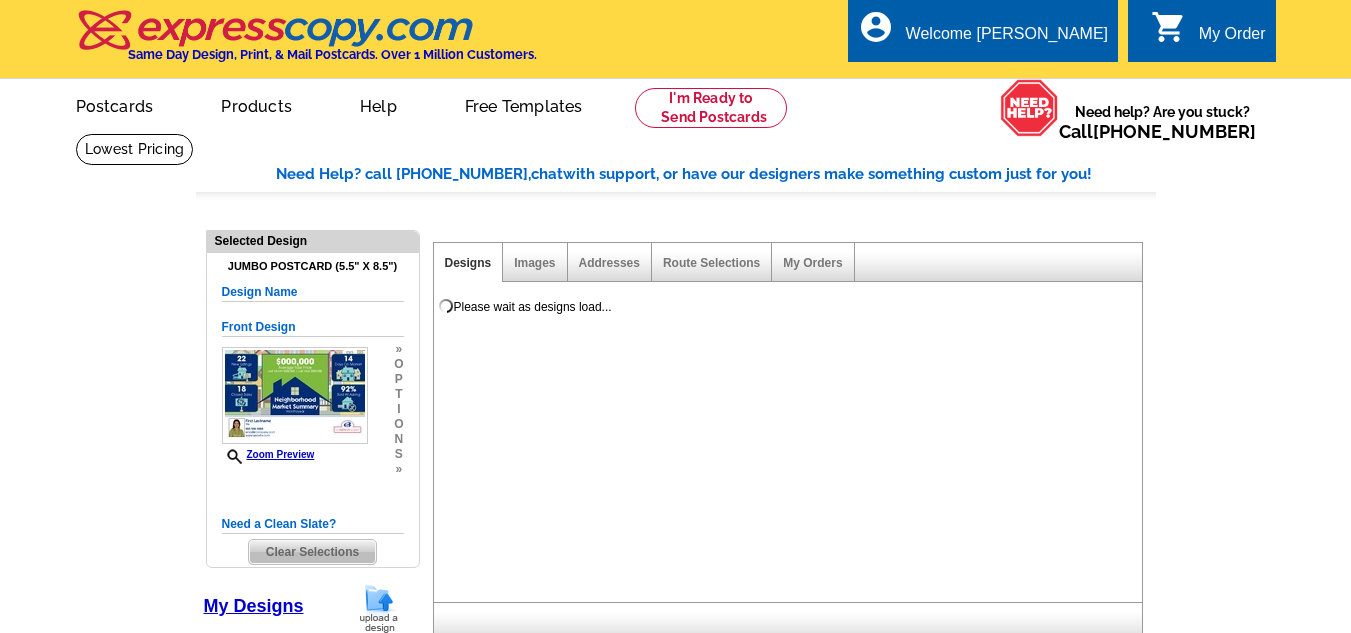 select on "971" 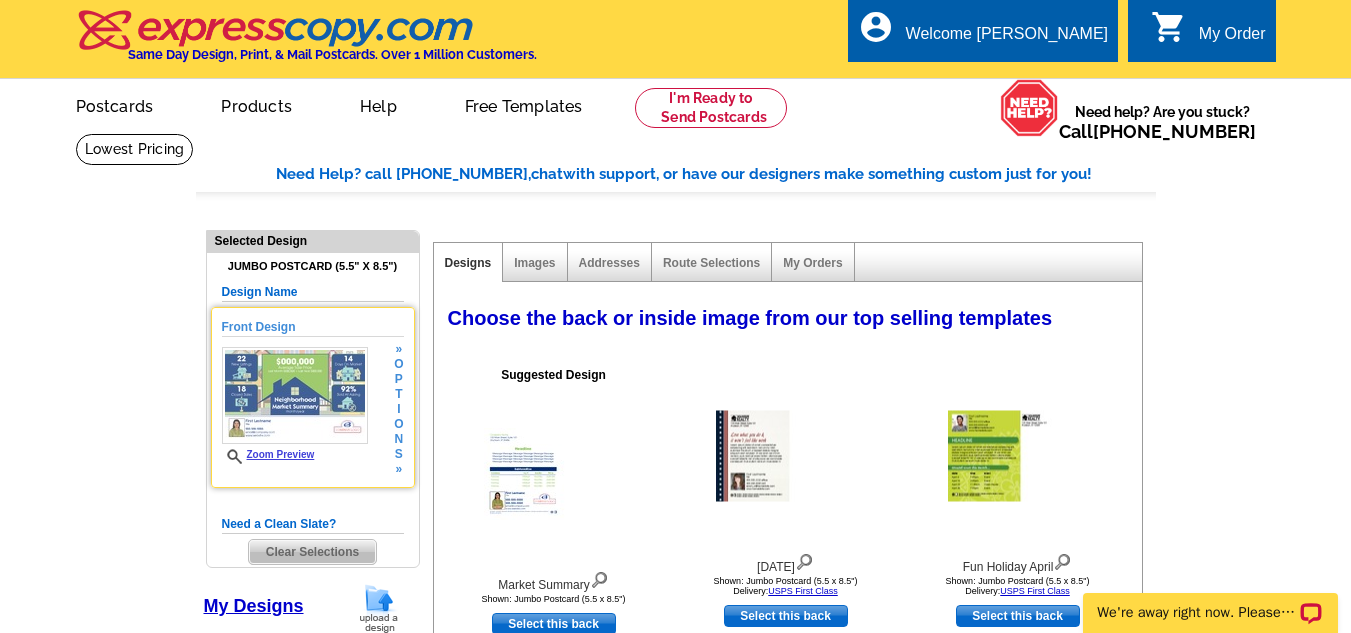 scroll, scrollTop: 0, scrollLeft: 0, axis: both 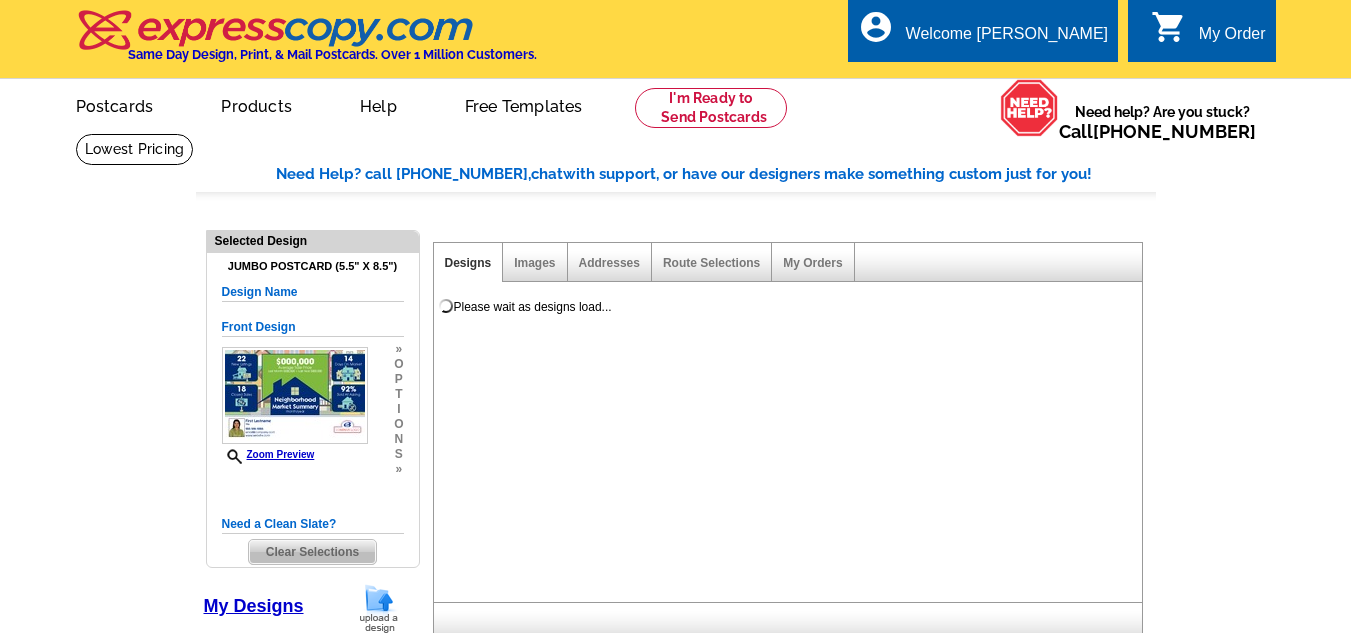 select on "1" 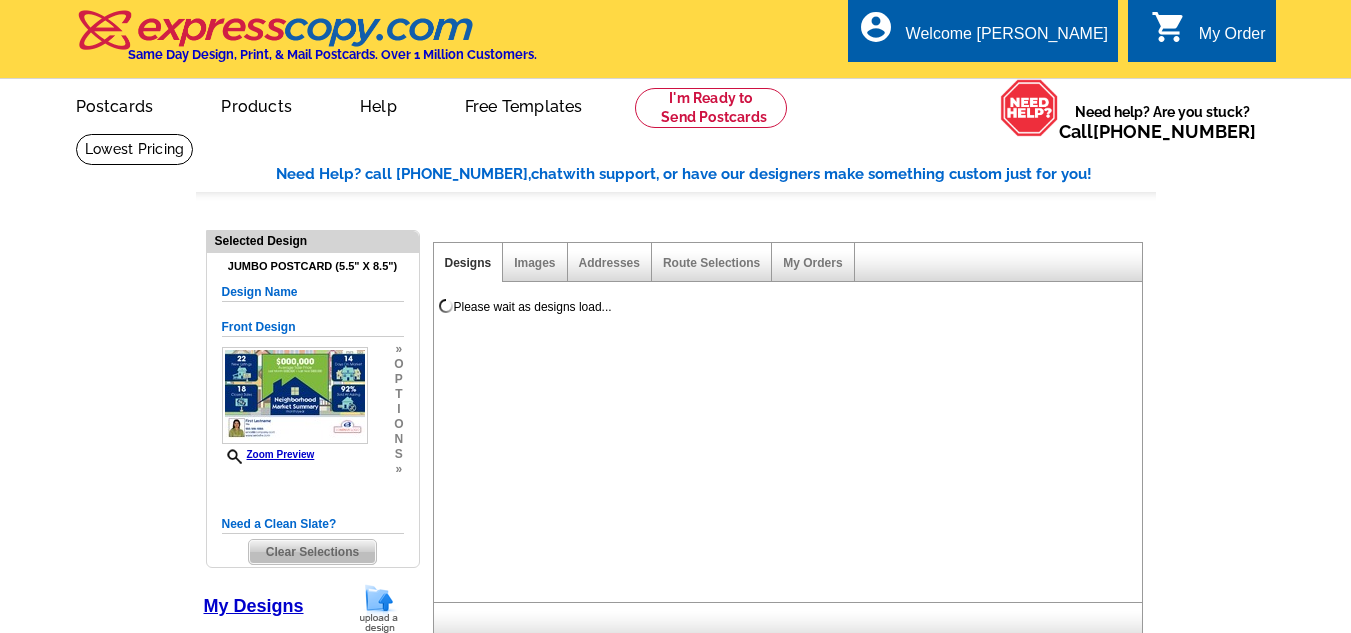 select on "2" 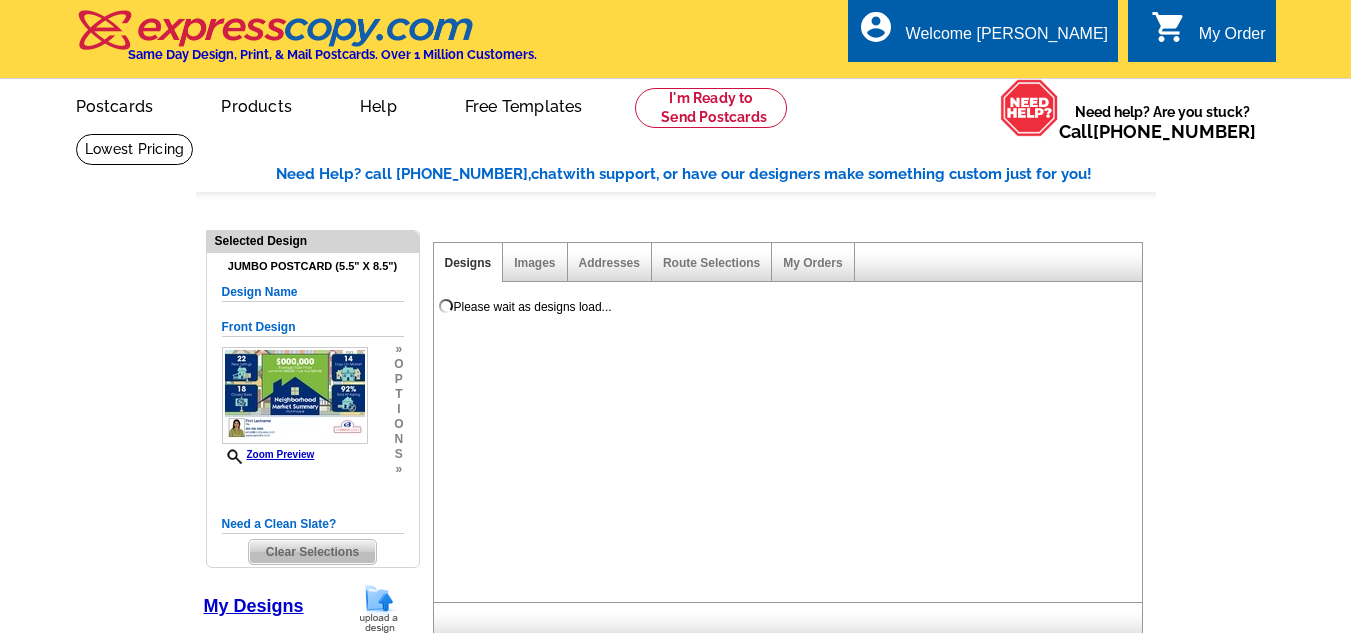 select on "back" 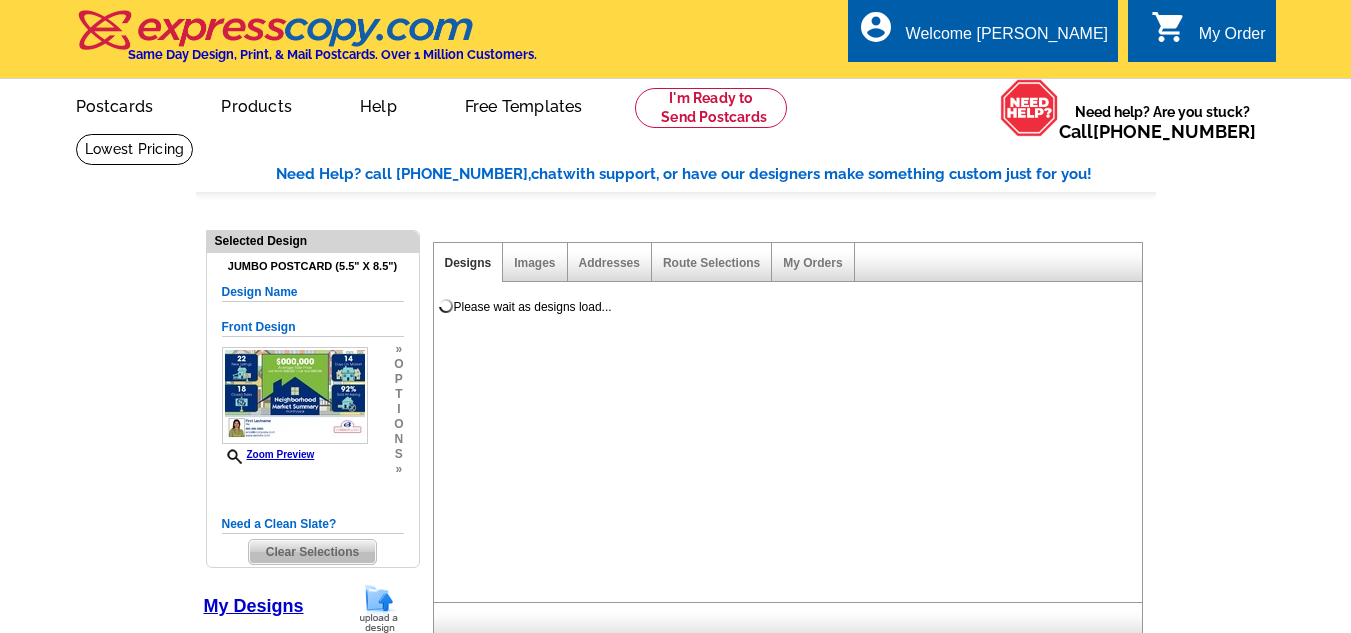 scroll, scrollTop: 0, scrollLeft: 0, axis: both 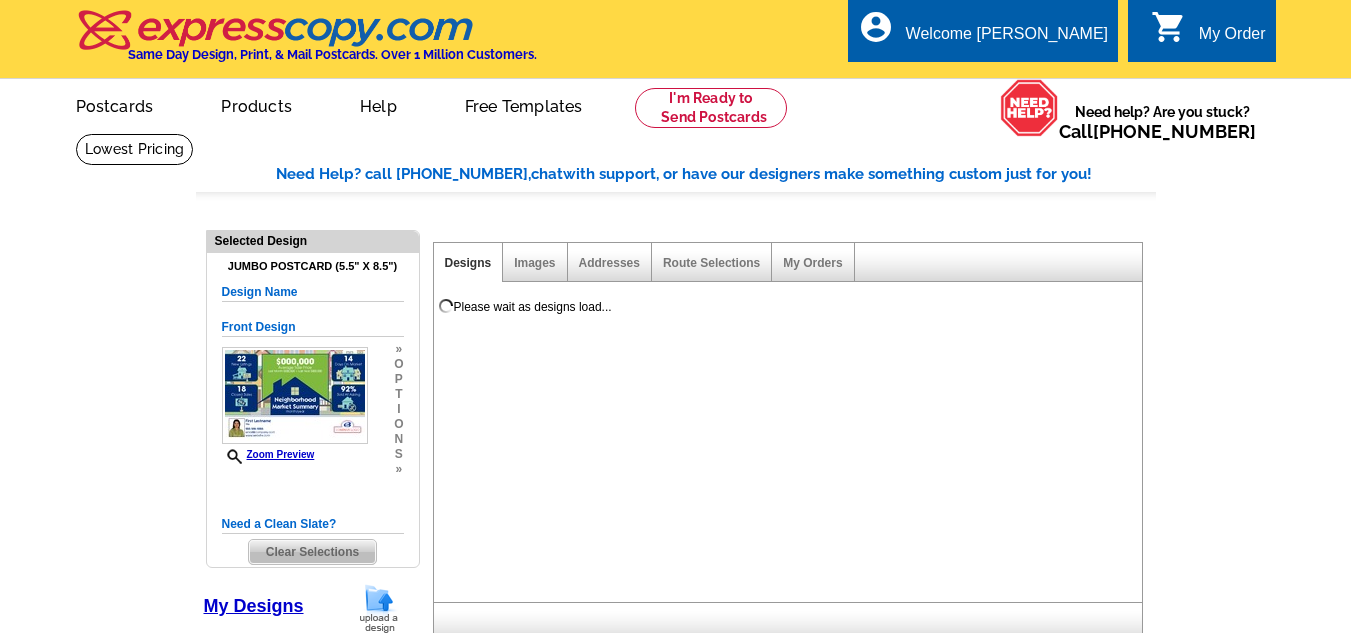 select on "785" 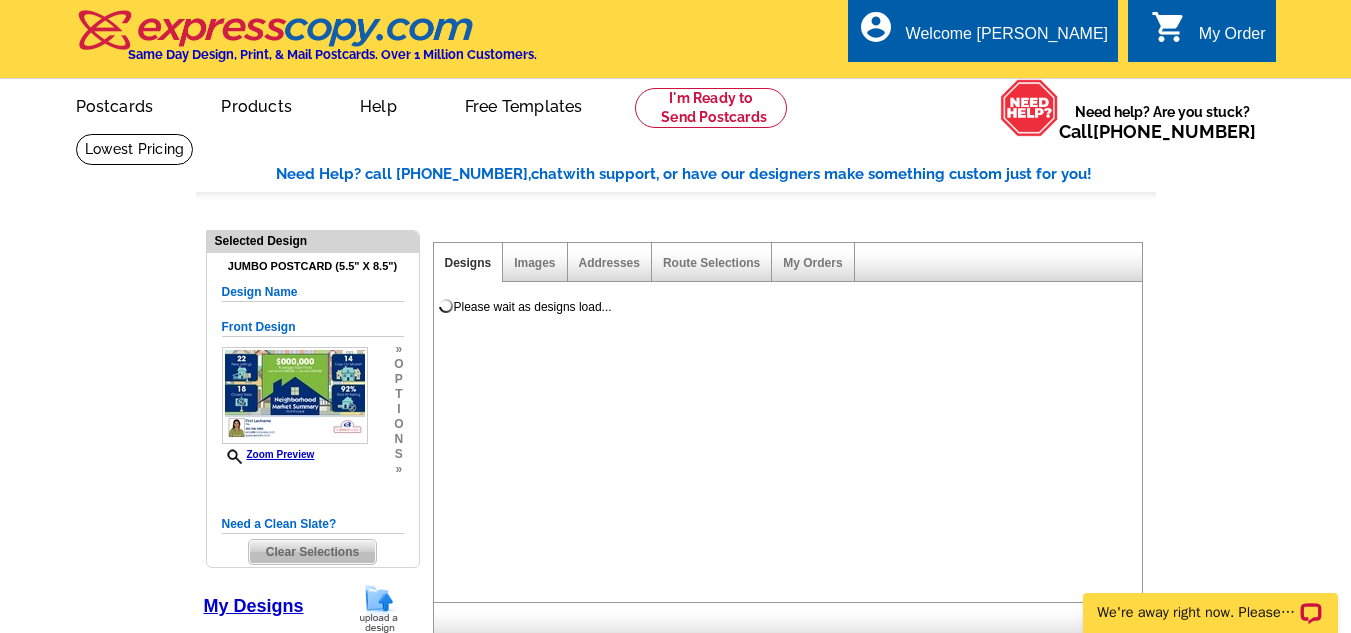scroll, scrollTop: 0, scrollLeft: 0, axis: both 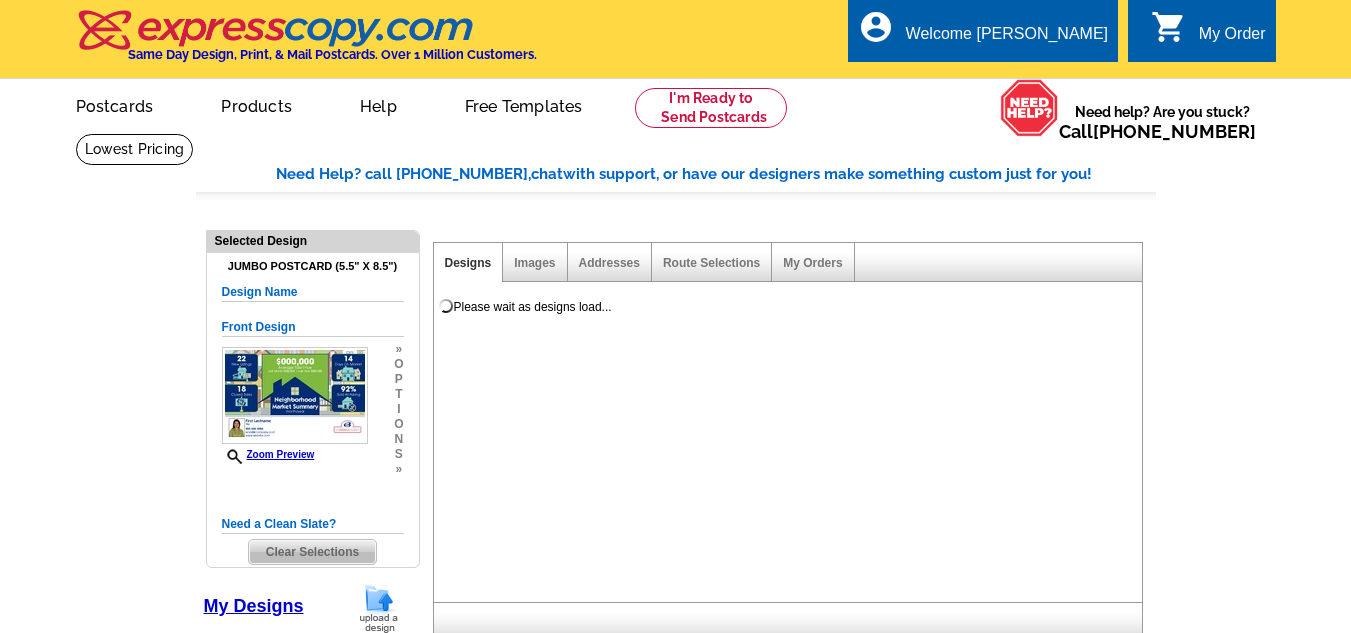 select on "1" 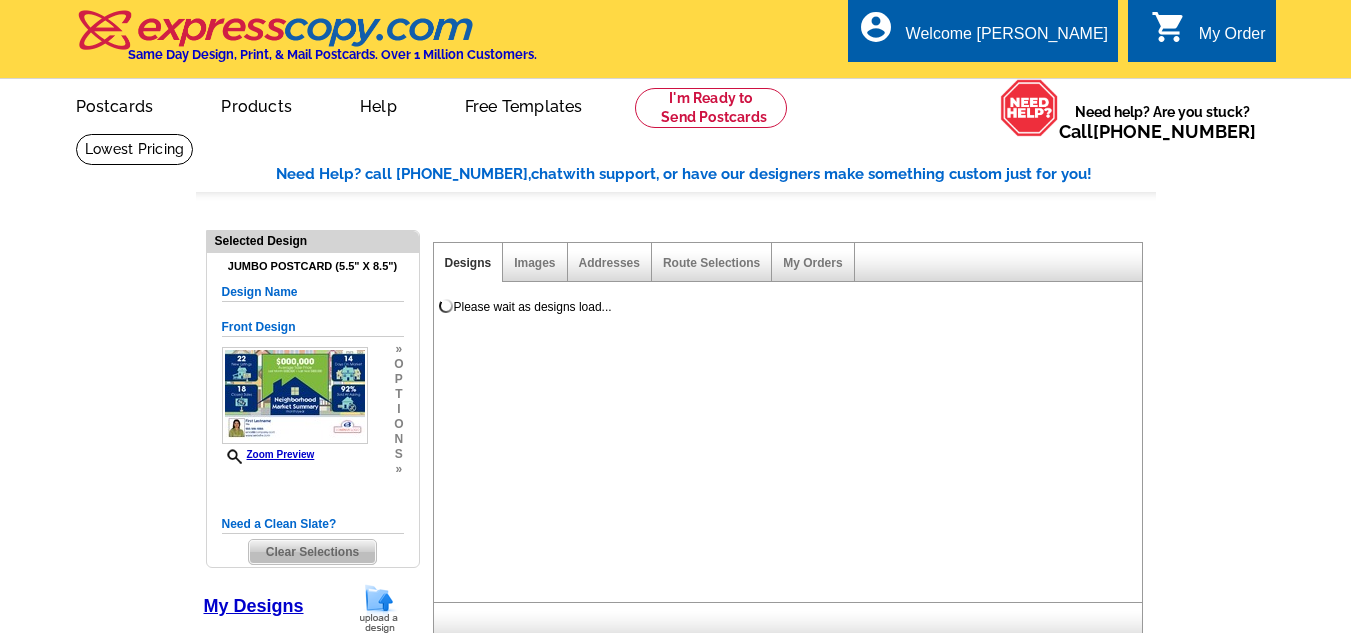 select on "2" 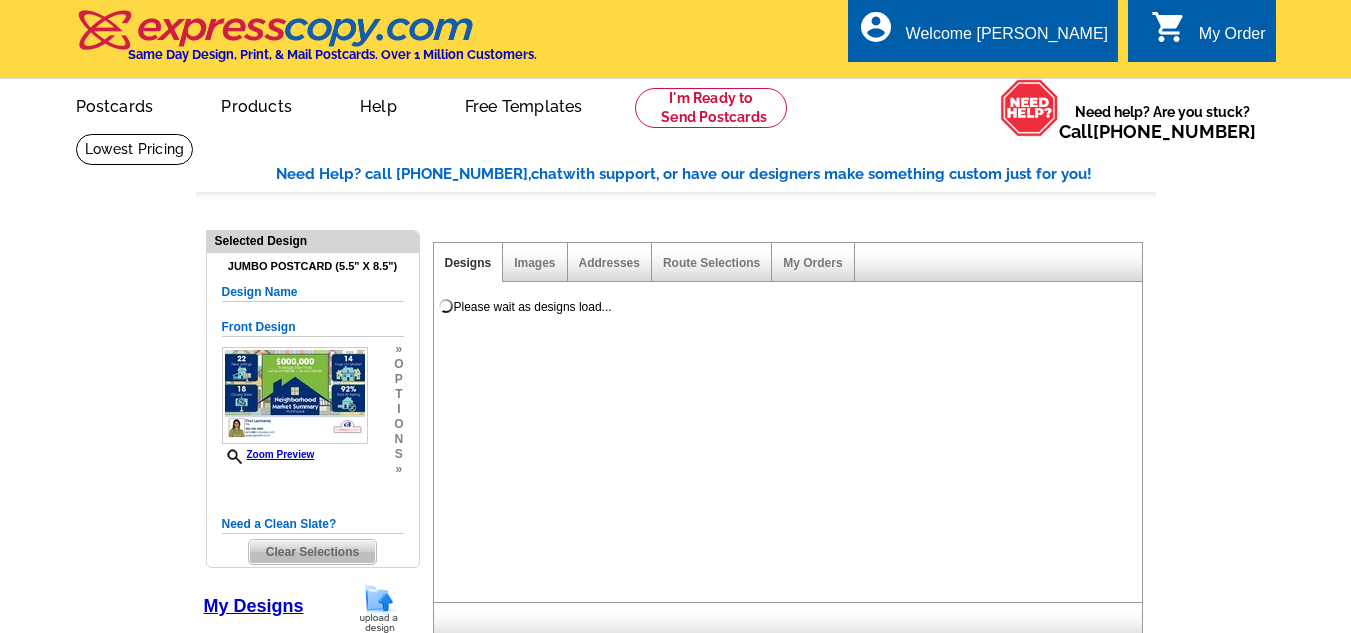 select on "back" 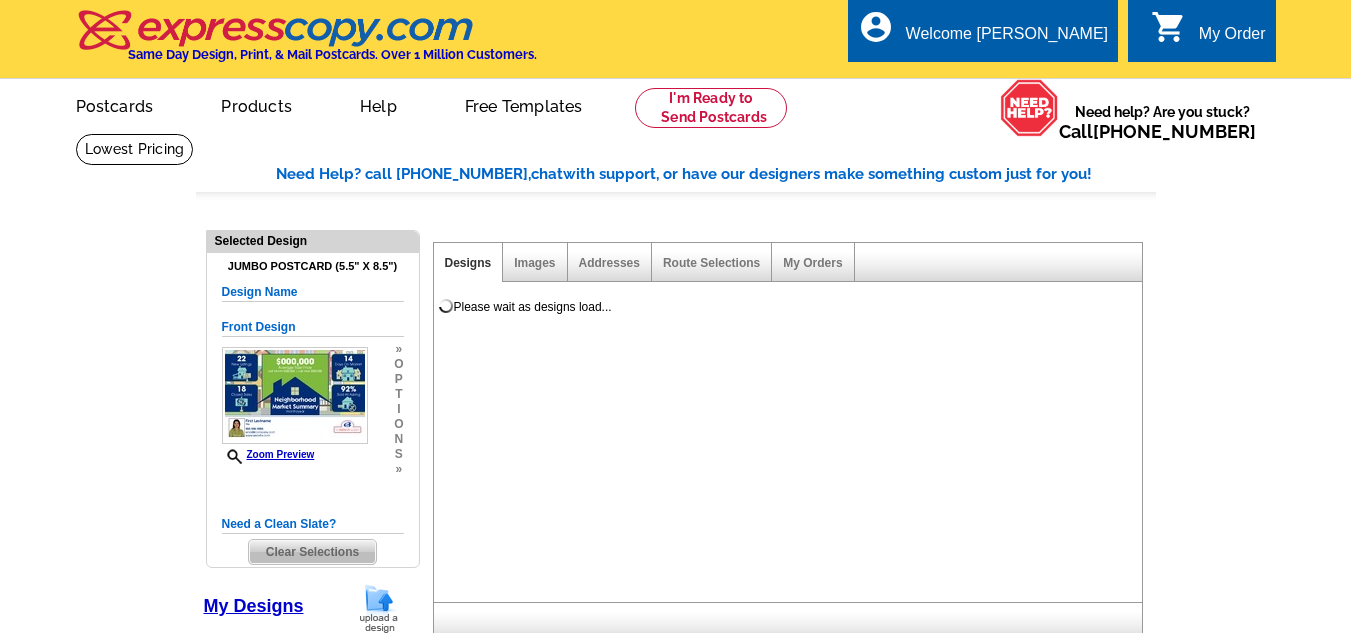 scroll, scrollTop: 0, scrollLeft: 0, axis: both 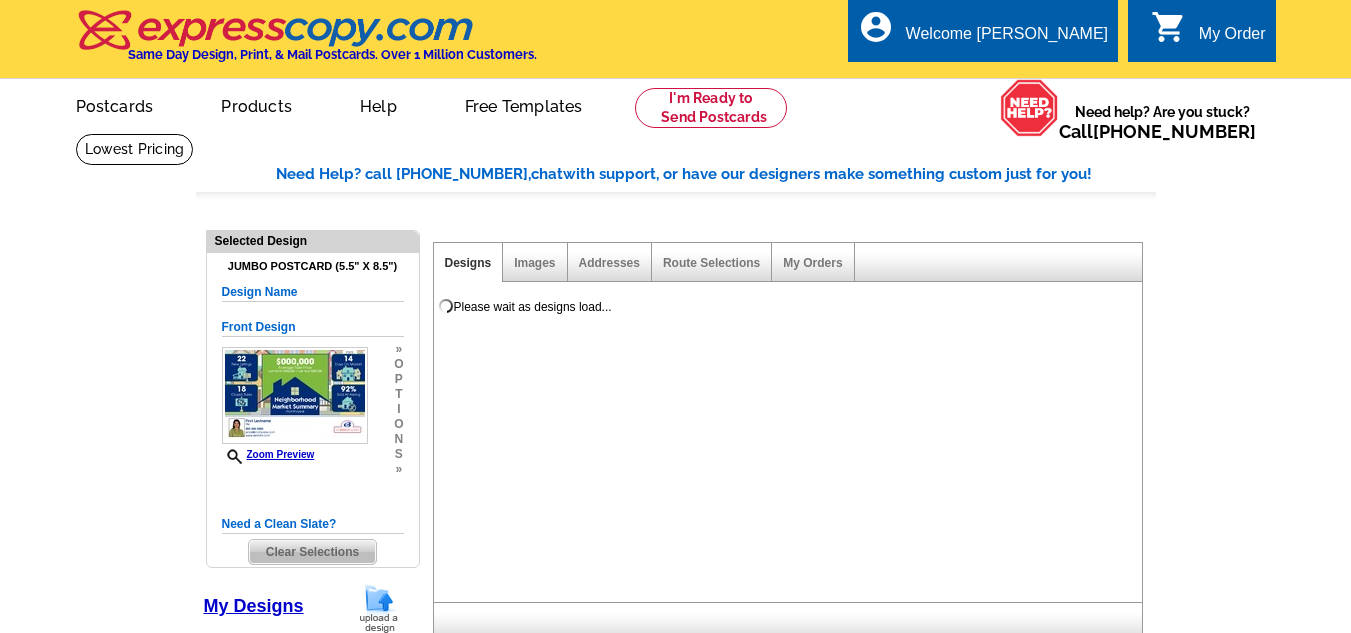 select on "785" 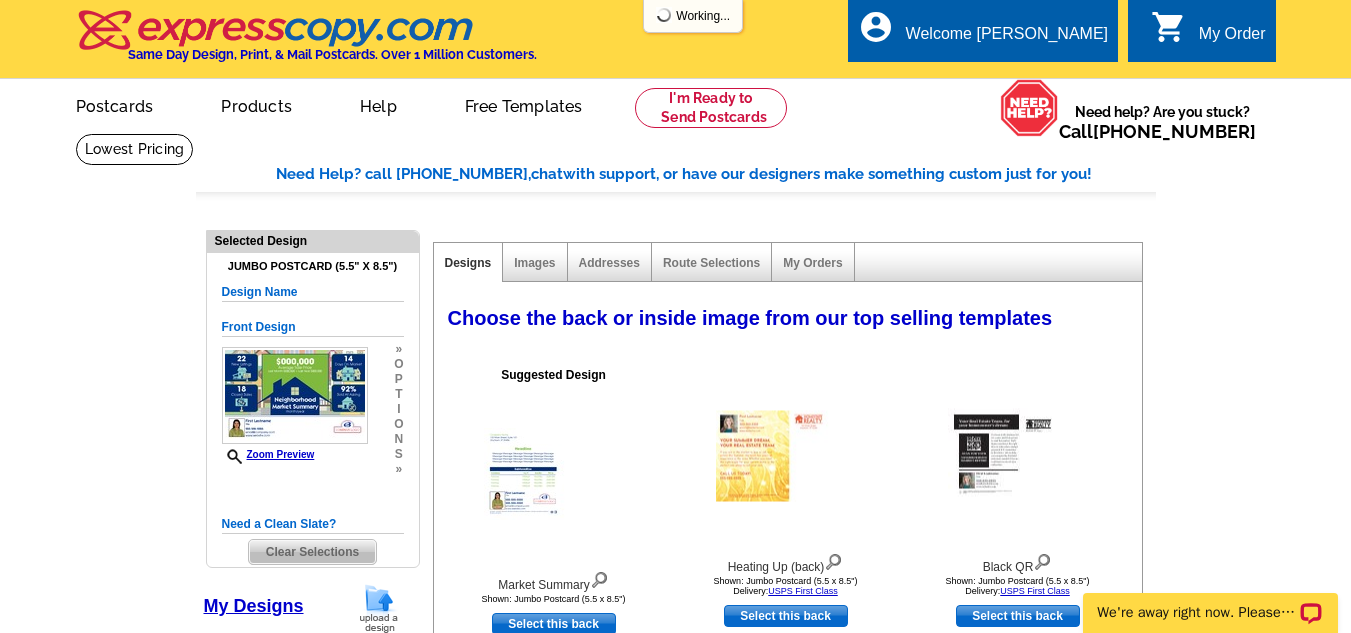scroll, scrollTop: 0, scrollLeft: 0, axis: both 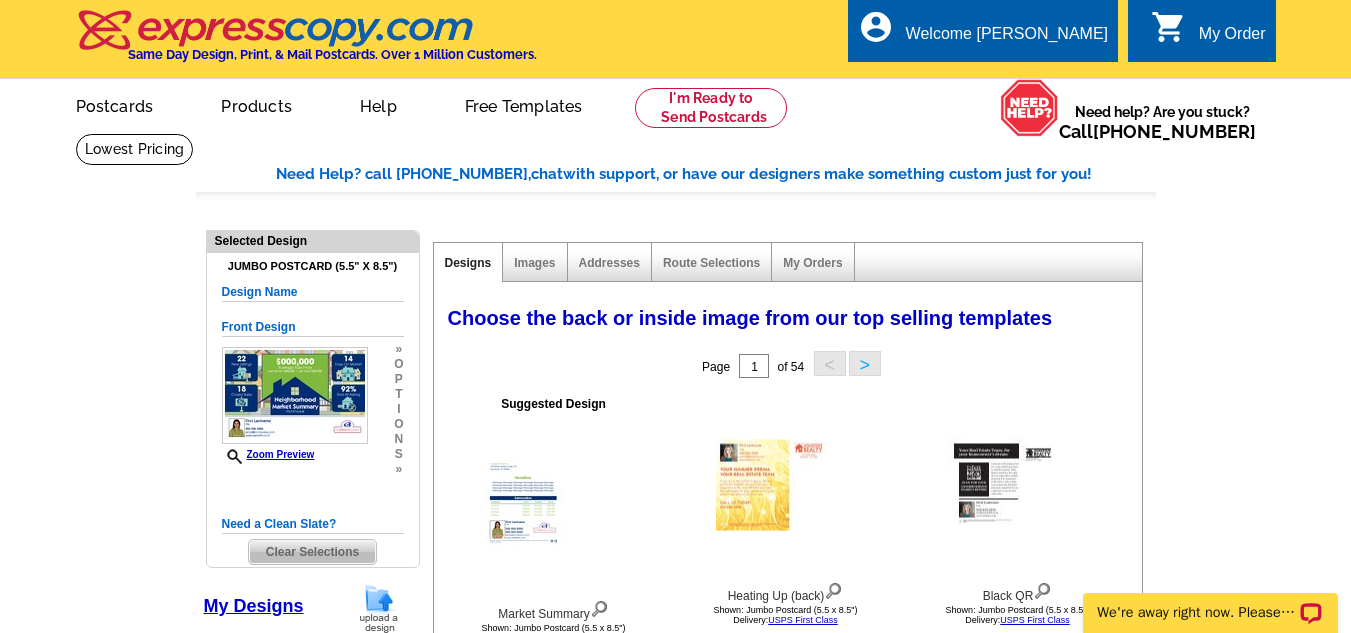 click on "Designs" at bounding box center (468, 263) 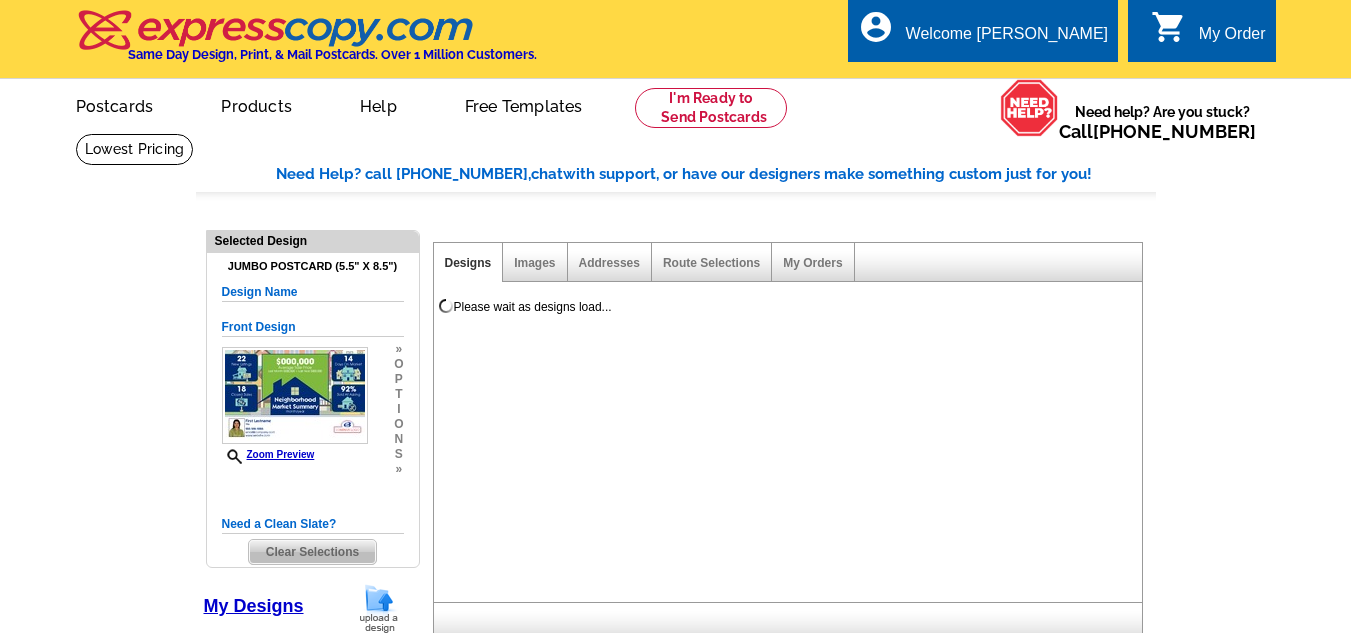 select on "1" 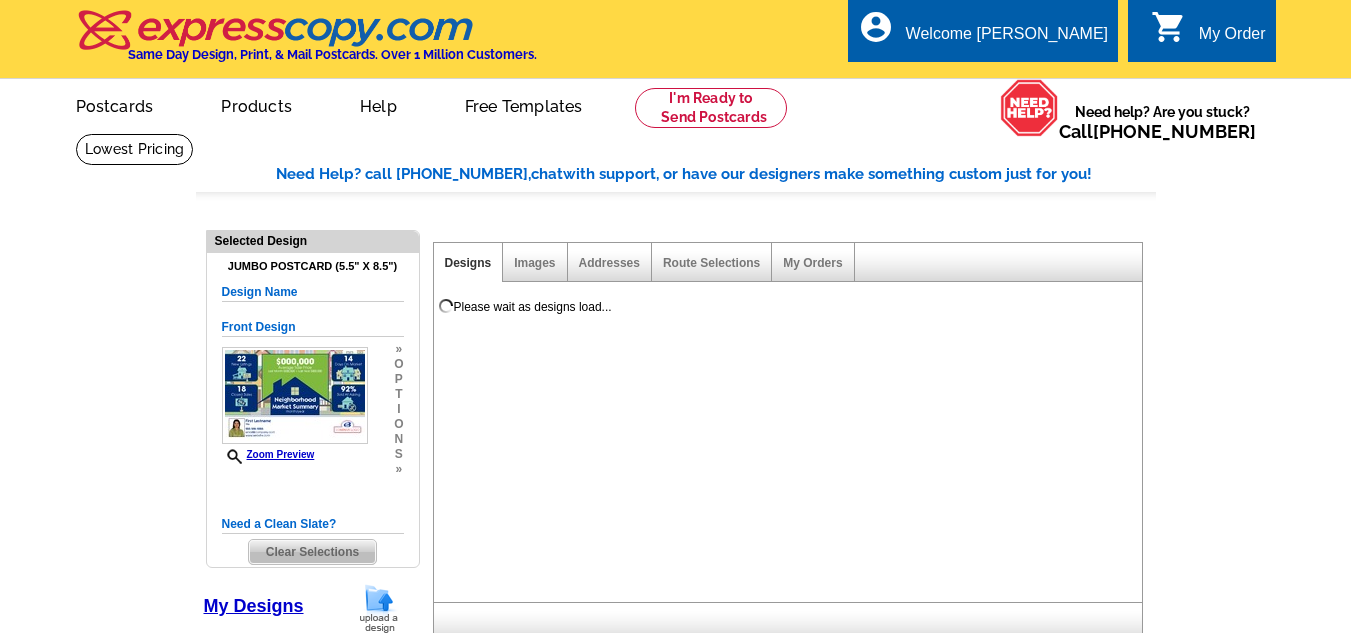 select on "back" 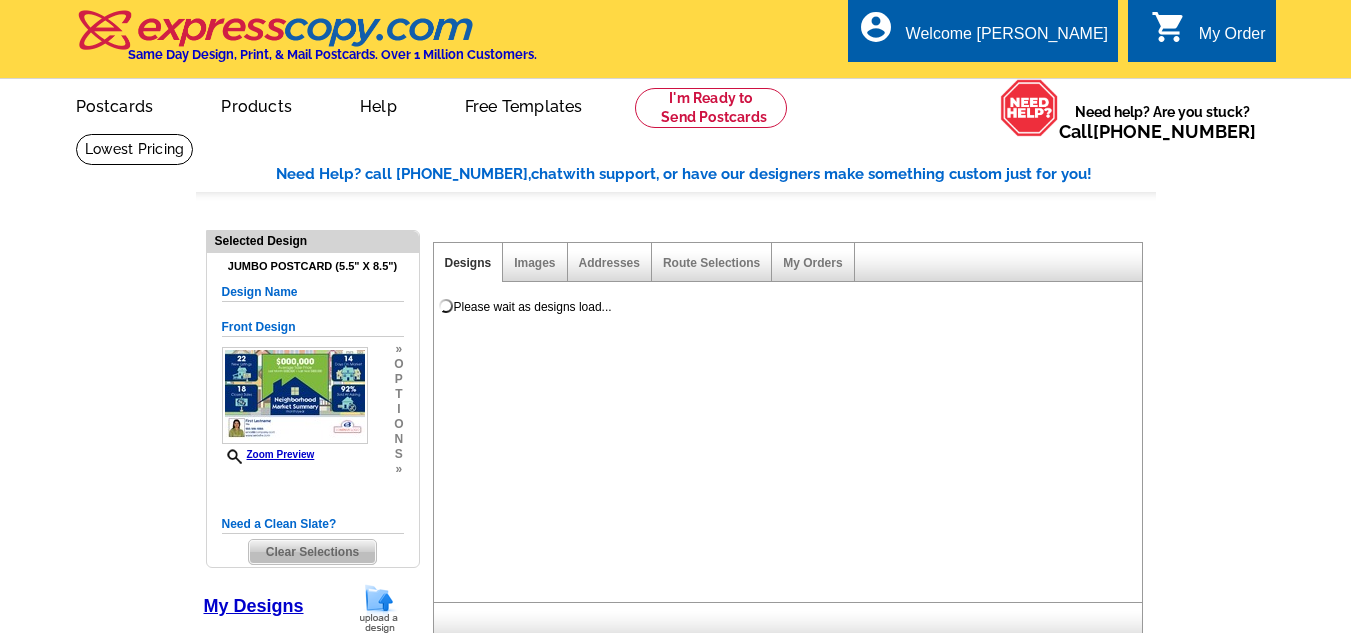 scroll, scrollTop: 0, scrollLeft: 0, axis: both 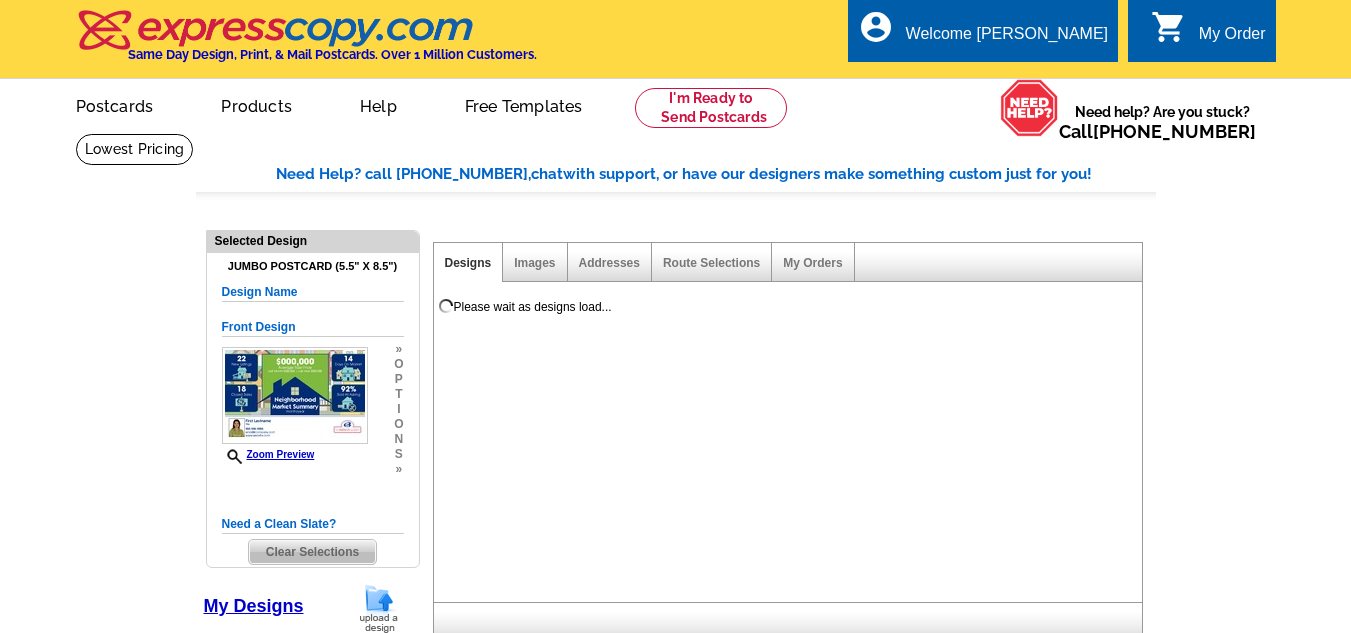 select on "785" 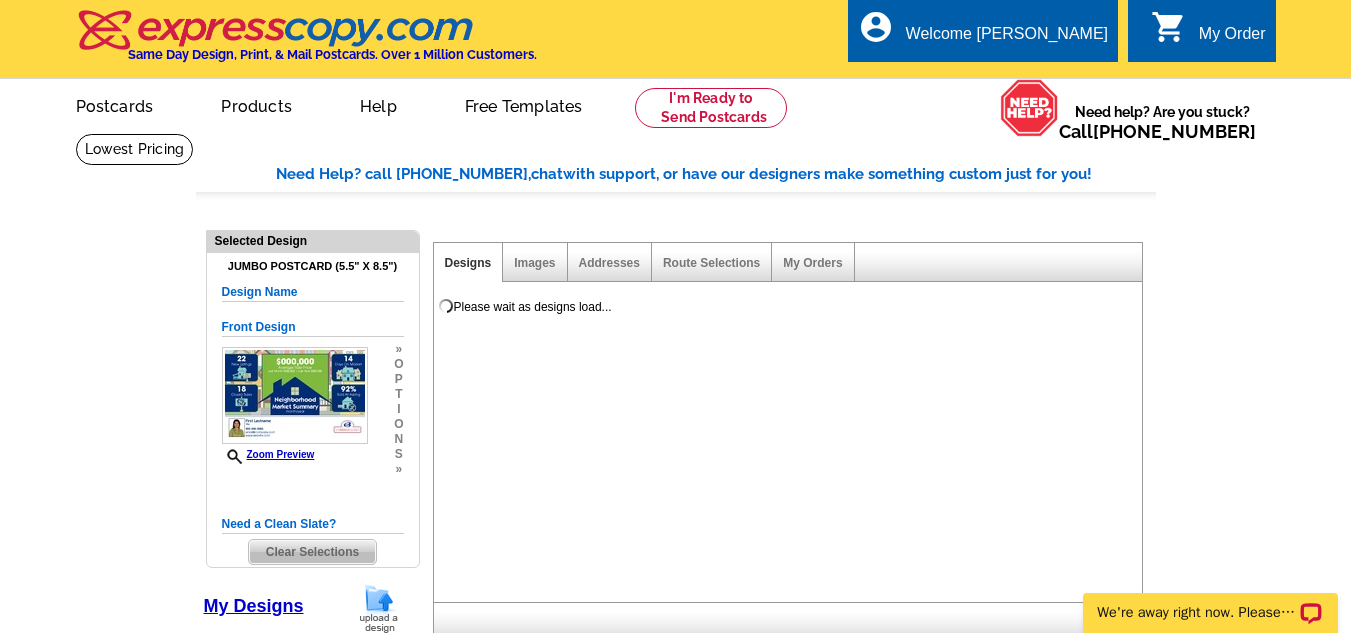 scroll, scrollTop: 0, scrollLeft: 0, axis: both 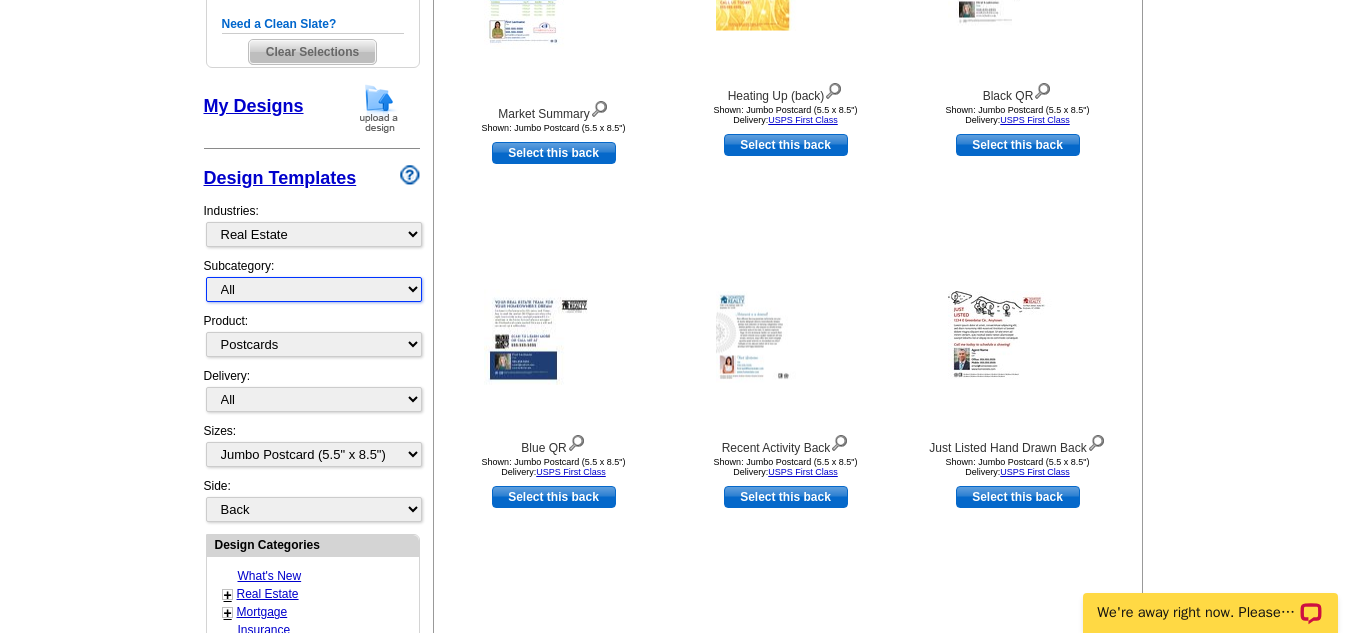 click on "All RE/MAX® Referrals Keller Williams® Berkshire Hathaway Home Services Century 21 Commercial Real Estate QR Code Cards 1st Time Home Buyer Distressed Homeowners Social Networking Farming Just Listed Just Sold Open House Market Report" at bounding box center (314, 289) 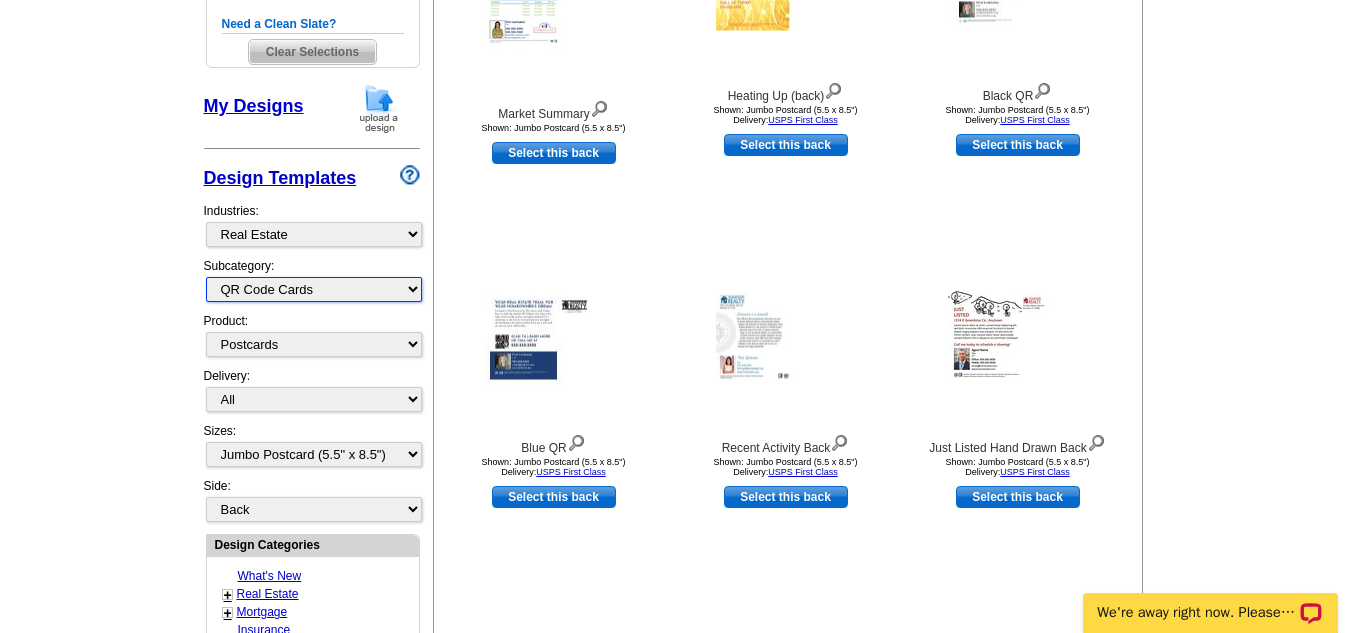 click on "All RE/MAX® Referrals Keller Williams® Berkshire Hathaway Home Services Century 21 Commercial Real Estate QR Code Cards 1st Time Home Buyer Distressed Homeowners Social Networking Farming Just Listed Just Sold Open House Market Report" at bounding box center [314, 289] 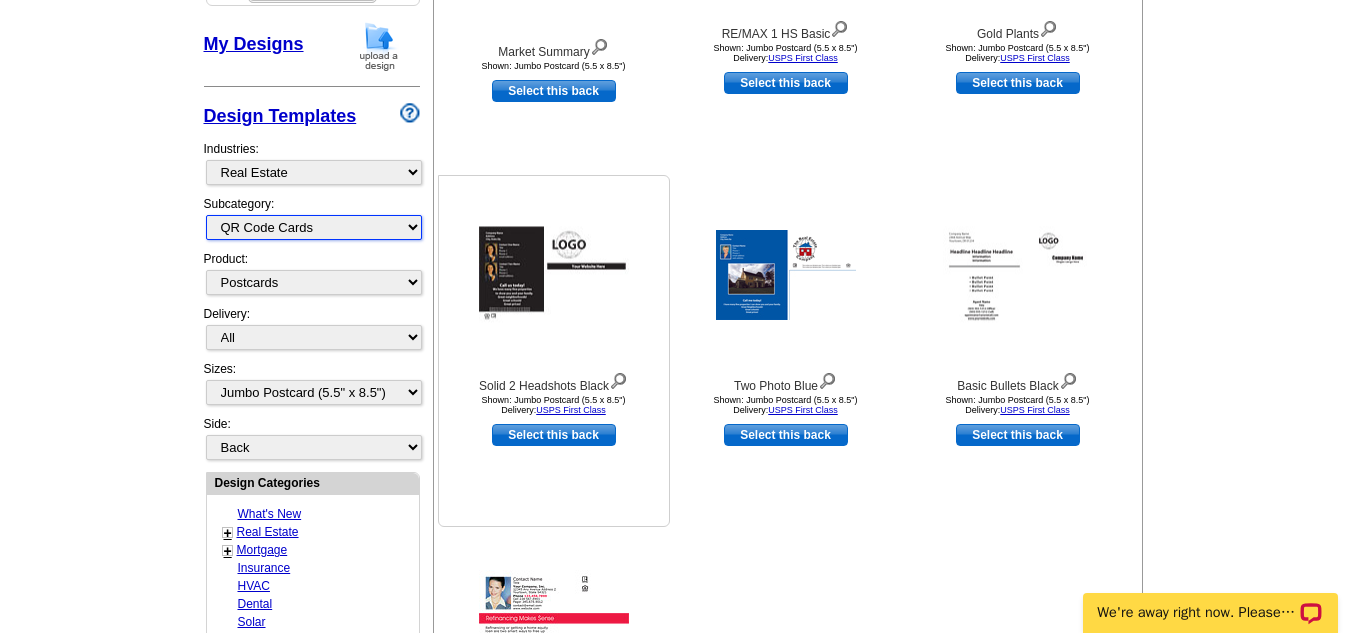 scroll, scrollTop: 569, scrollLeft: 0, axis: vertical 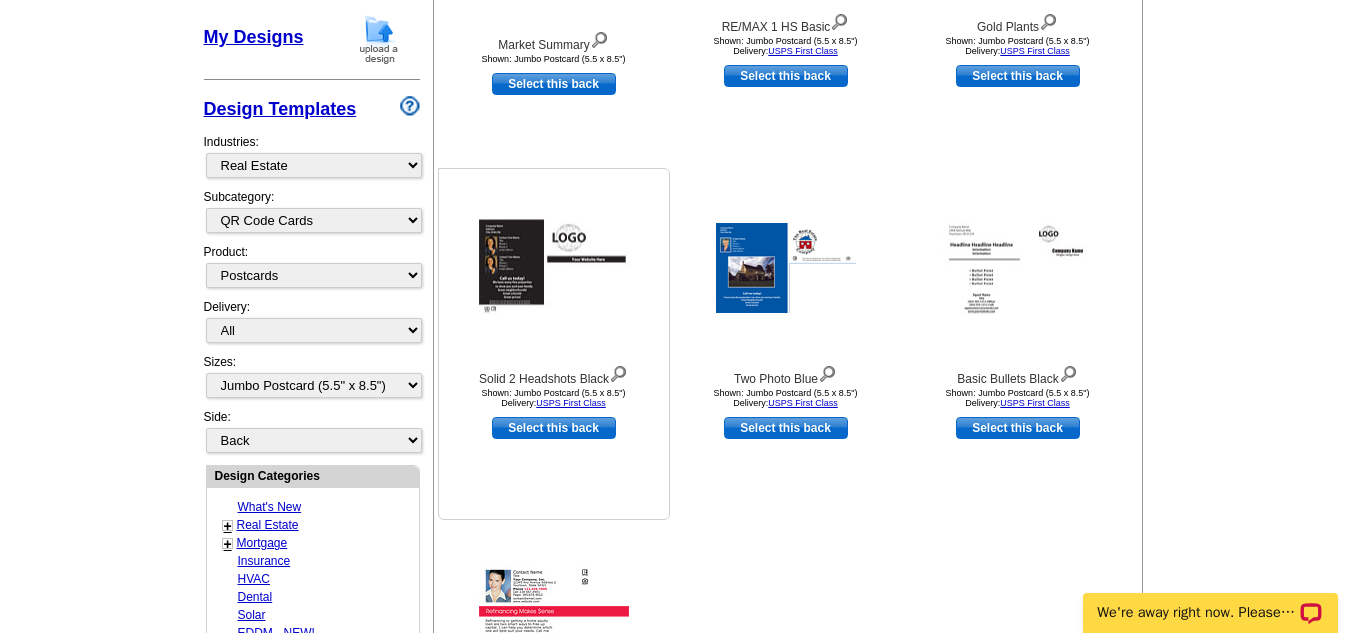 click on "Solid 2 Headshots Black
Shown: Jumbo Postcard (5.5 x 8.5")
Delivery:  USPS First Class
Select this back" at bounding box center (554, 344) 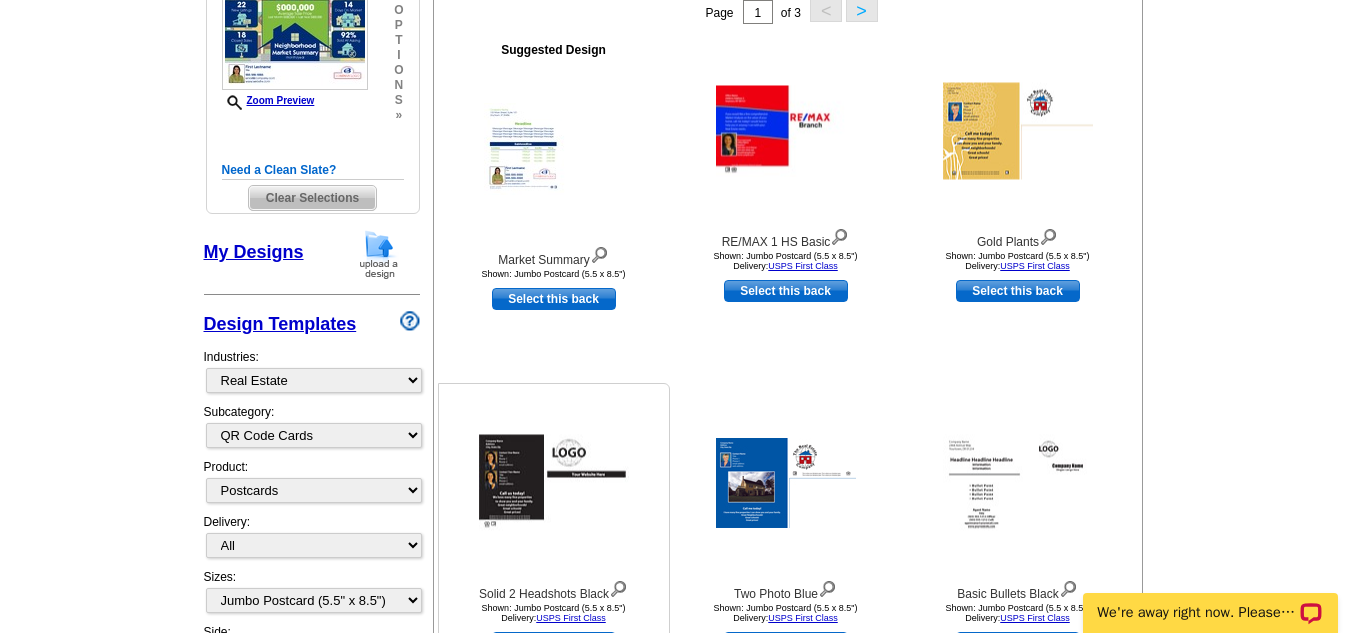 scroll, scrollTop: 353, scrollLeft: 0, axis: vertical 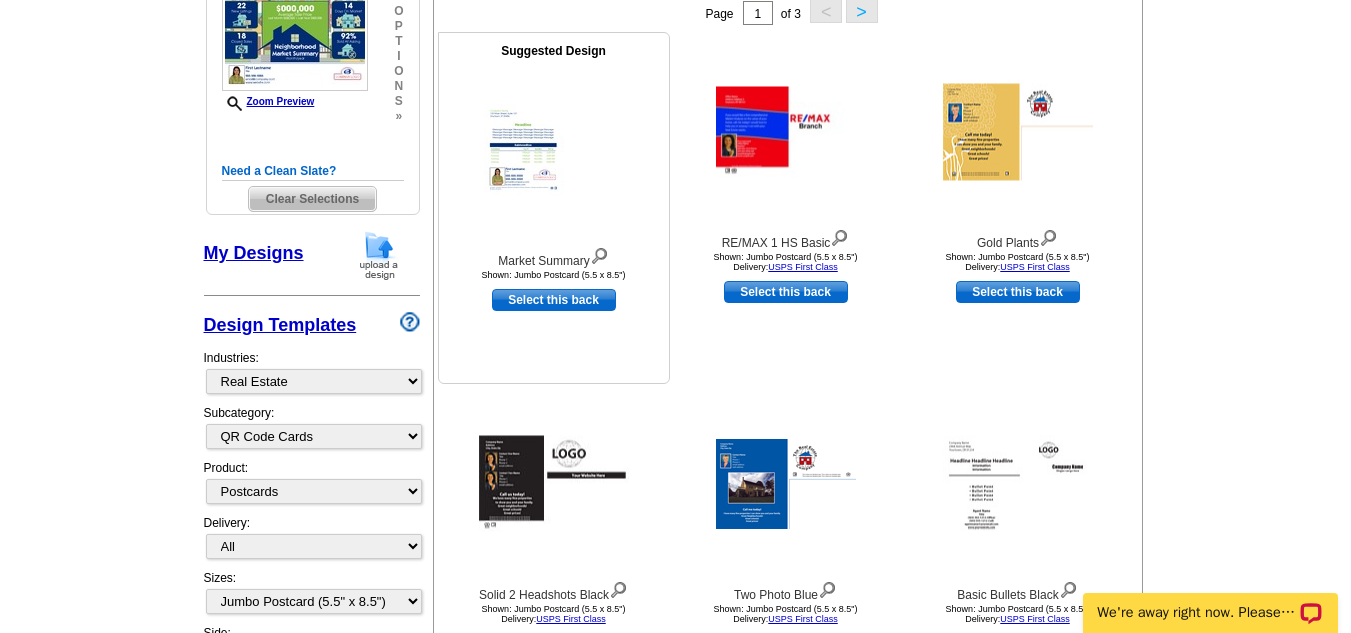 click at bounding box center [554, 150] 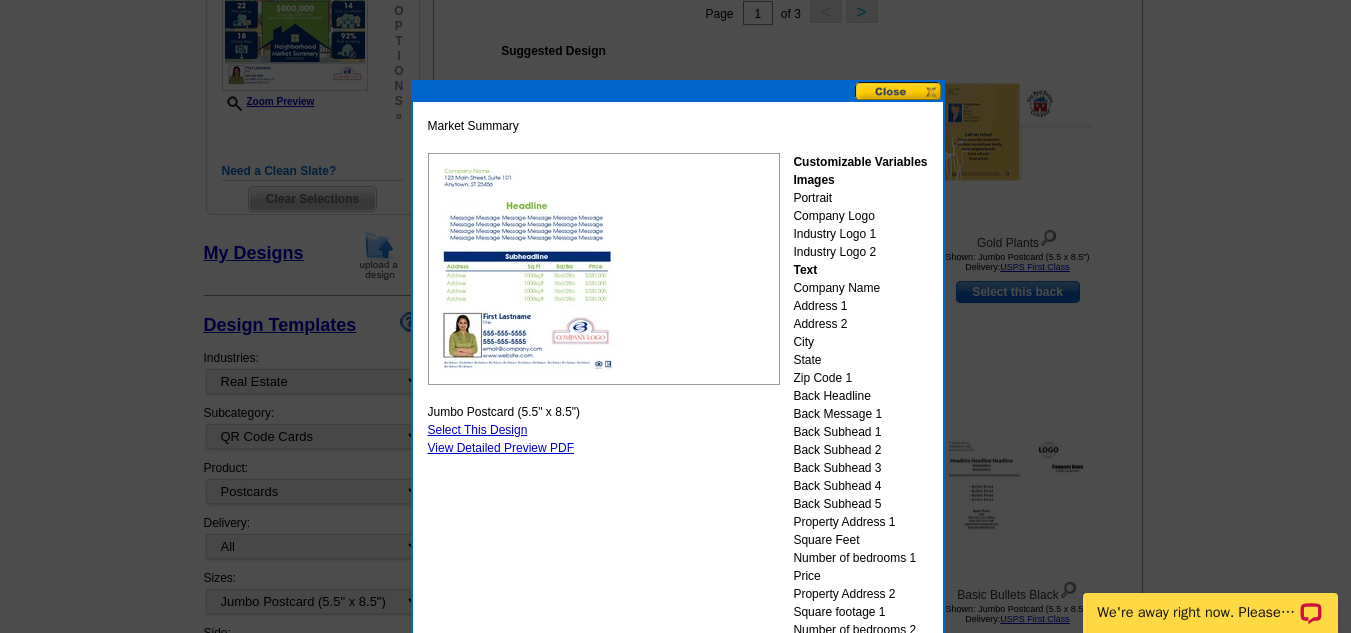 click at bounding box center [899, 91] 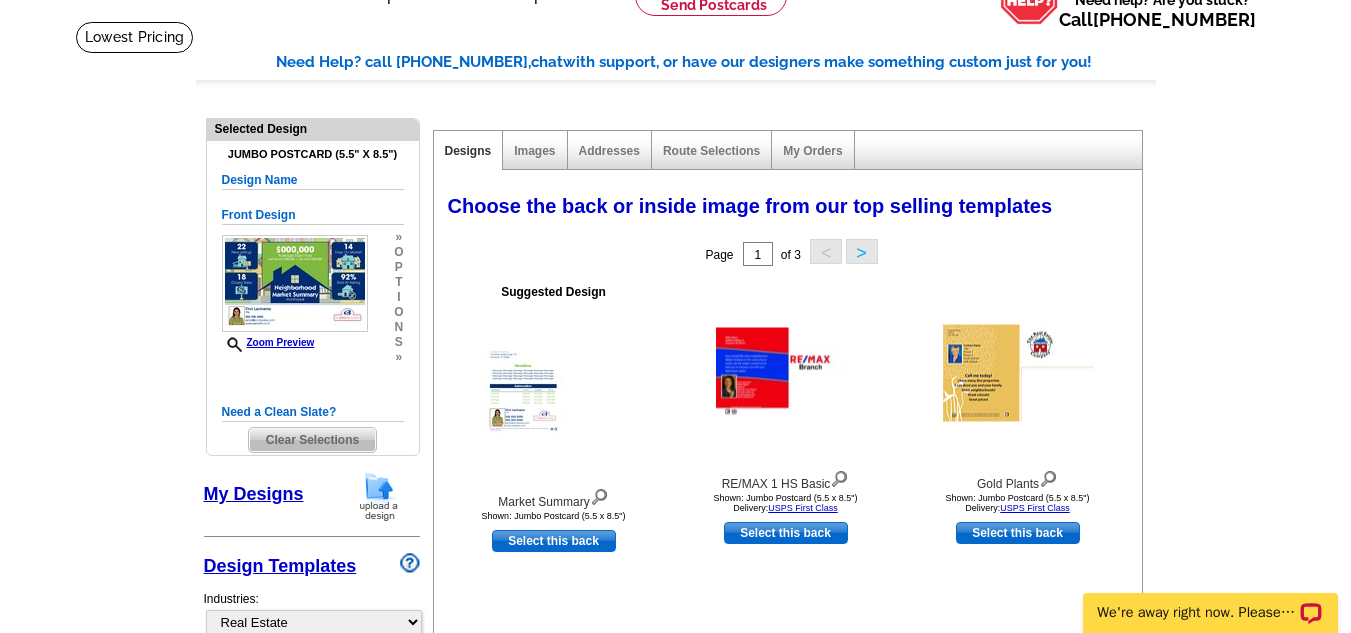 scroll, scrollTop: 102, scrollLeft: 0, axis: vertical 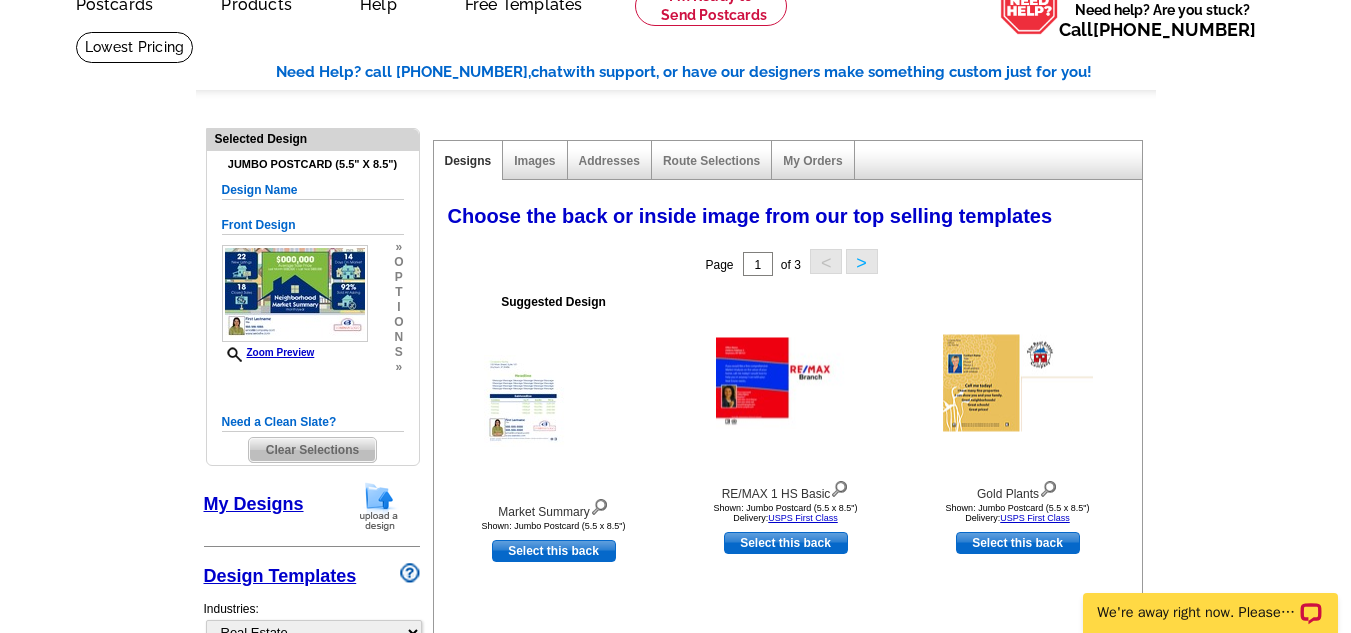 click on "Clear Selections" at bounding box center [312, 450] 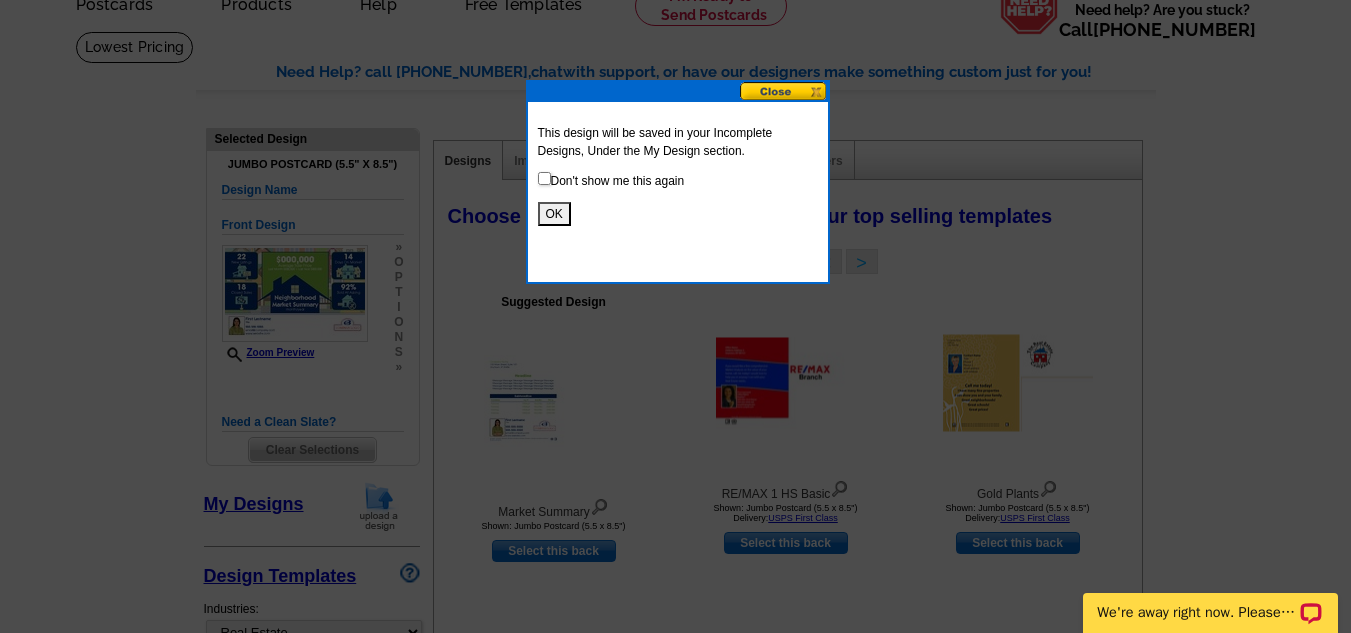 click on "OK" at bounding box center (554, 214) 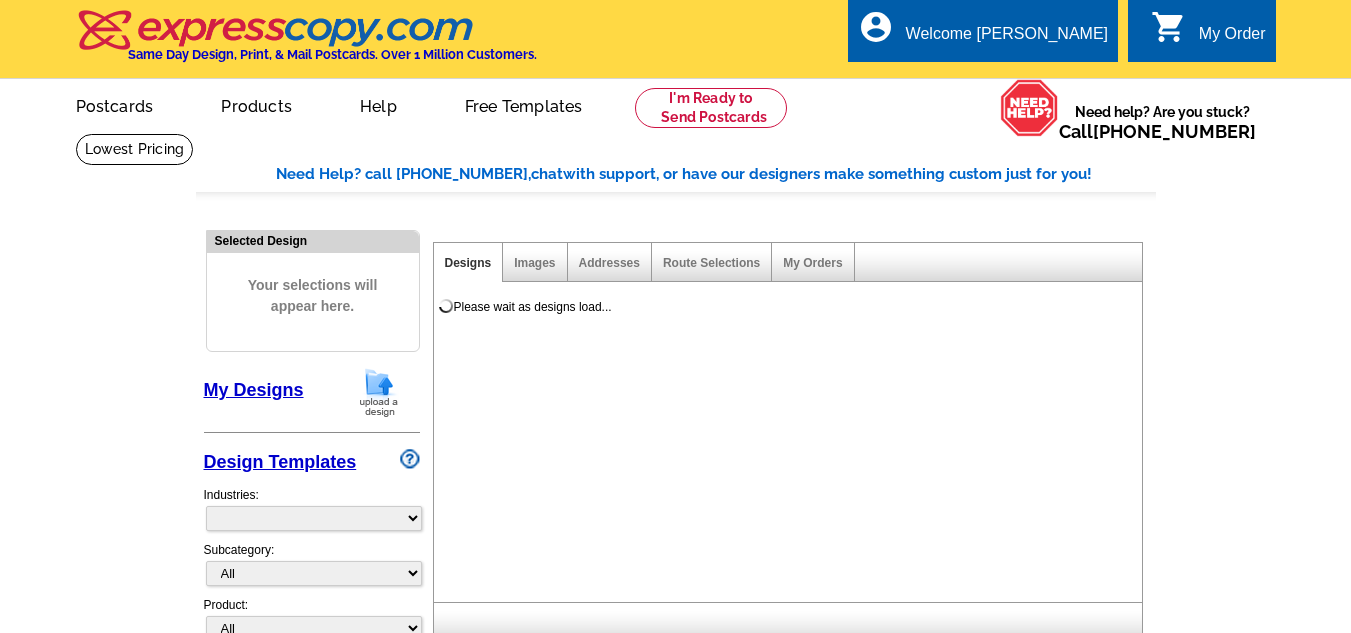 scroll, scrollTop: 0, scrollLeft: 0, axis: both 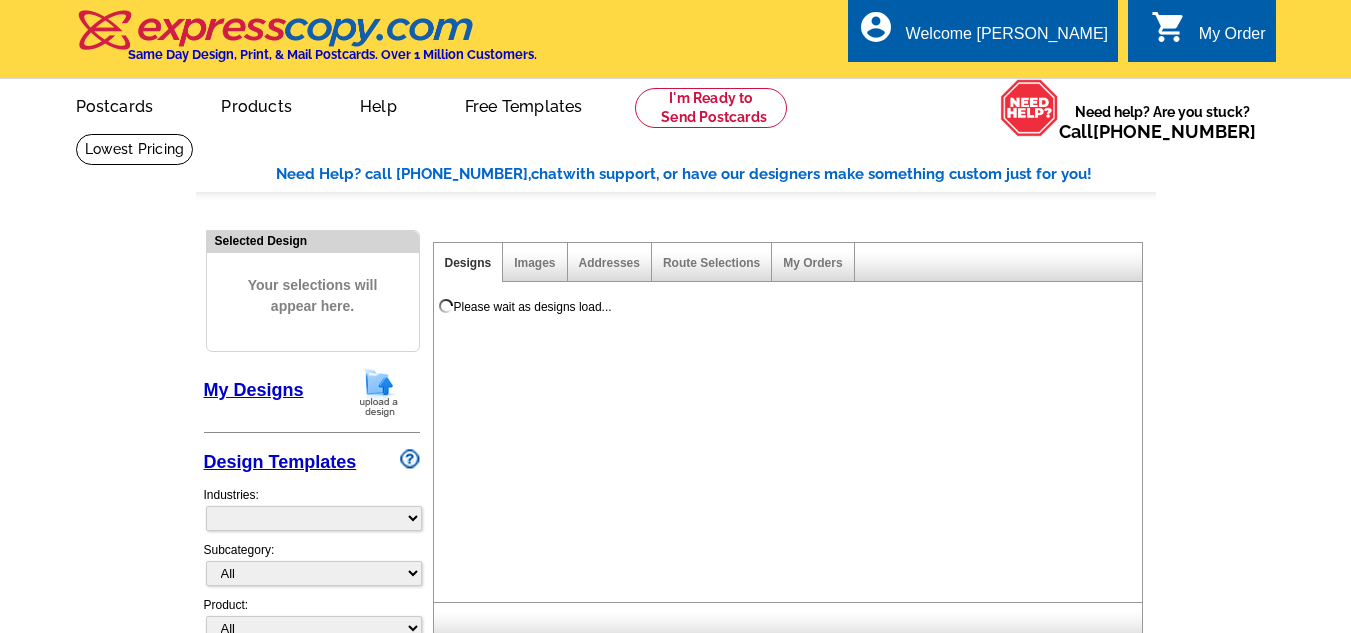 select on "785" 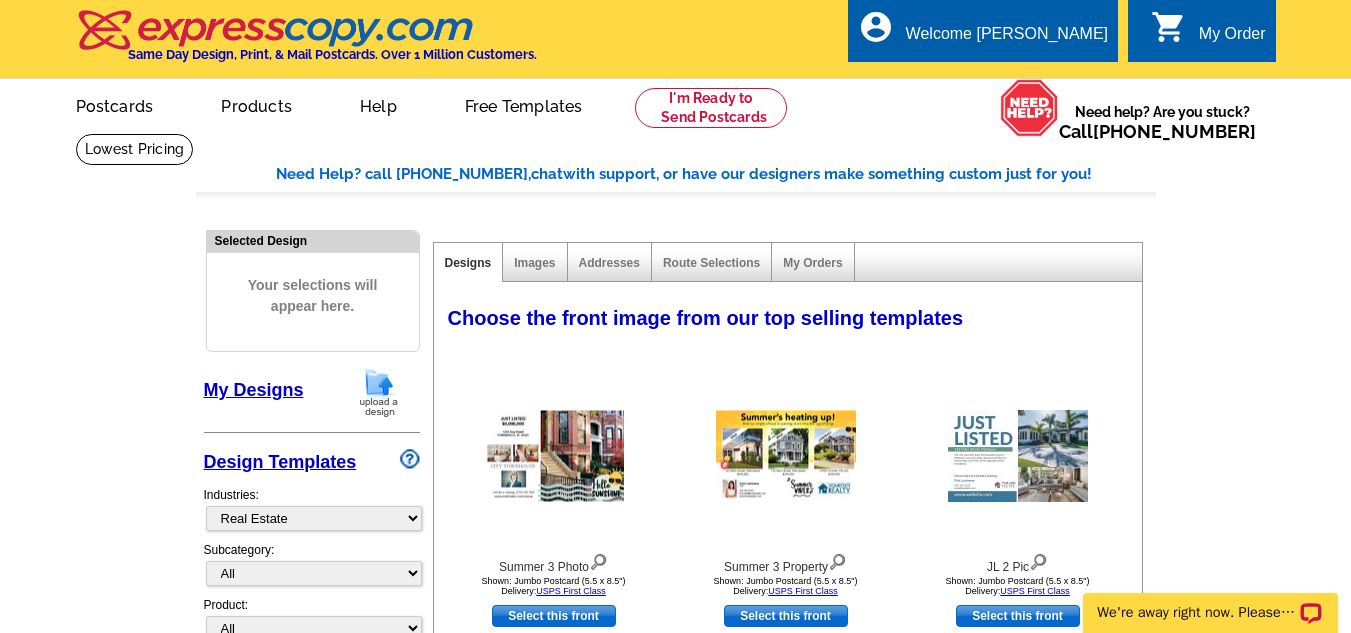scroll, scrollTop: 0, scrollLeft: 0, axis: both 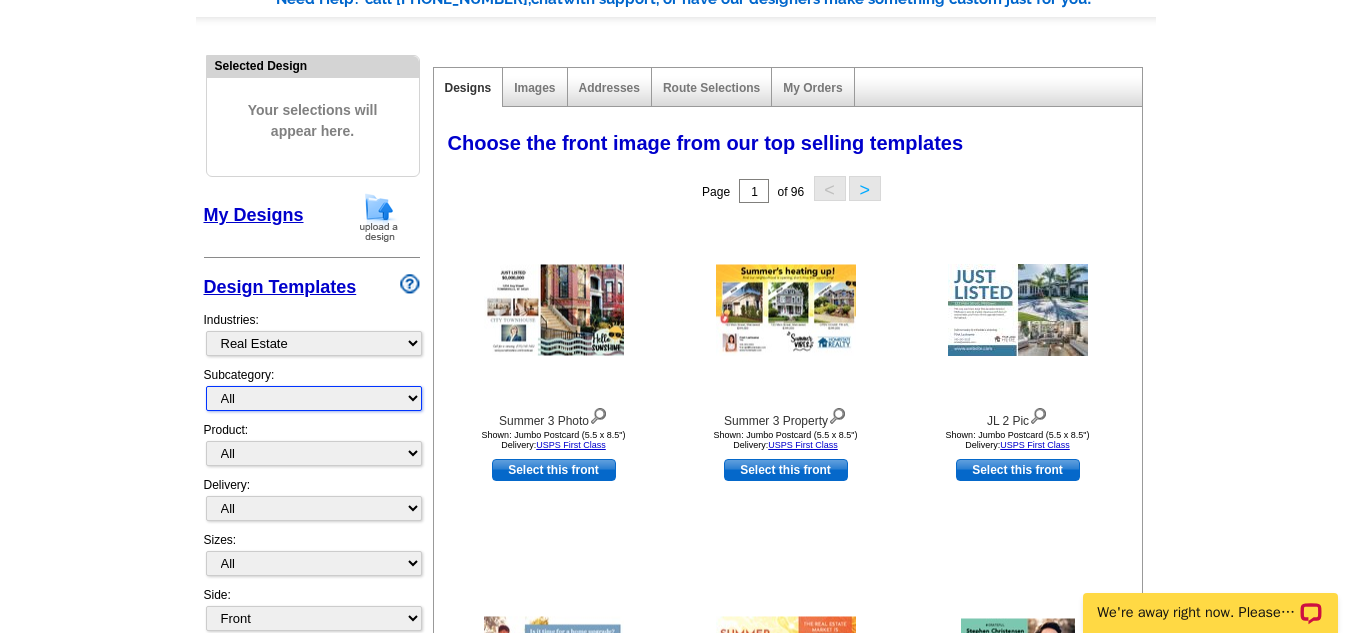 click on "All RE/MAX® Referrals [PERSON_NAME]® Berkshire Hathaway Home Services Century 21 Commercial Real Estate QR Code Cards 1st Time Home Buyer Distressed Homeowners Social Networking Farming Just Listed Just Sold Open House Market Report" at bounding box center (314, 398) 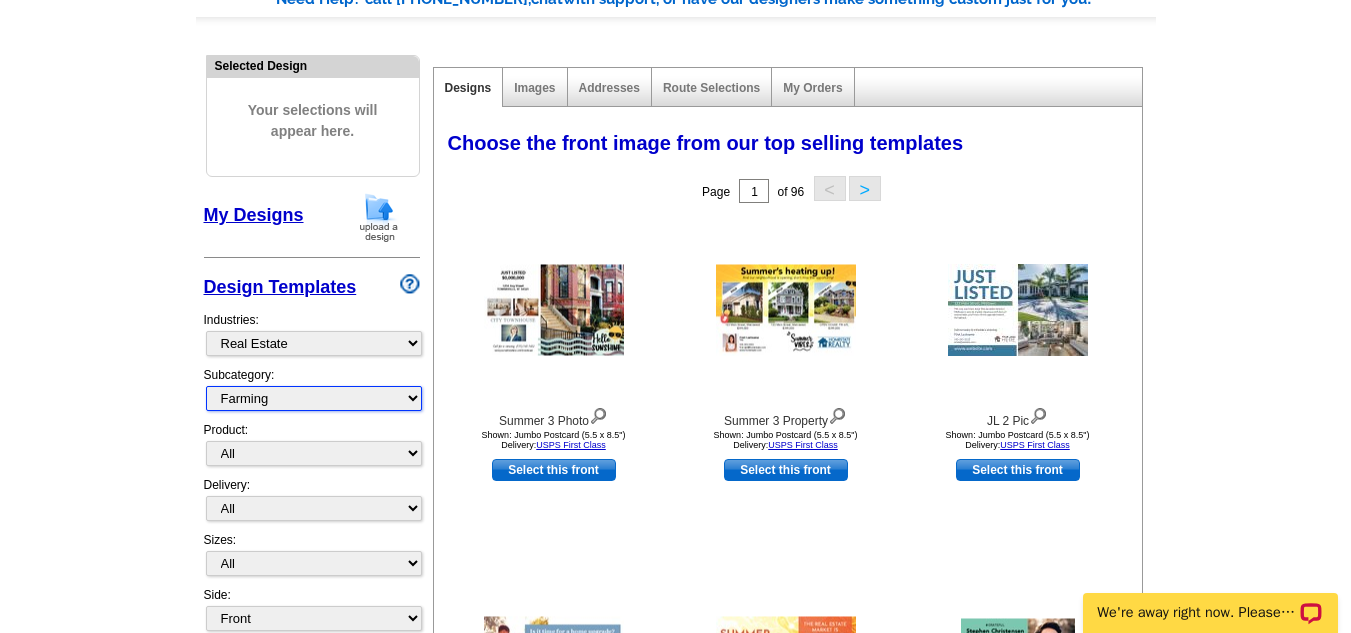 click on "All RE/MAX® Referrals [PERSON_NAME]® Berkshire Hathaway Home Services Century 21 Commercial Real Estate QR Code Cards 1st Time Home Buyer Distressed Homeowners Social Networking Farming Just Listed Just Sold Open House Market Report" at bounding box center [314, 398] 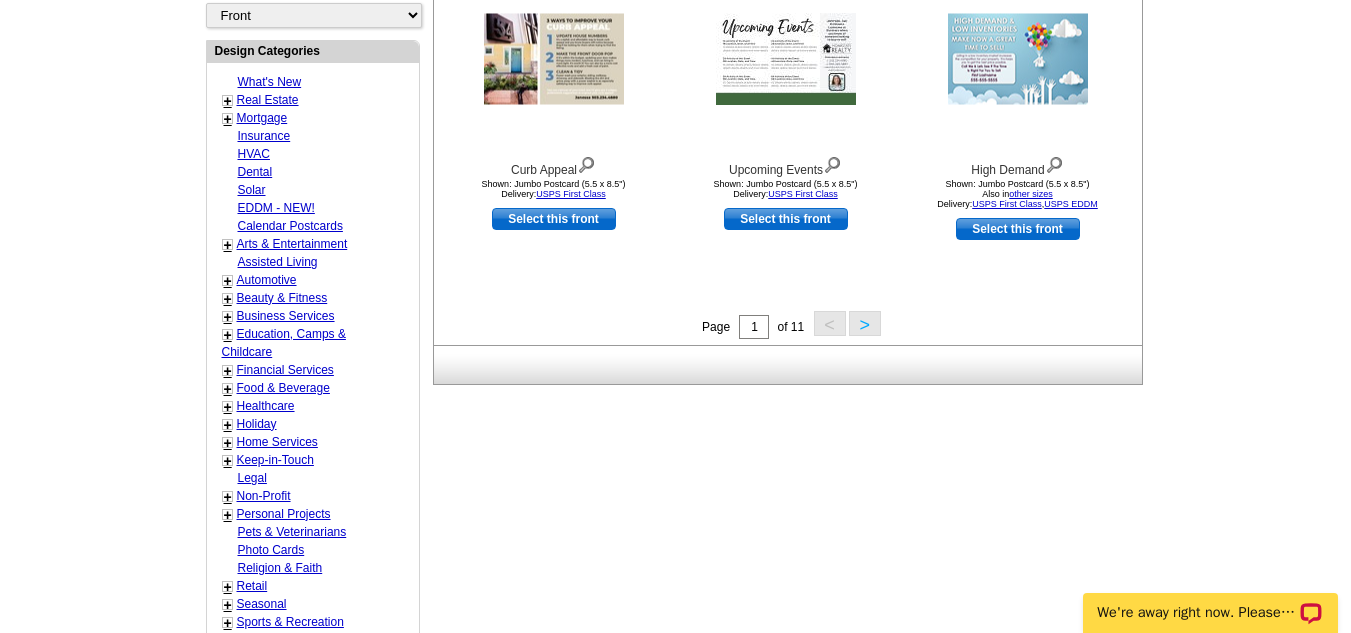 scroll, scrollTop: 783, scrollLeft: 0, axis: vertical 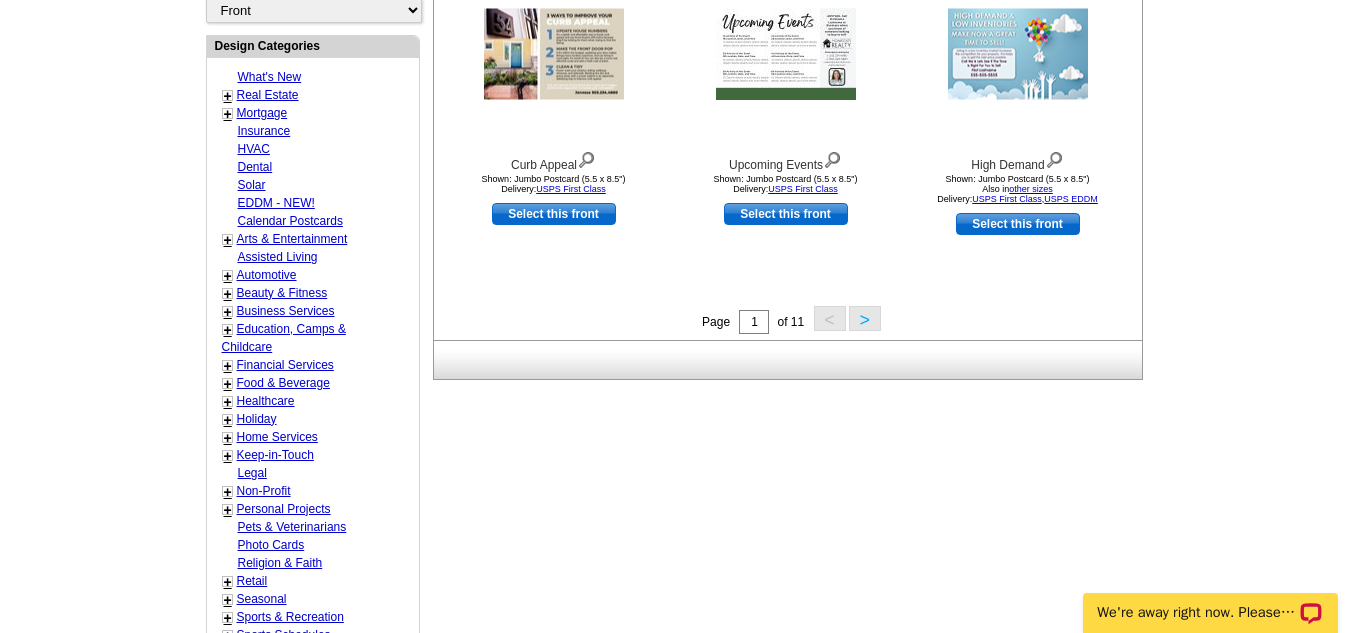 click on ">" at bounding box center [865, 318] 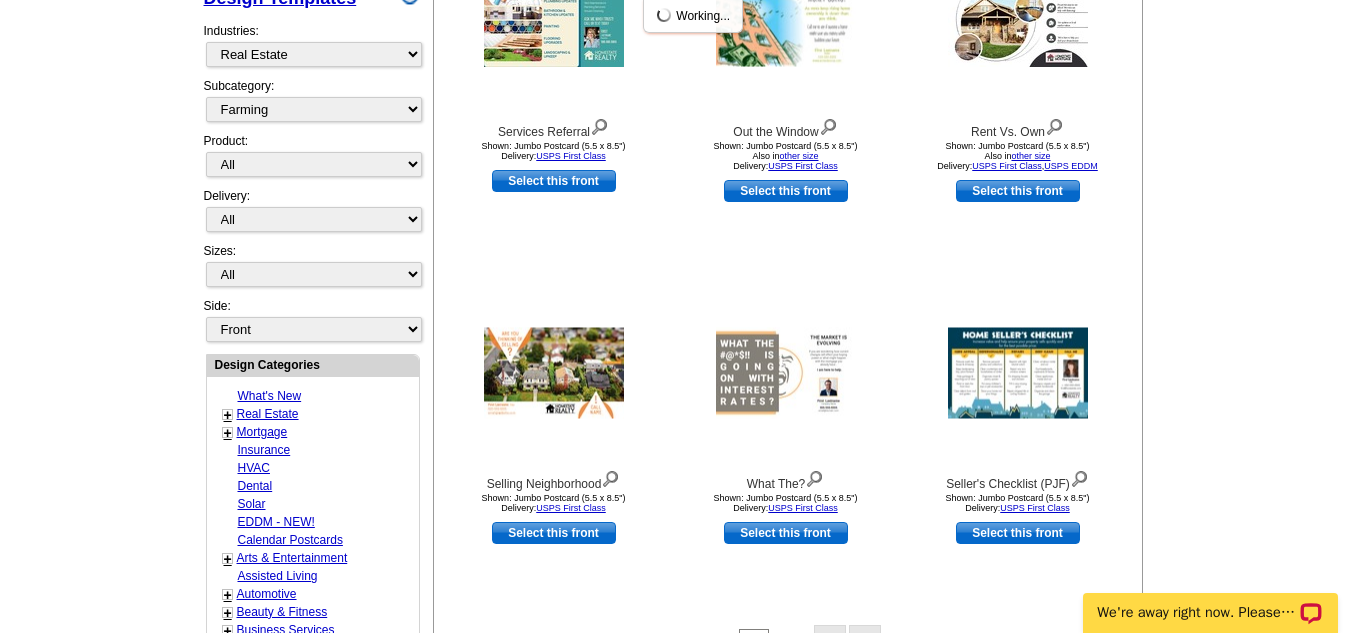 click on "Services Referral
Shown: Jumbo Postcard (5.5 x 8.5")
Delivery:  USPS First Class
Select this front" at bounding box center [792, -79] 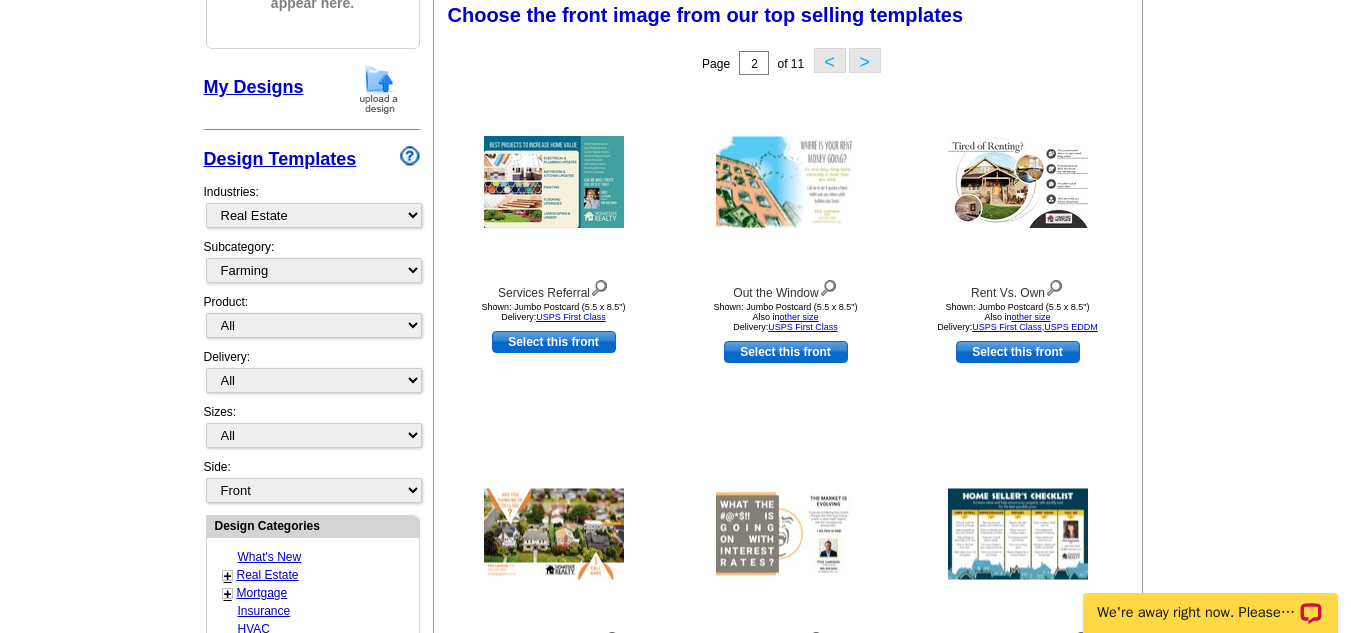scroll, scrollTop: 296, scrollLeft: 0, axis: vertical 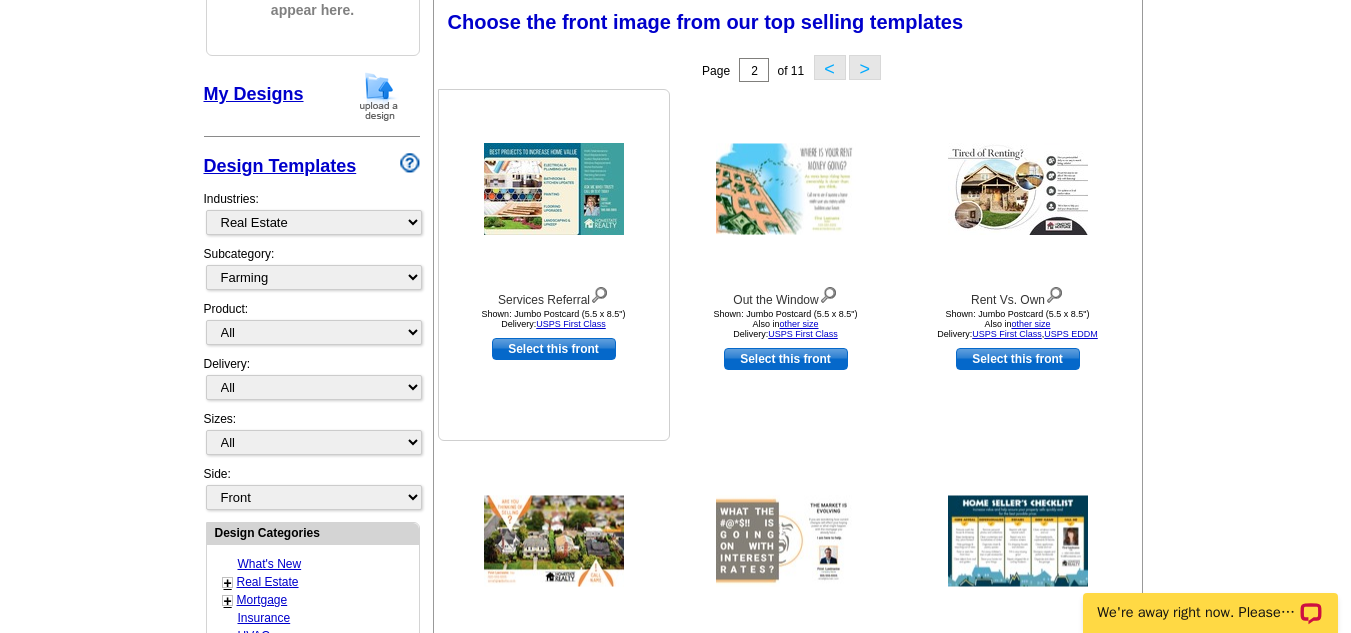 click at bounding box center [554, 189] 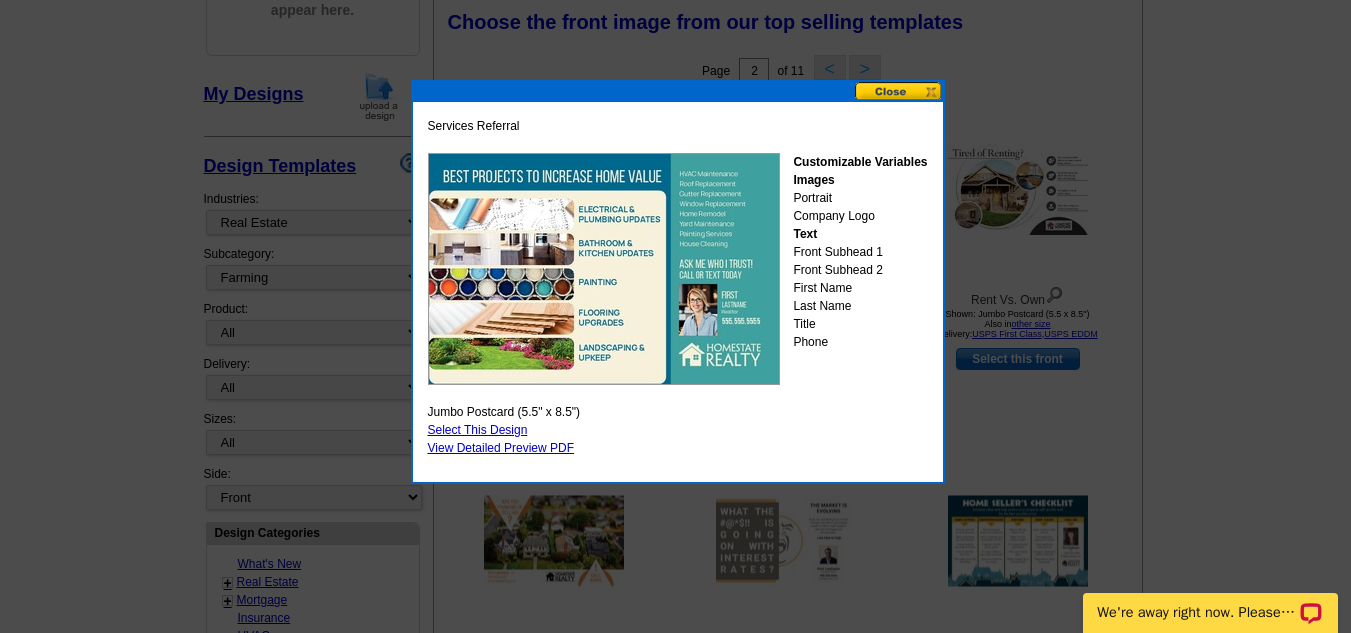 click at bounding box center [899, 91] 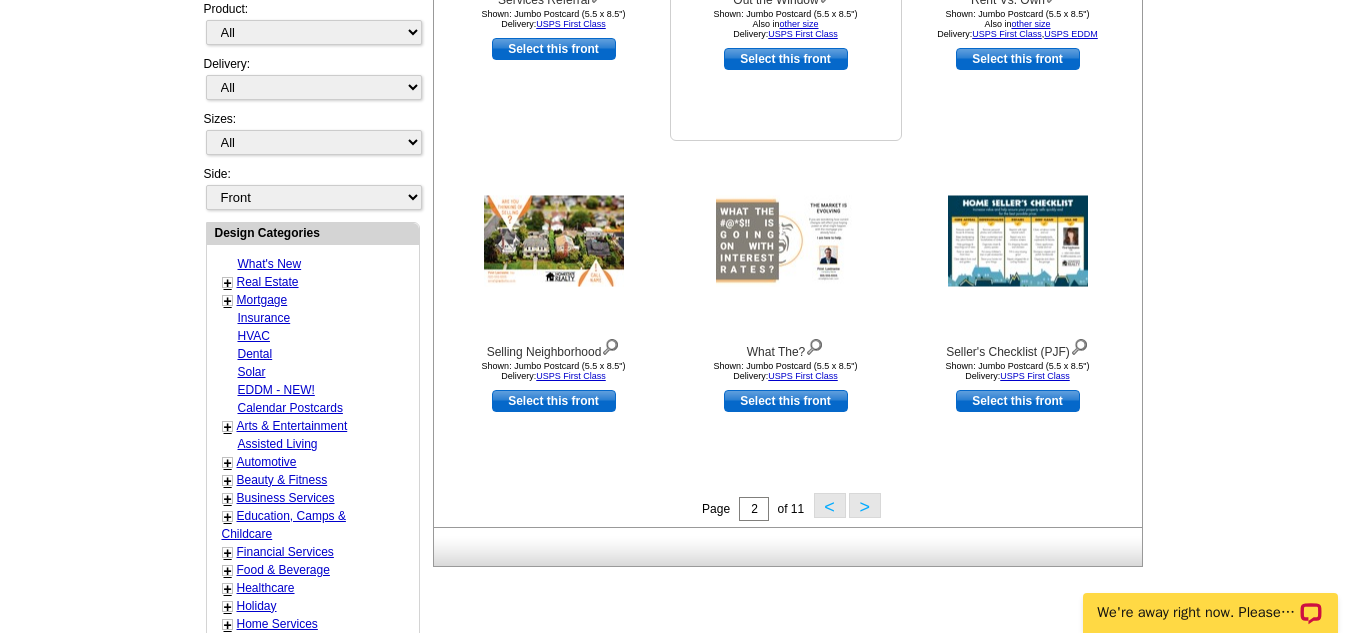 scroll, scrollTop: 597, scrollLeft: 0, axis: vertical 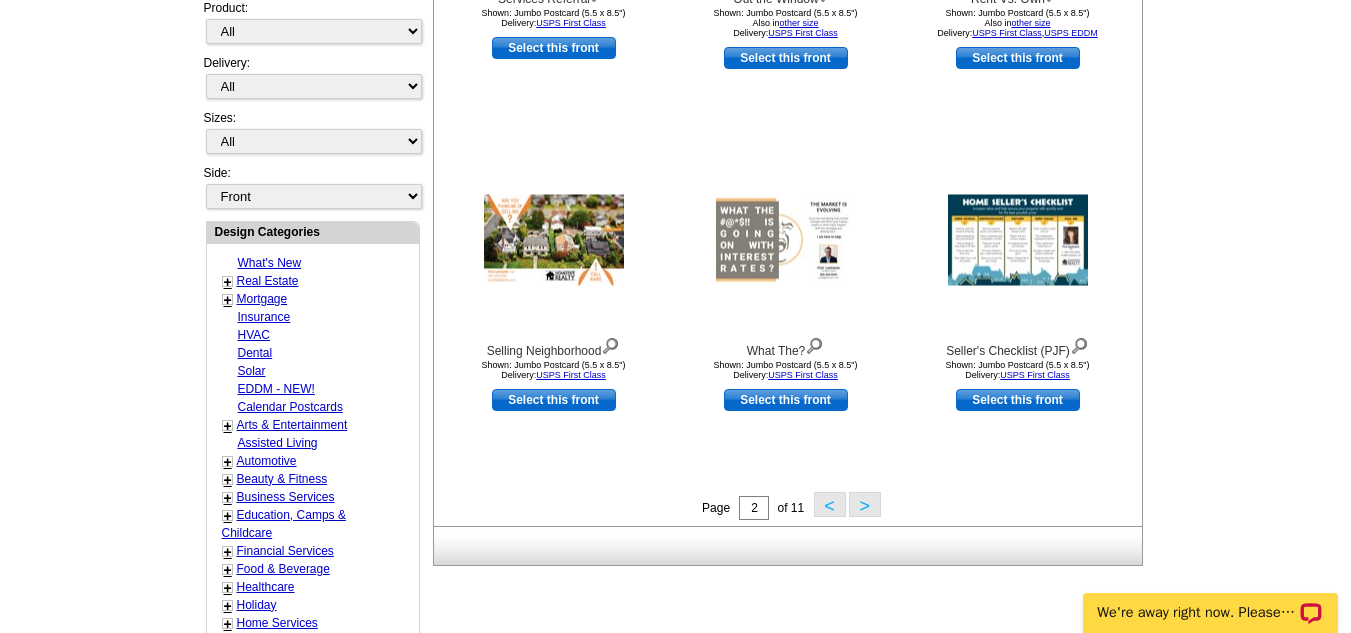 click on ">" at bounding box center [865, 504] 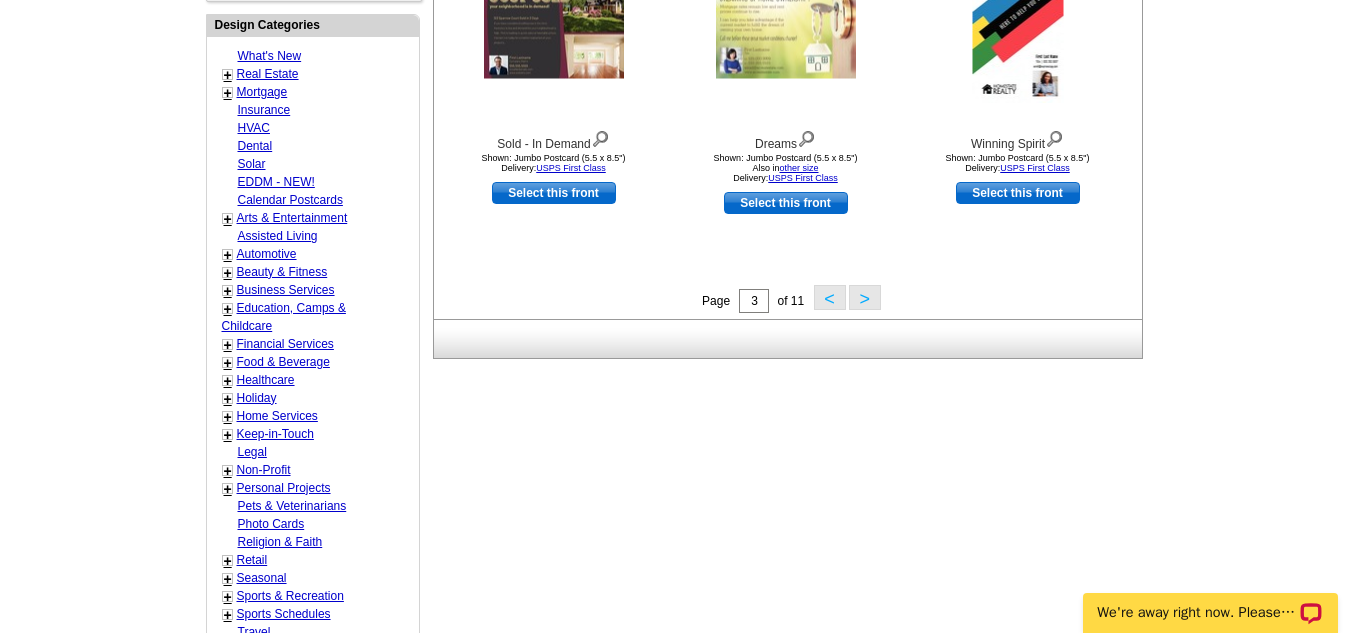 scroll, scrollTop: 804, scrollLeft: 0, axis: vertical 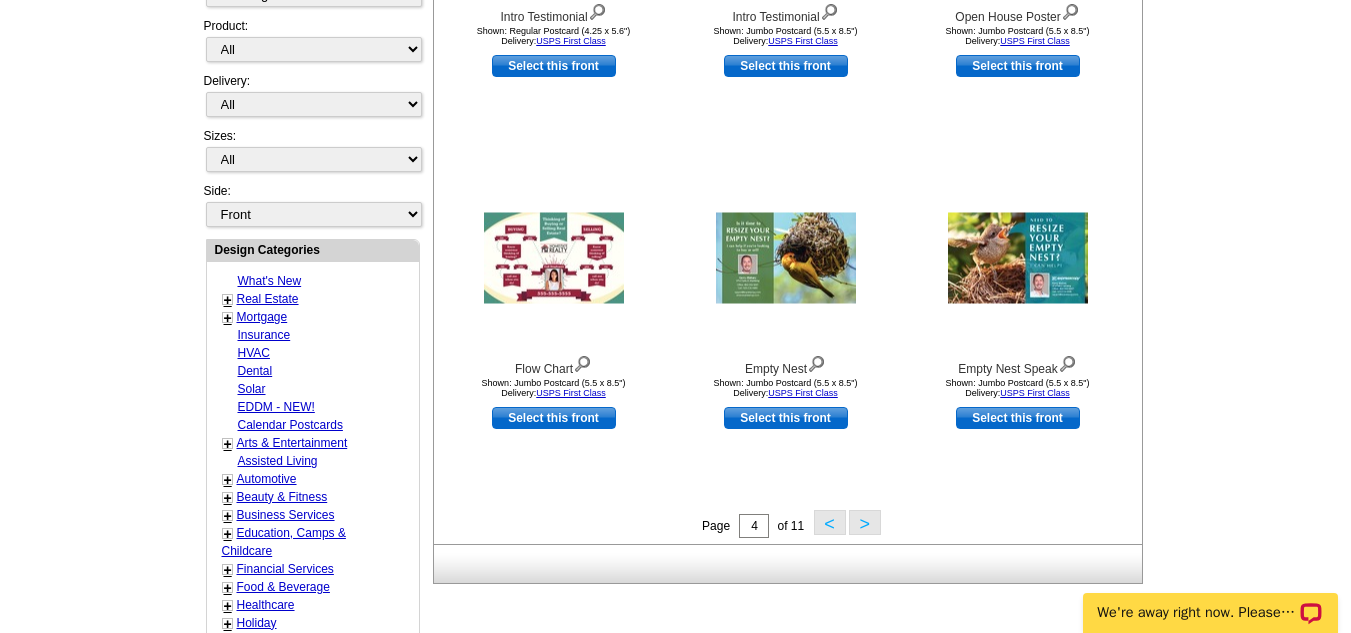 click on ">" at bounding box center (865, 522) 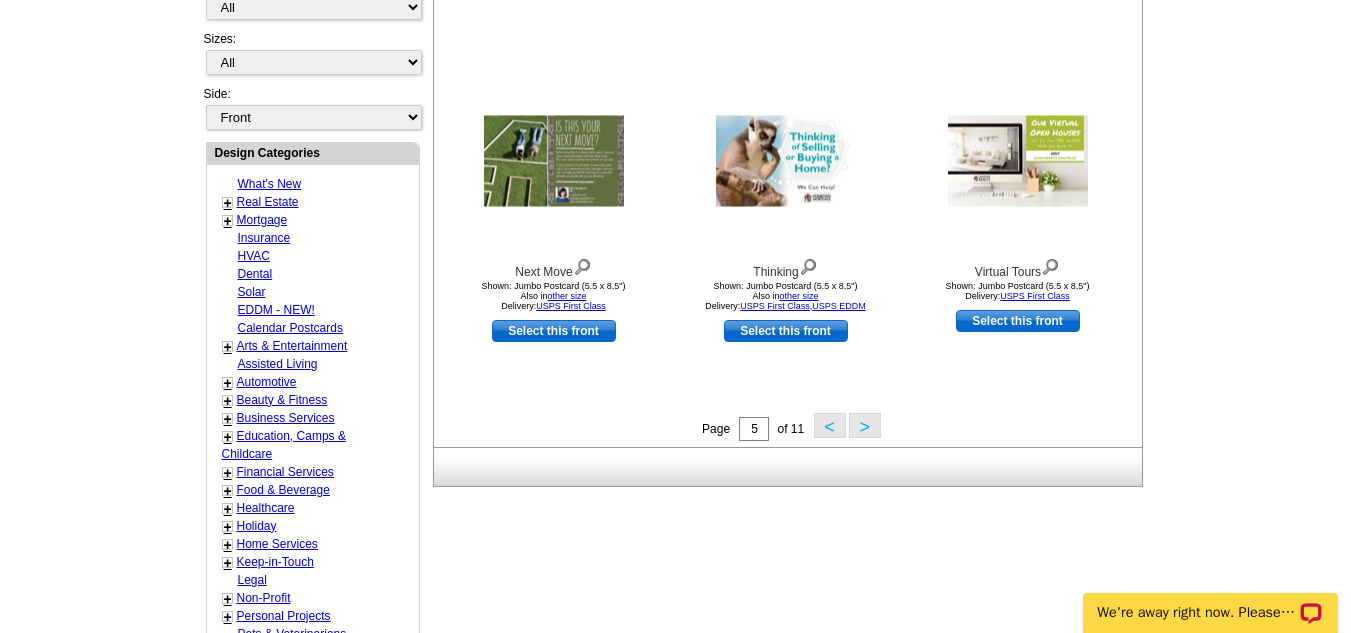 scroll, scrollTop: 677, scrollLeft: 0, axis: vertical 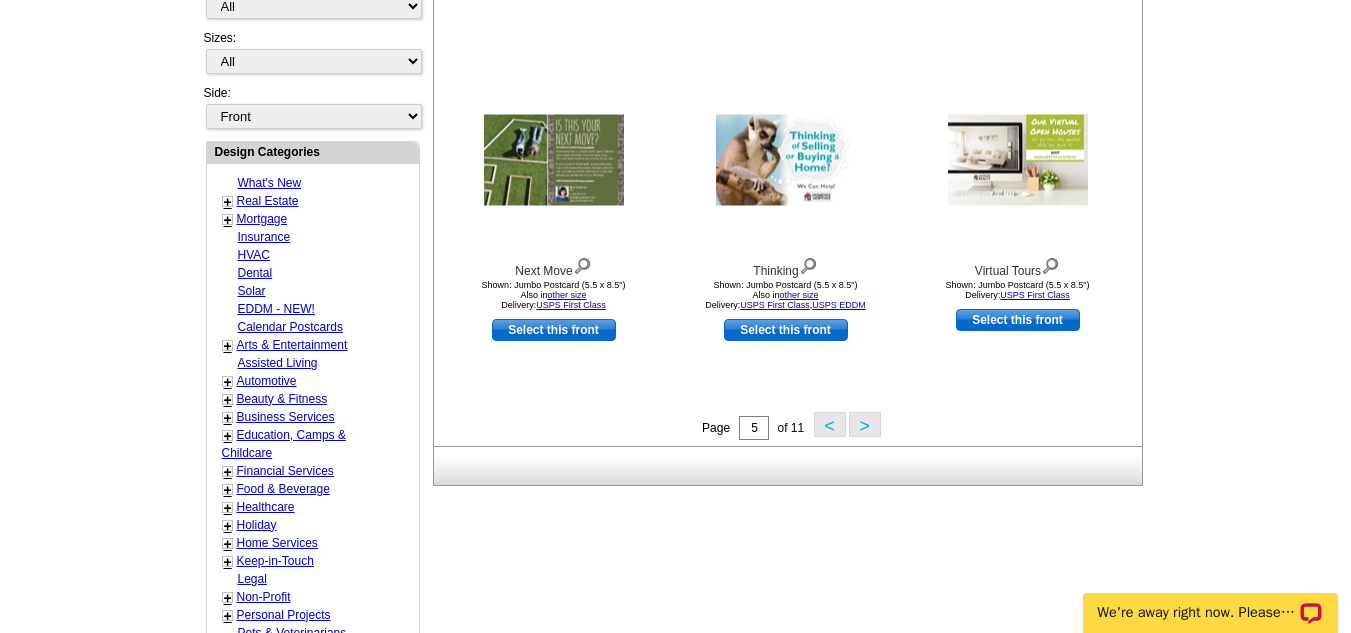 click on ">" at bounding box center [865, 424] 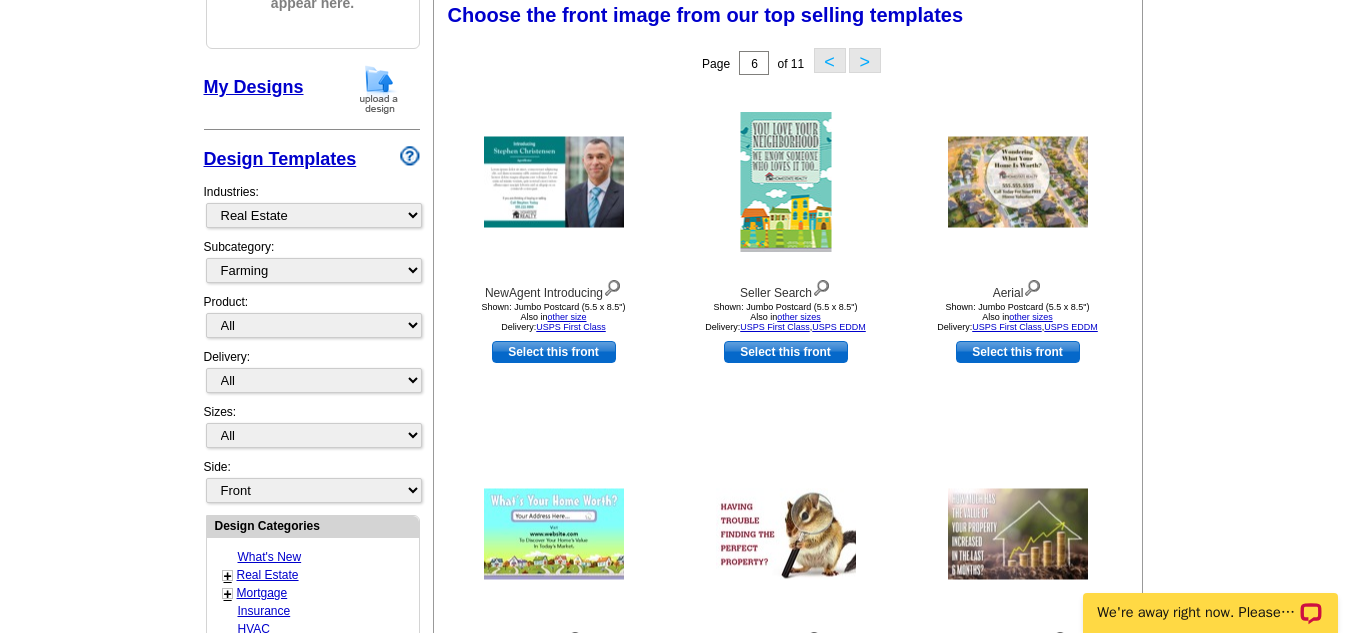 scroll, scrollTop: 296, scrollLeft: 0, axis: vertical 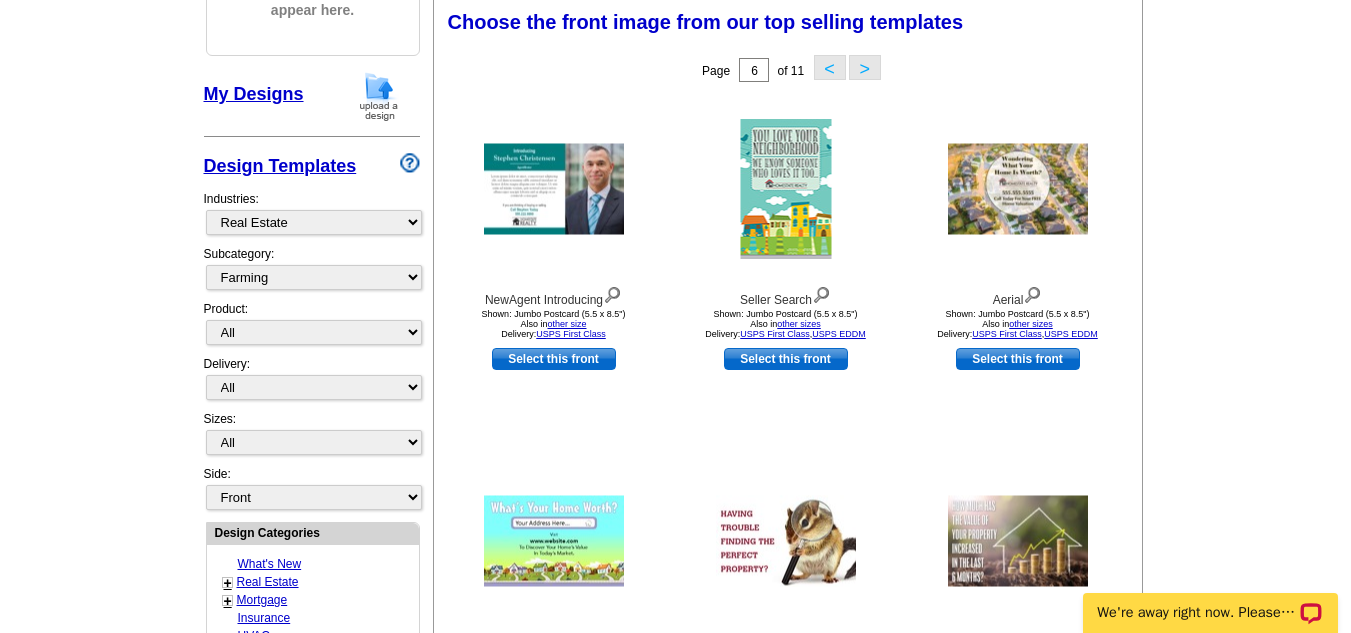 click on "Seller Search
Shown: Jumbo Postcard (5.5 x 8.5")
Also in  other sizes
Delivery:  USPS First Class ,  USPS EDDM" at bounding box center (786, 265) 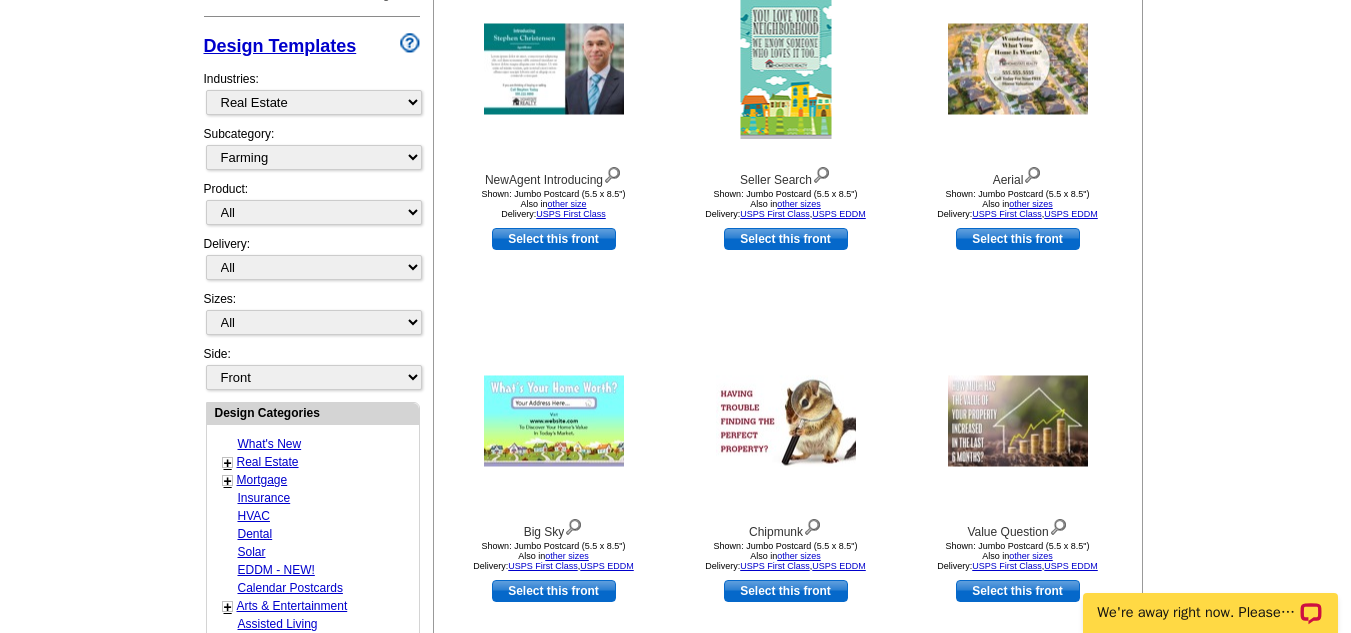 scroll, scrollTop: 415, scrollLeft: 0, axis: vertical 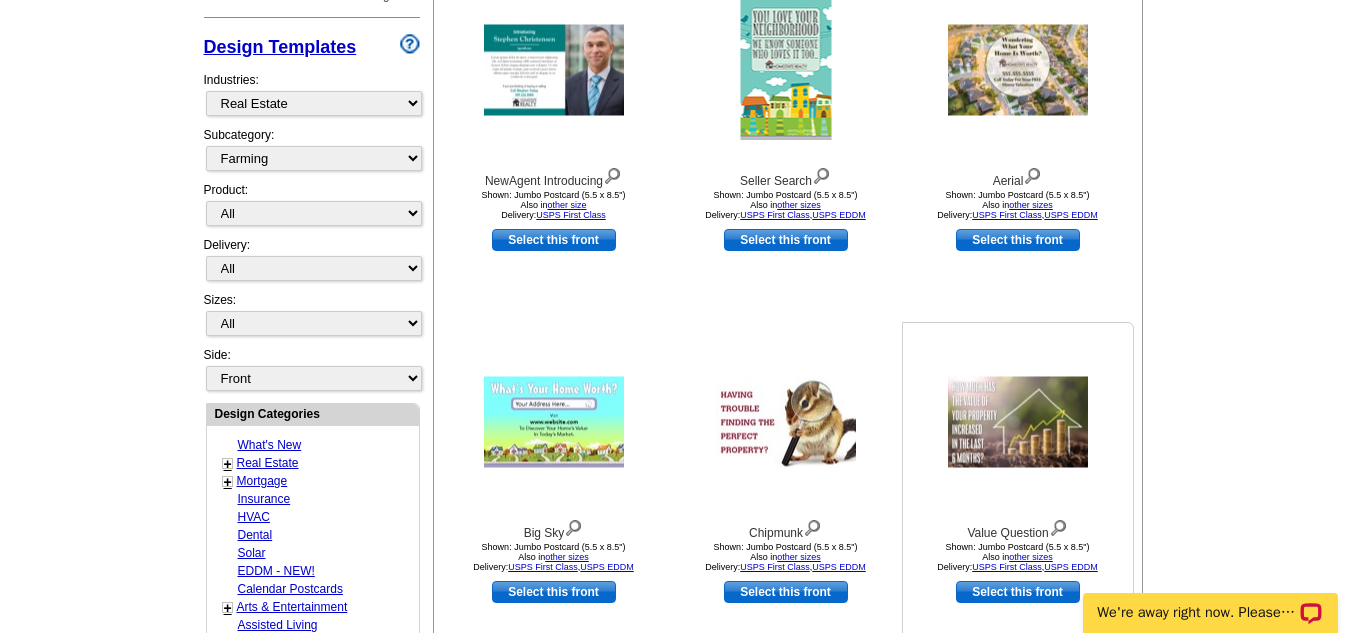click at bounding box center (1018, 422) 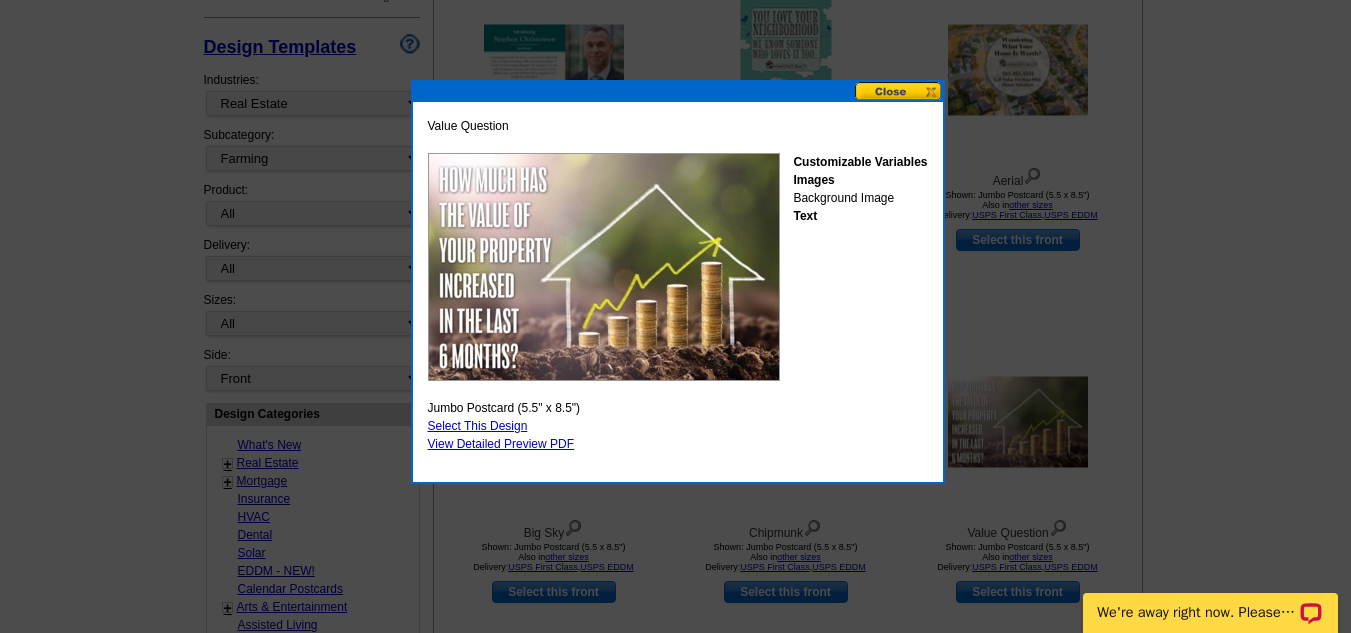 click at bounding box center (899, 91) 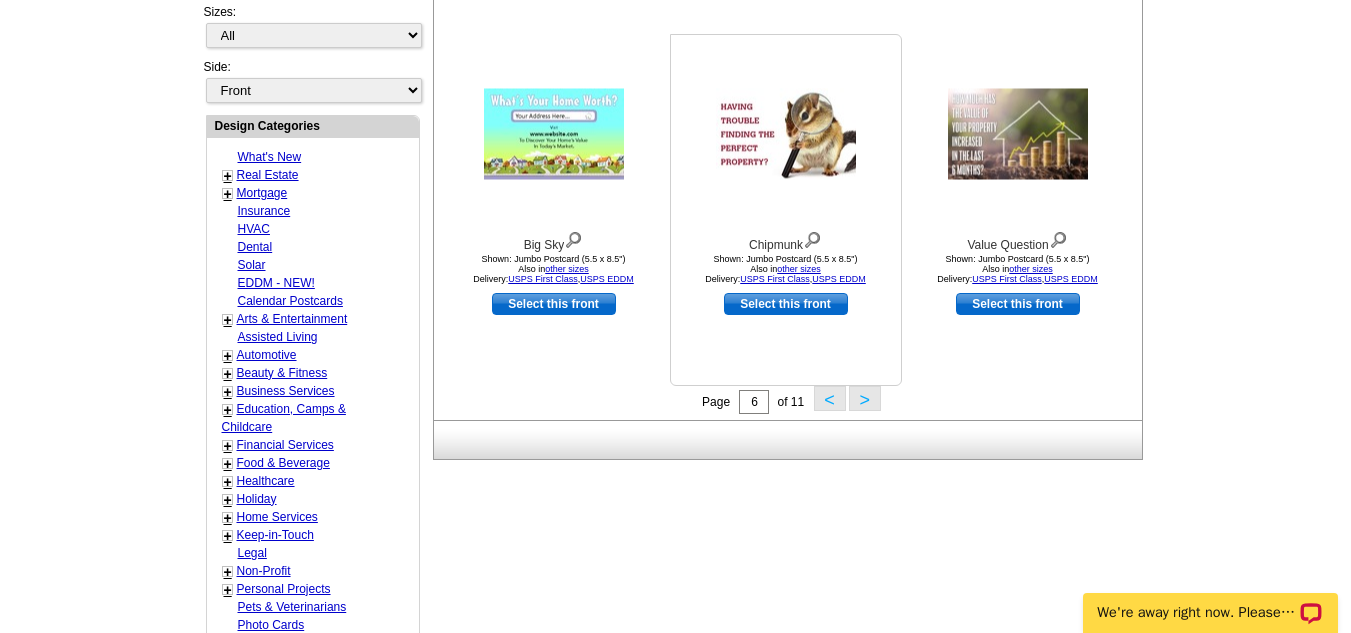 scroll, scrollTop: 706, scrollLeft: 0, axis: vertical 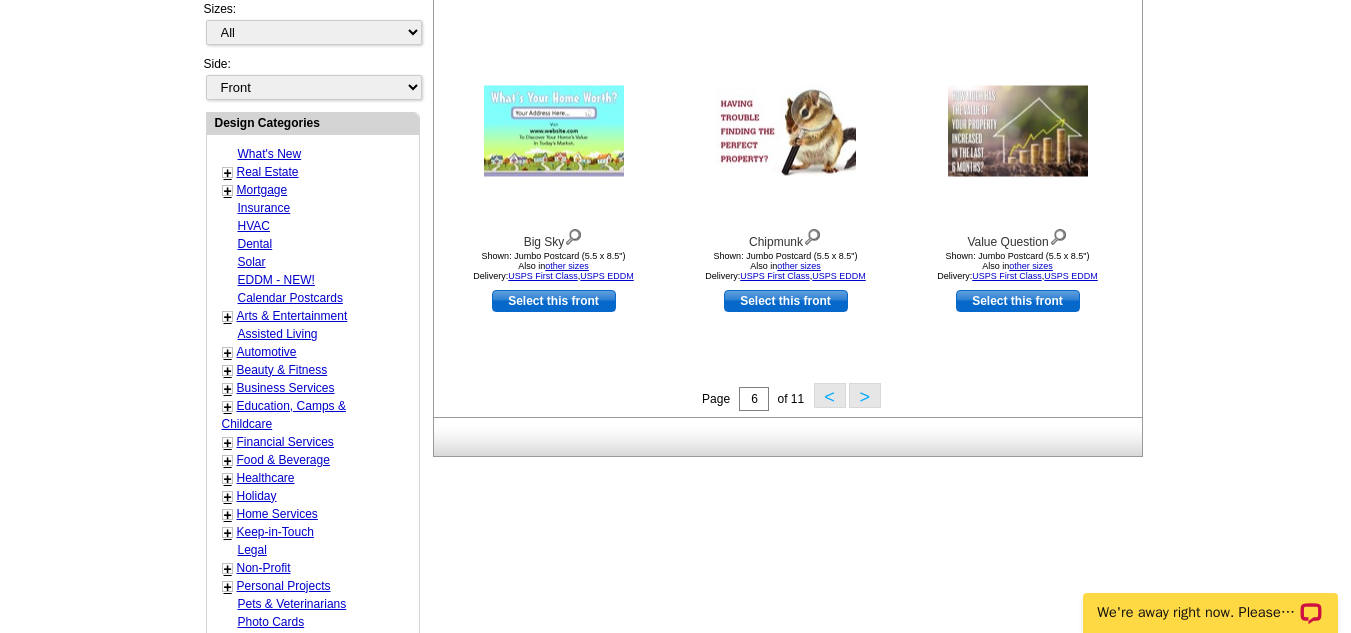 click on ">" at bounding box center (865, 395) 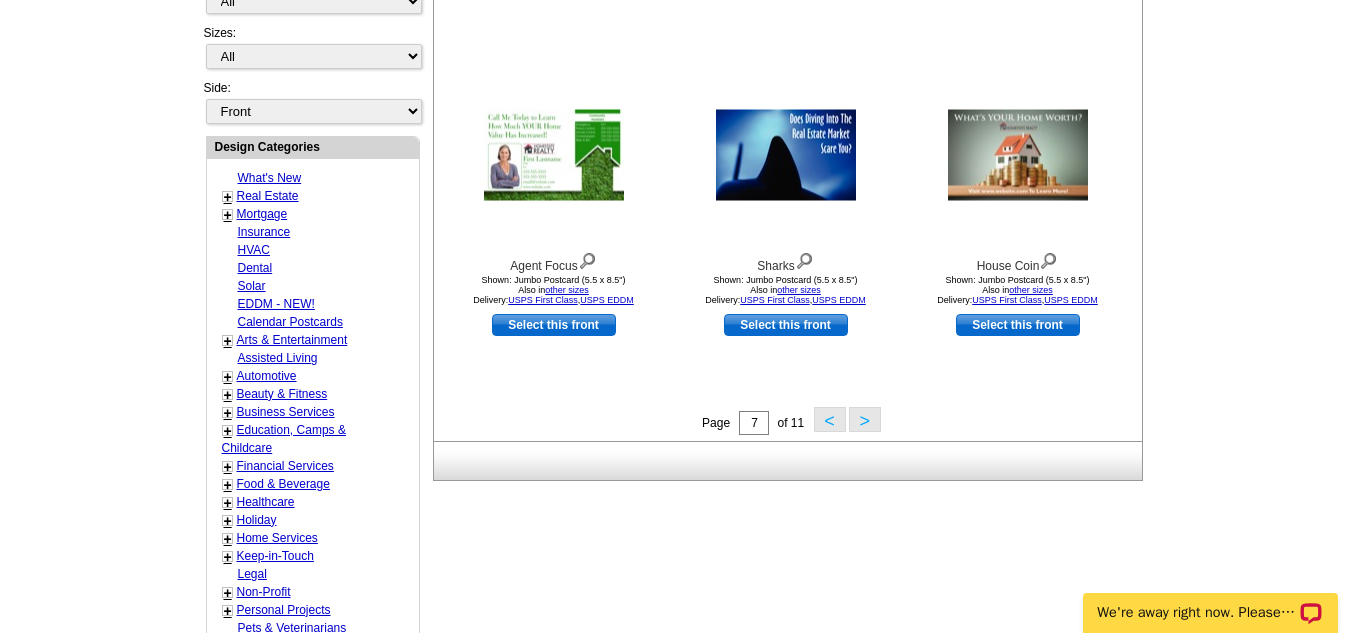 scroll, scrollTop: 683, scrollLeft: 0, axis: vertical 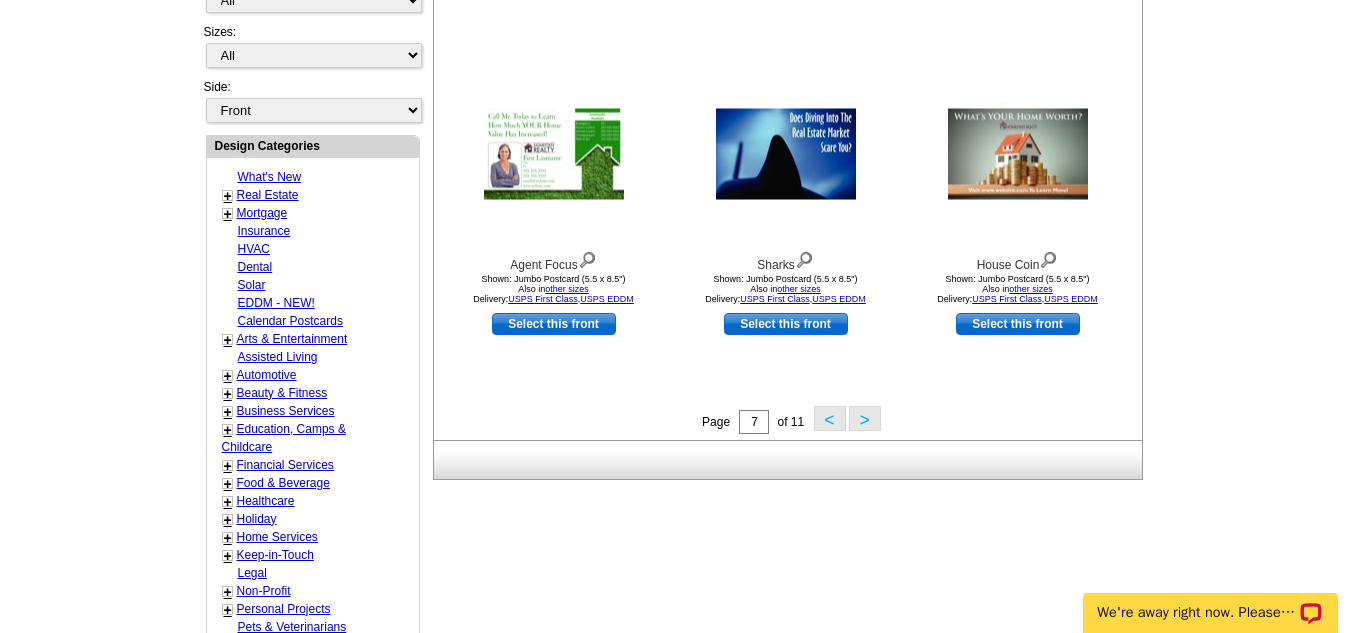 click on ">" at bounding box center (865, 418) 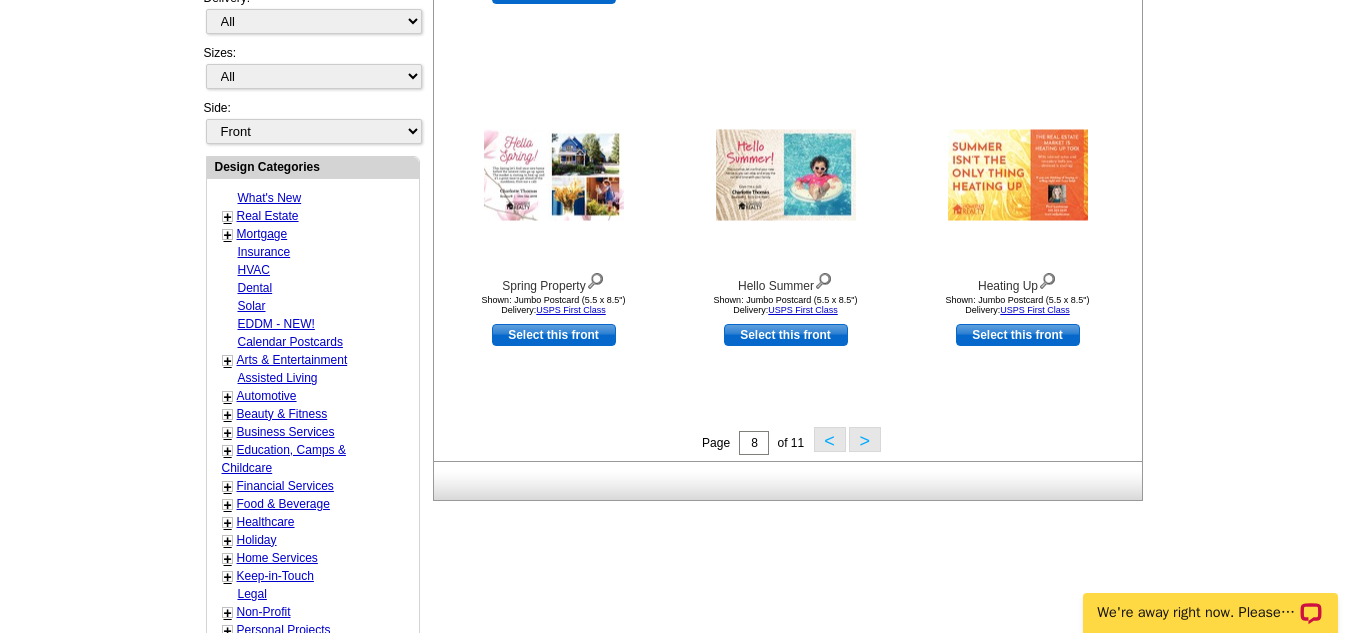 scroll, scrollTop: 664, scrollLeft: 0, axis: vertical 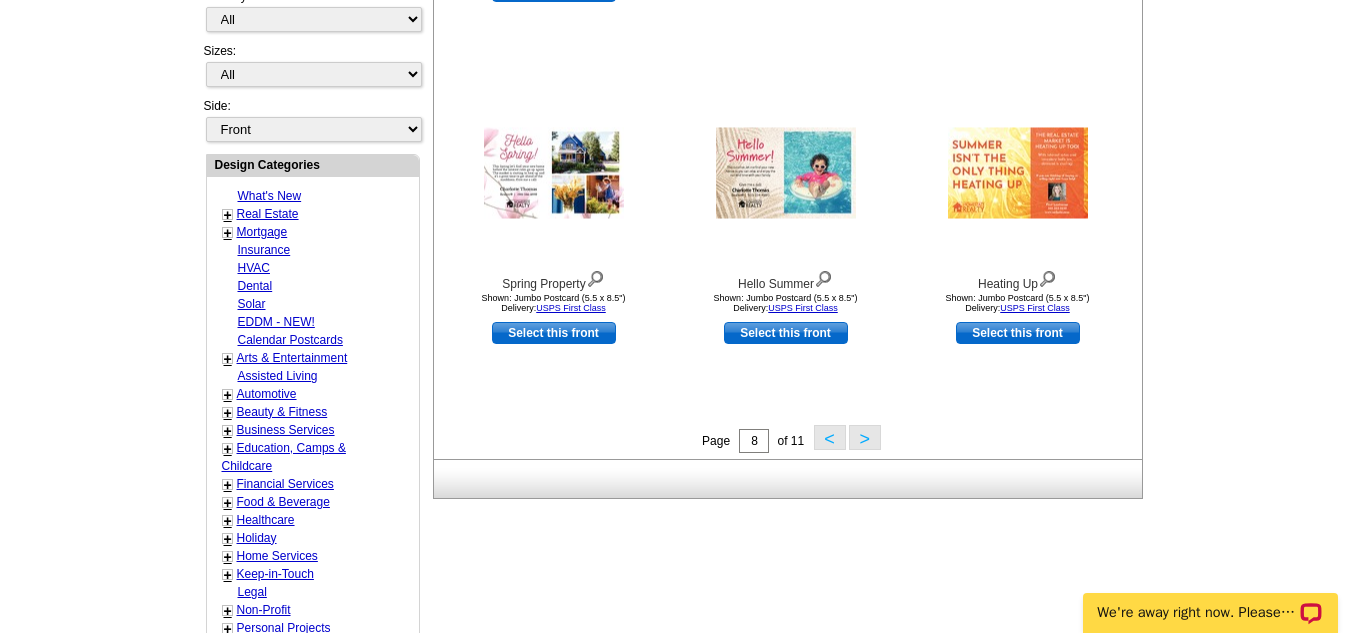 click on ">" at bounding box center (865, 437) 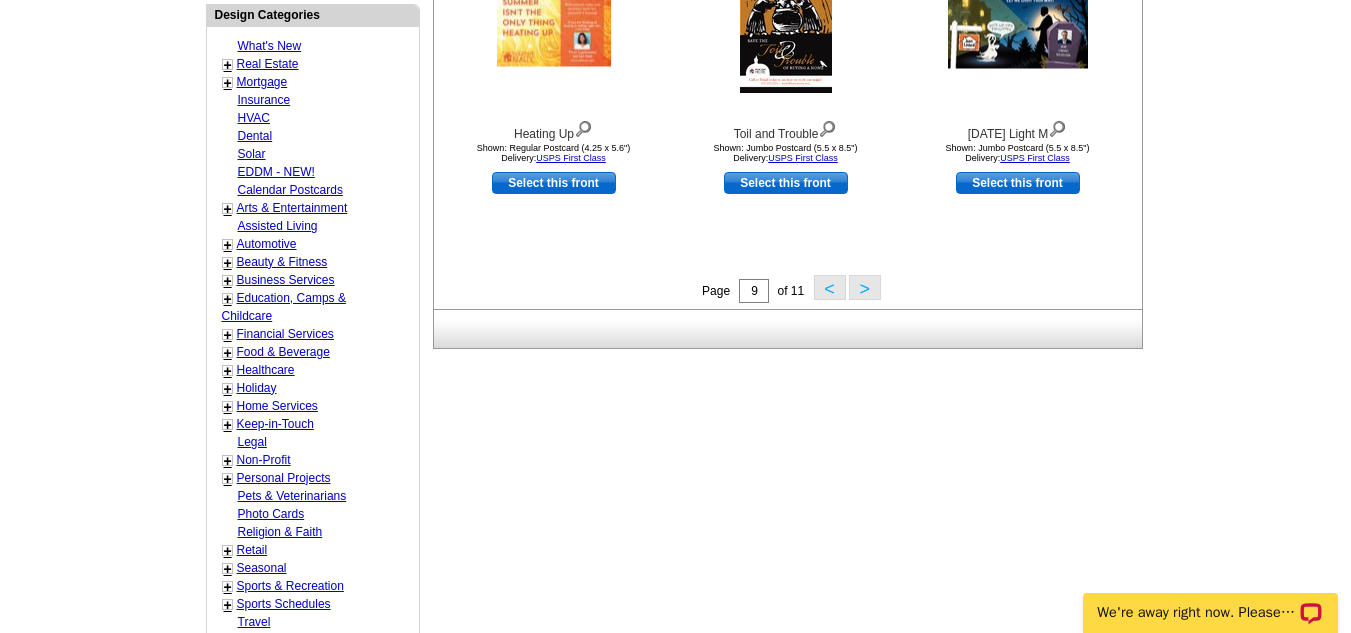 scroll, scrollTop: 813, scrollLeft: 0, axis: vertical 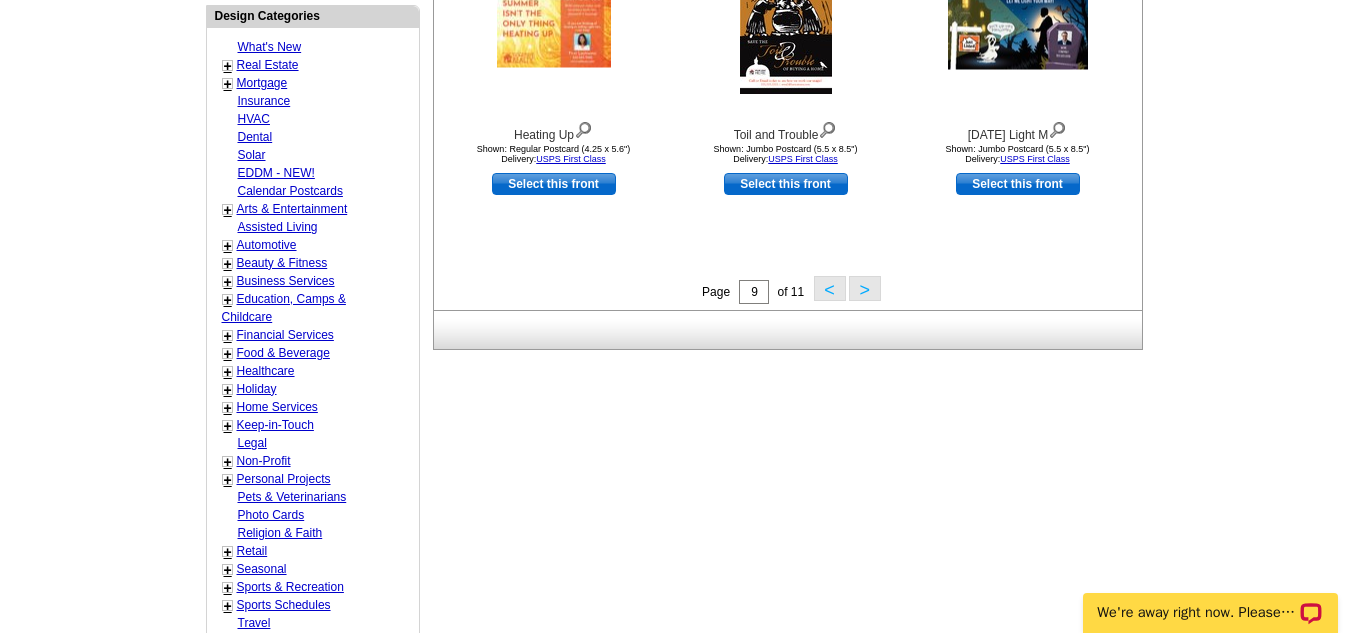 click on ">" at bounding box center [865, 288] 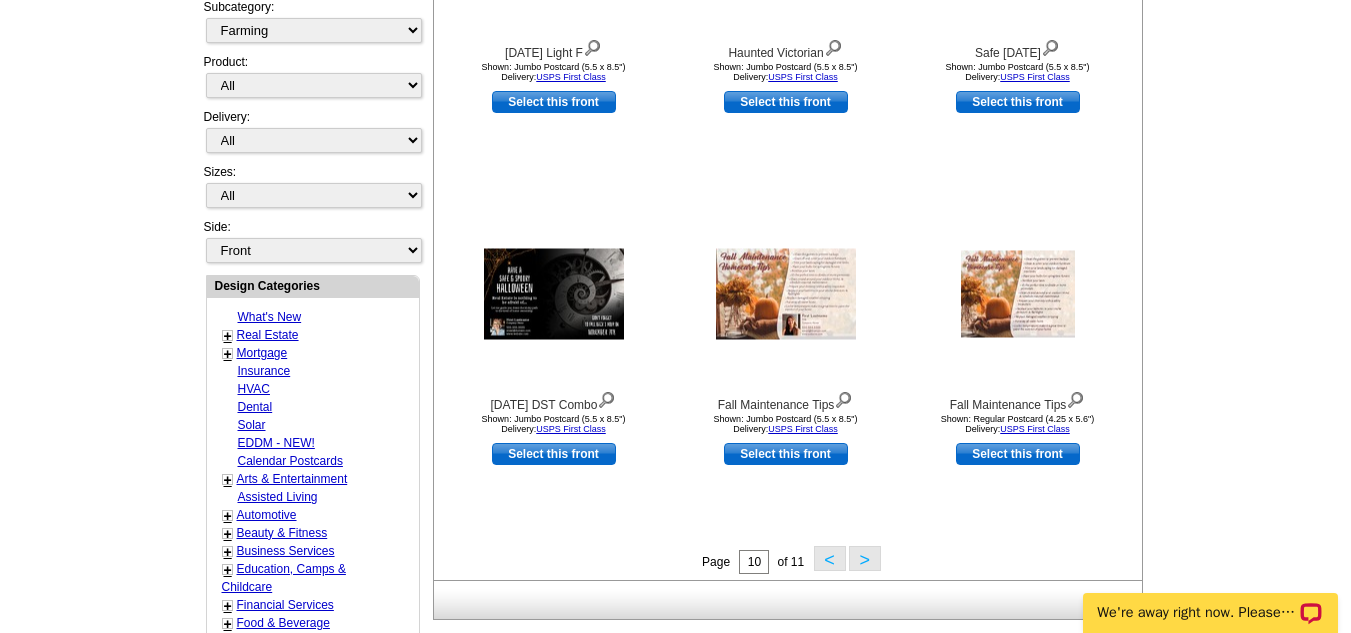 scroll, scrollTop: 542, scrollLeft: 0, axis: vertical 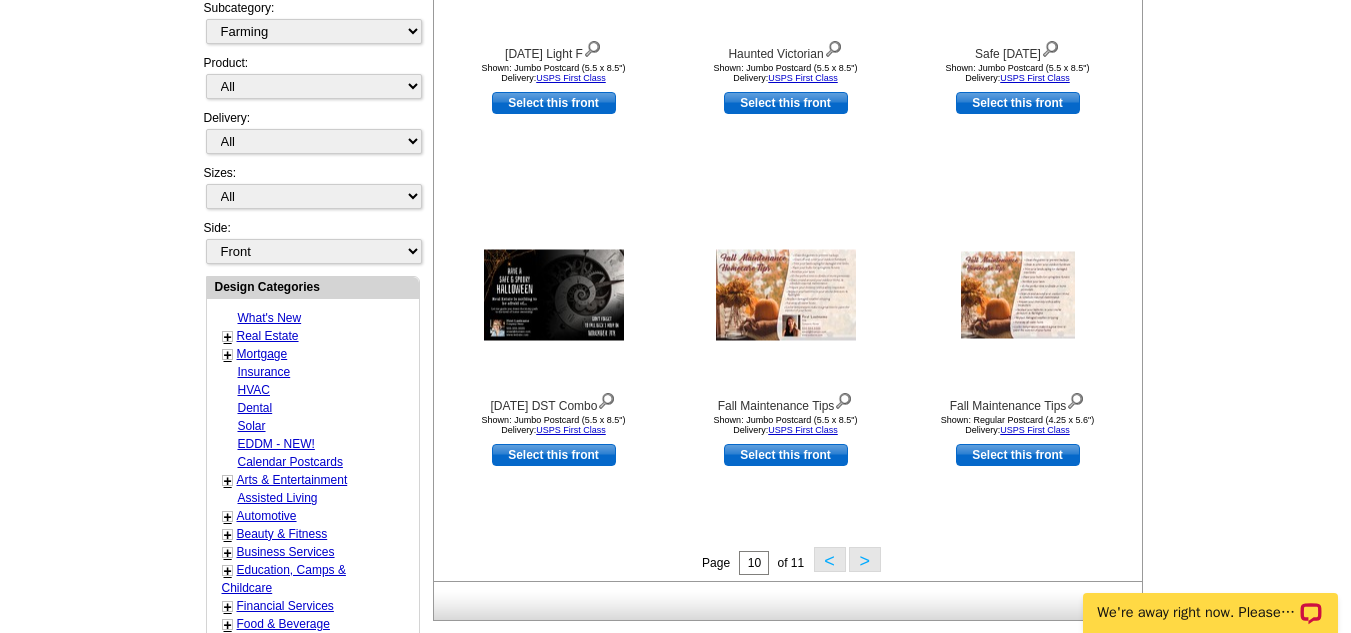 click on ">" at bounding box center (865, 559) 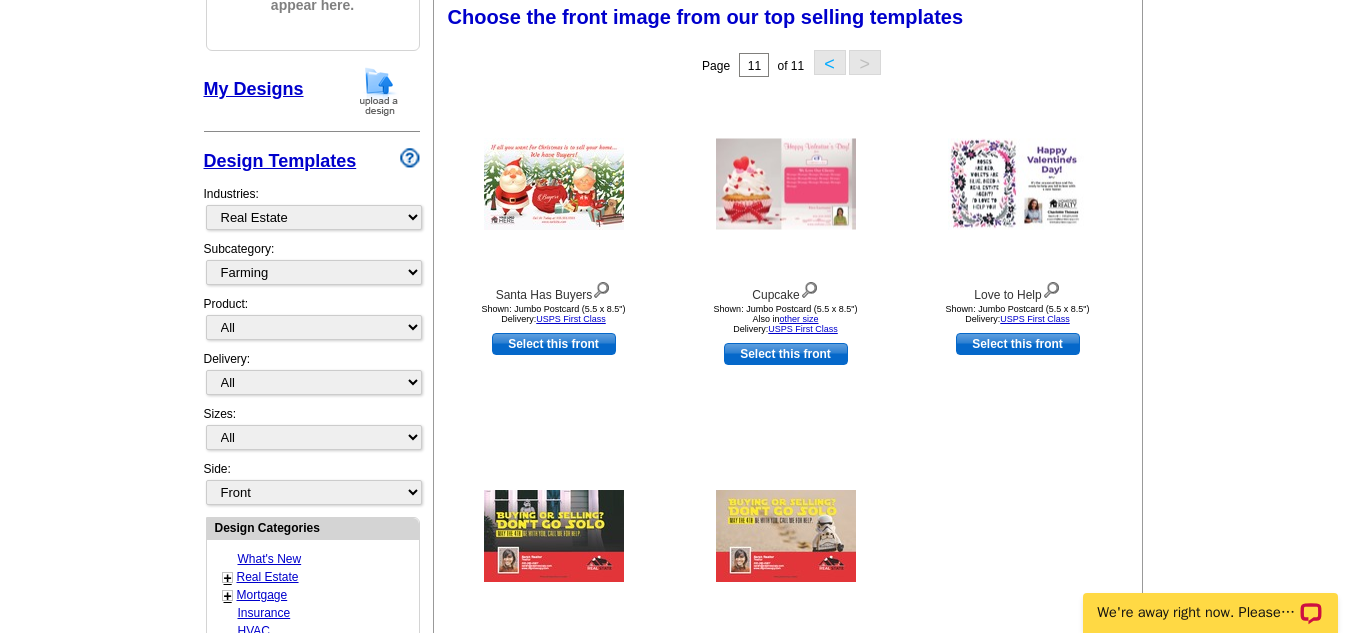 scroll, scrollTop: 296, scrollLeft: 0, axis: vertical 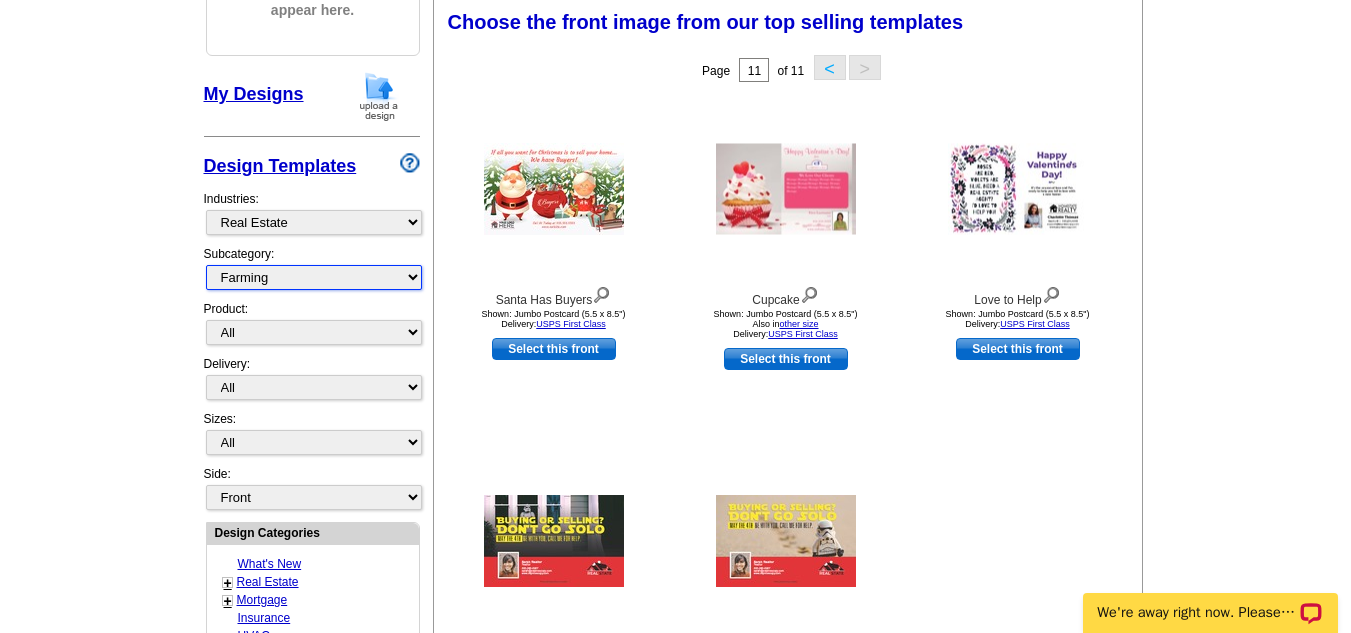 click on "All RE/MAX® Referrals Keller Williams® Berkshire Hathaway Home Services Century 21 Commercial Real Estate QR Code Cards 1st Time Home Buyer Distressed Homeowners Social Networking Farming Just Listed Just Sold Open House Market Report" at bounding box center [314, 277] 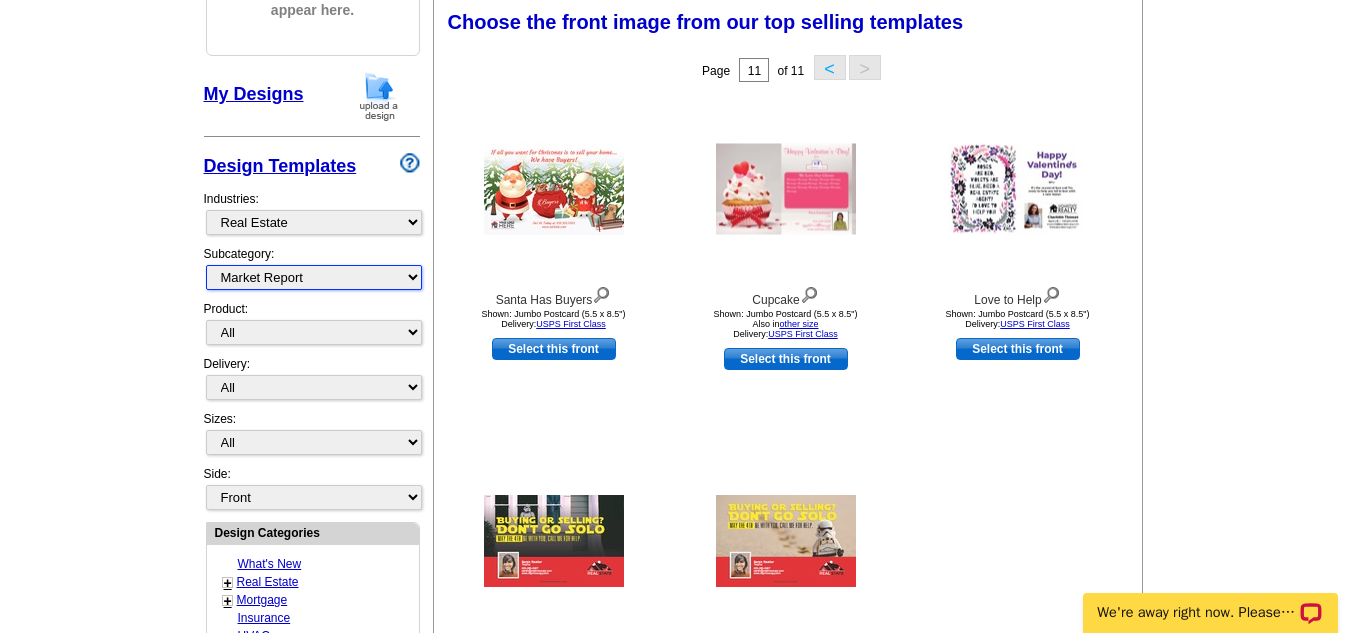 click on "All RE/MAX® Referrals Keller Williams® Berkshire Hathaway Home Services Century 21 Commercial Real Estate QR Code Cards 1st Time Home Buyer Distressed Homeowners Social Networking Farming Just Listed Just Sold Open House Market Report" at bounding box center (314, 277) 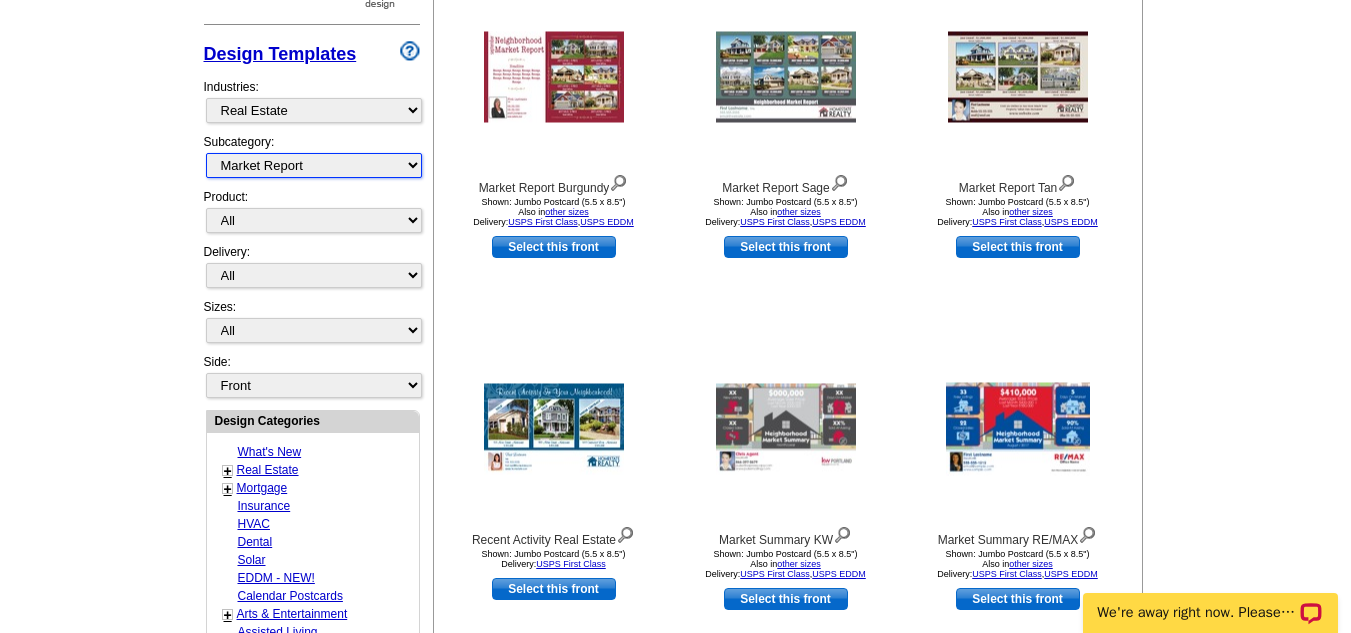 scroll, scrollTop: 409, scrollLeft: 0, axis: vertical 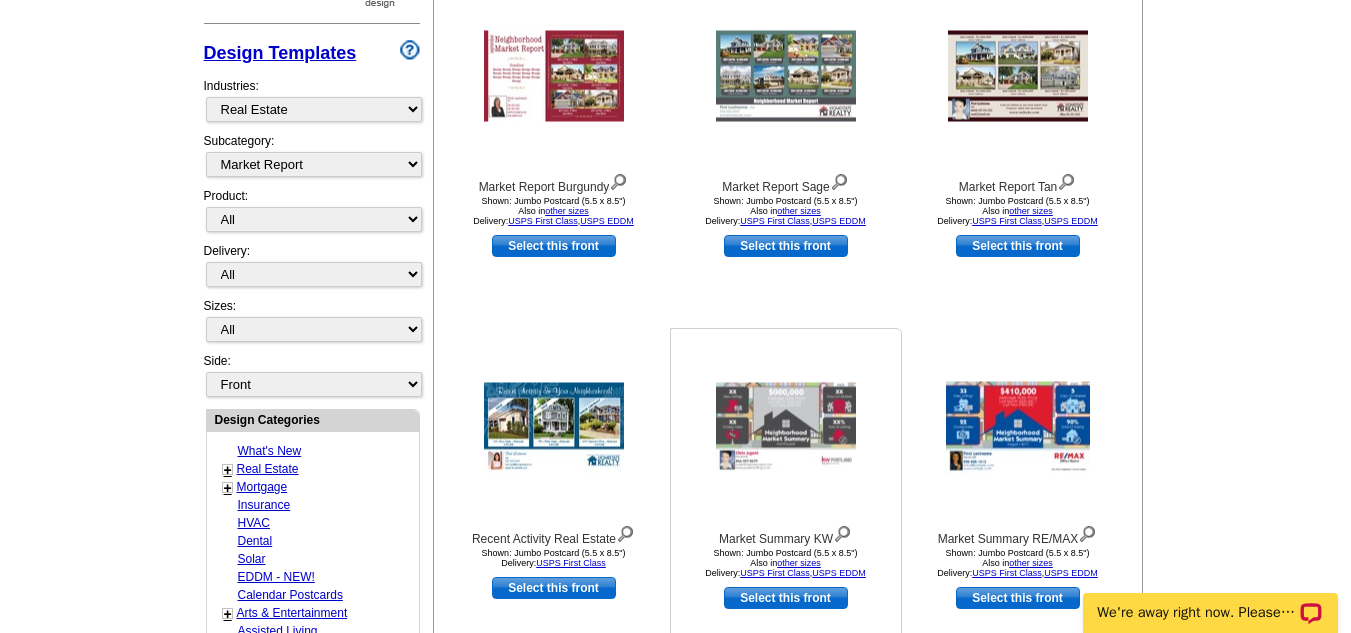 click at bounding box center [786, 428] 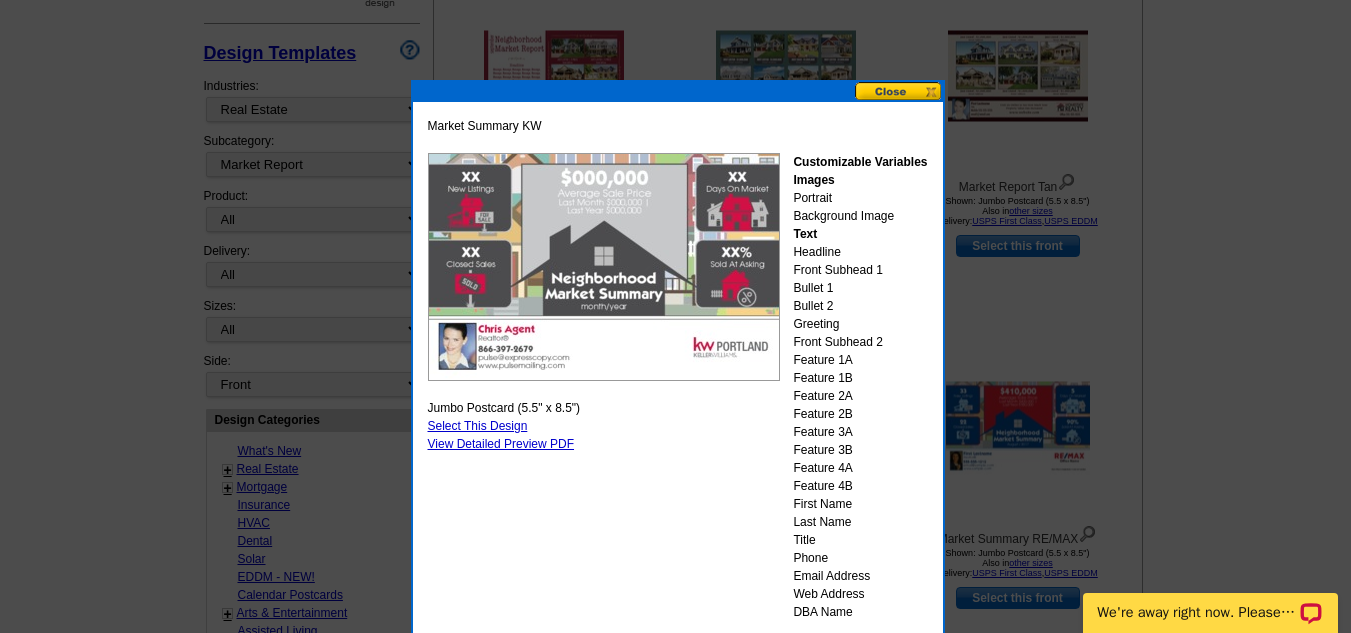 click at bounding box center (899, 91) 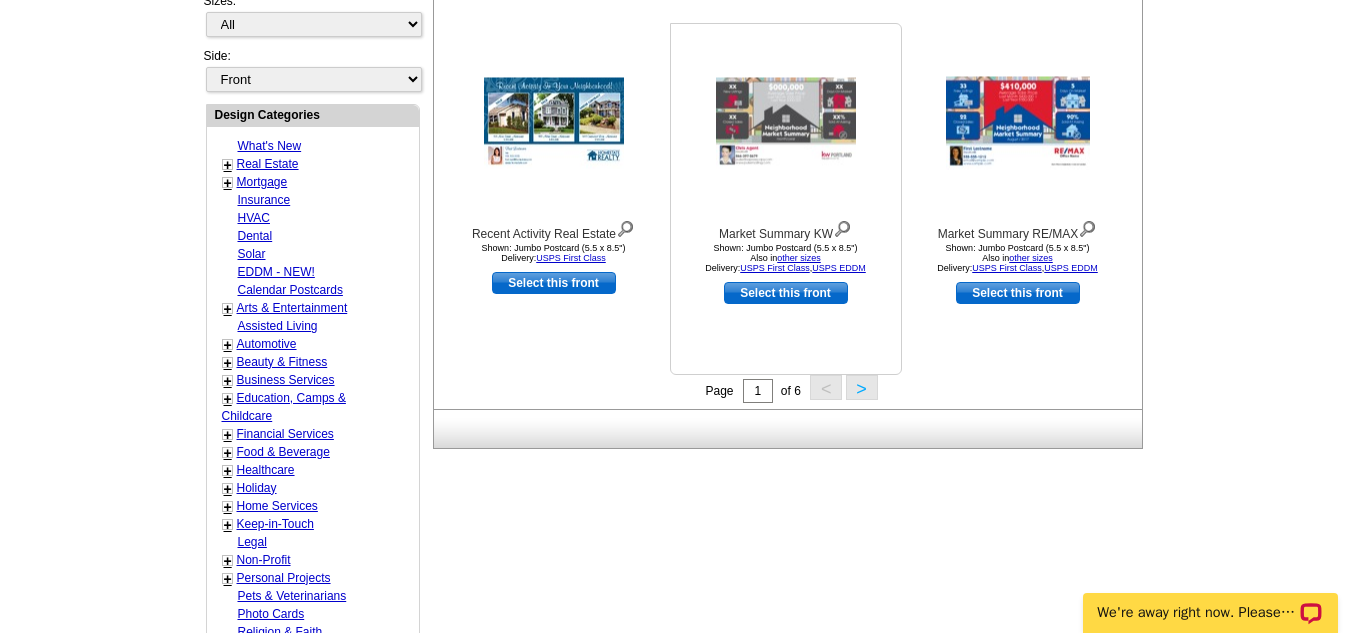 scroll, scrollTop: 715, scrollLeft: 0, axis: vertical 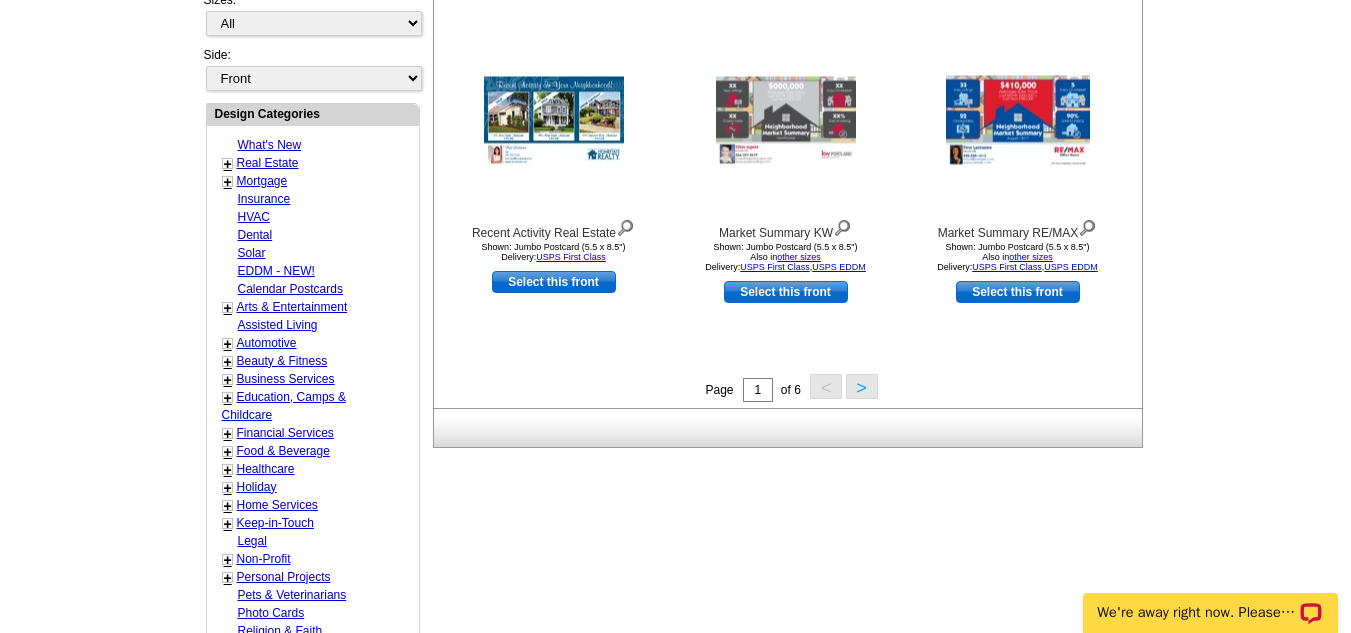 click on ">" at bounding box center (862, 386) 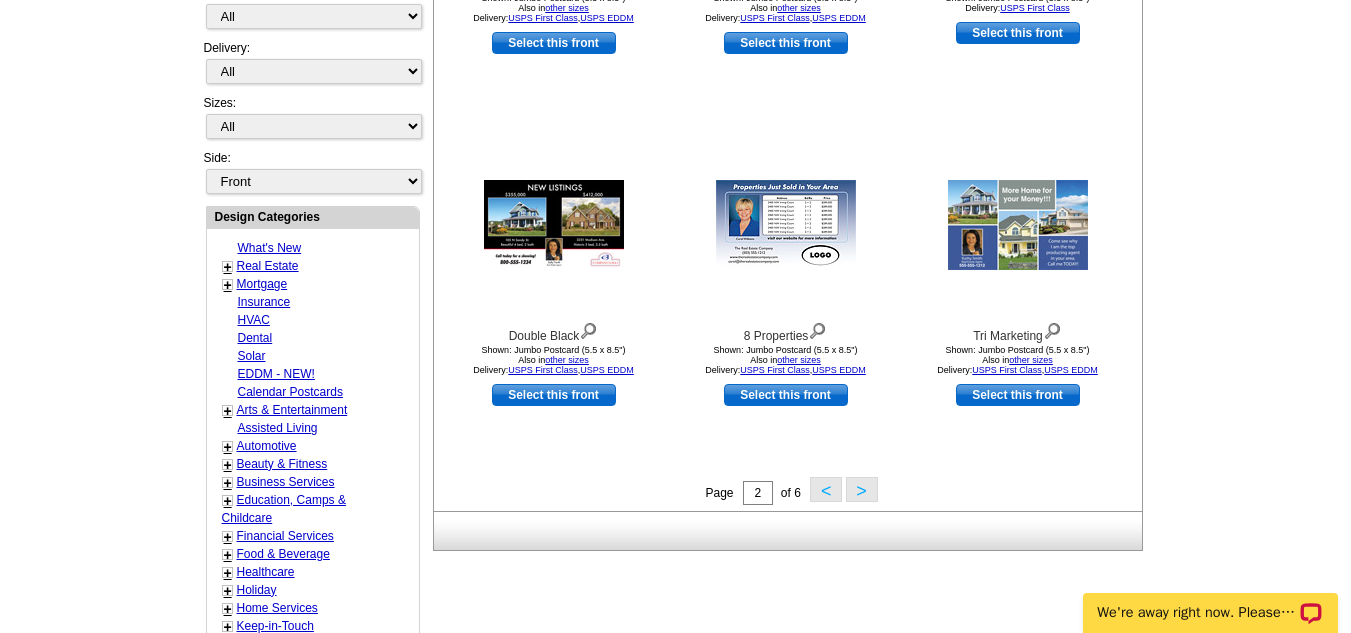 scroll, scrollTop: 613, scrollLeft: 0, axis: vertical 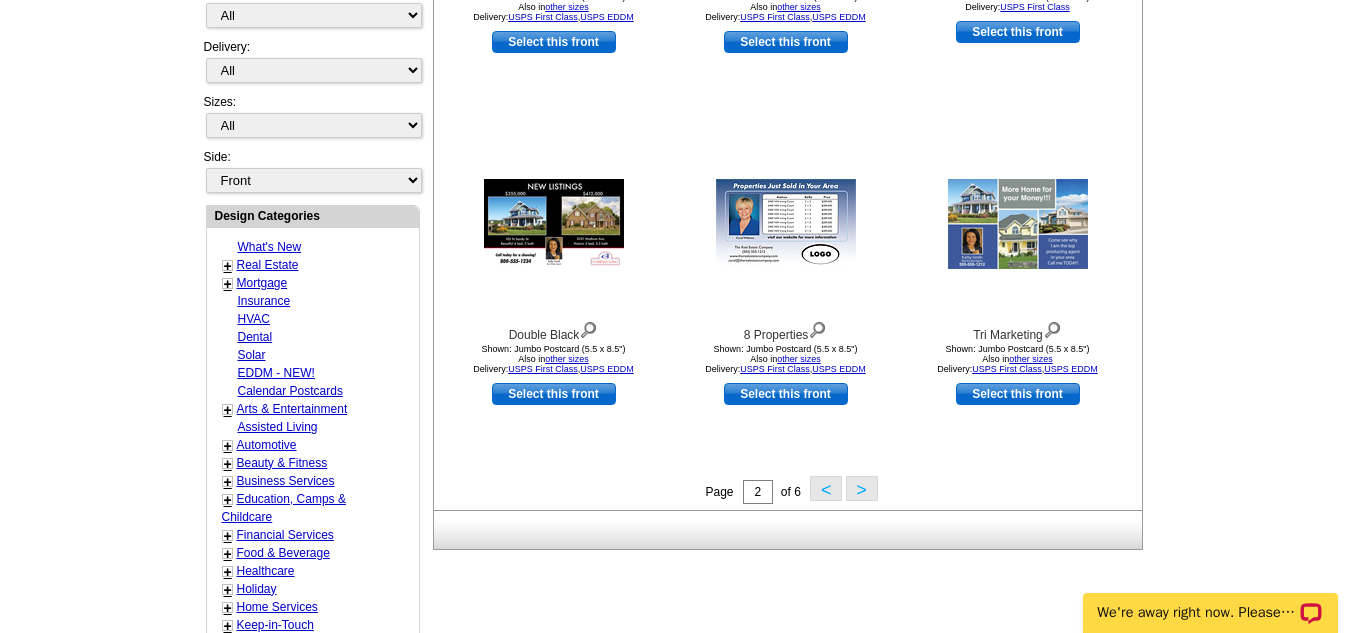 click on ">" at bounding box center [862, 488] 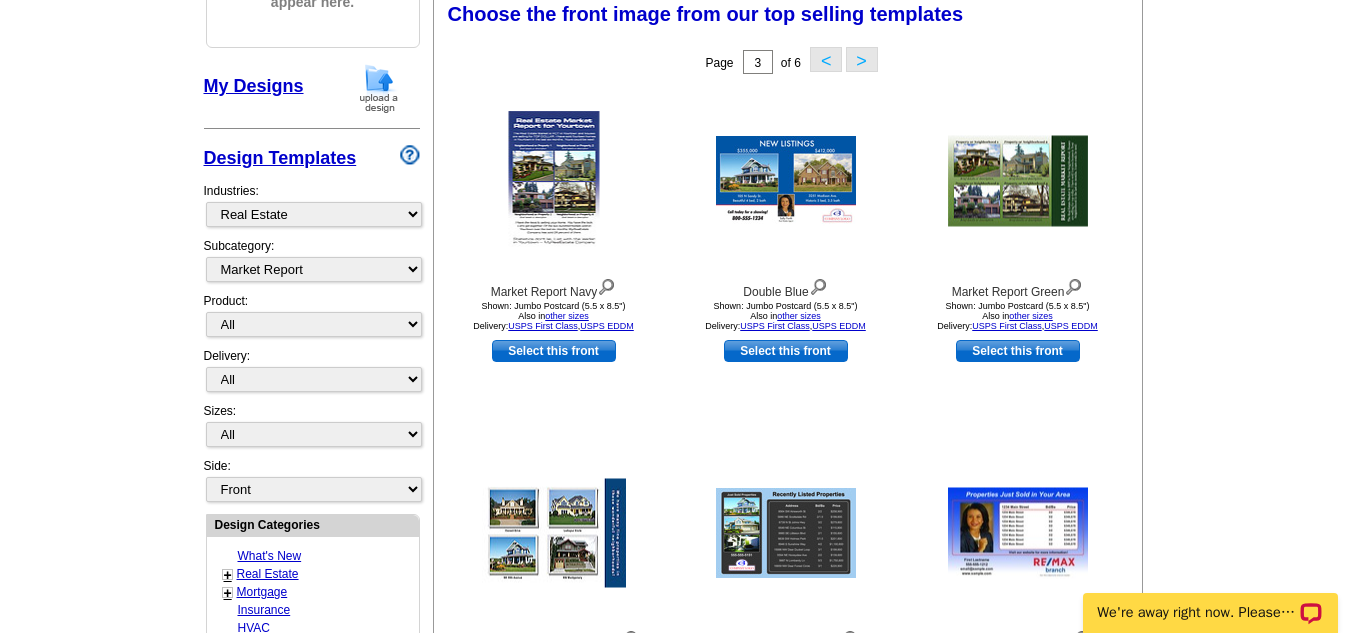 scroll, scrollTop: 296, scrollLeft: 0, axis: vertical 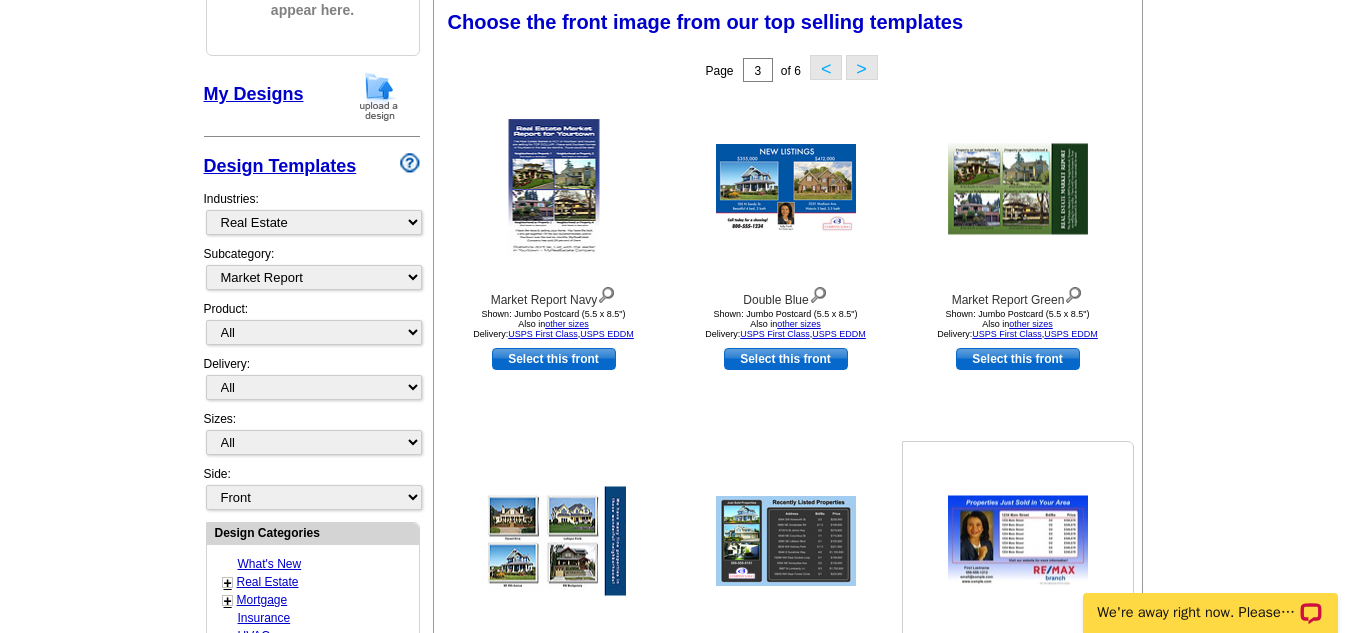 click at bounding box center (1018, 541) 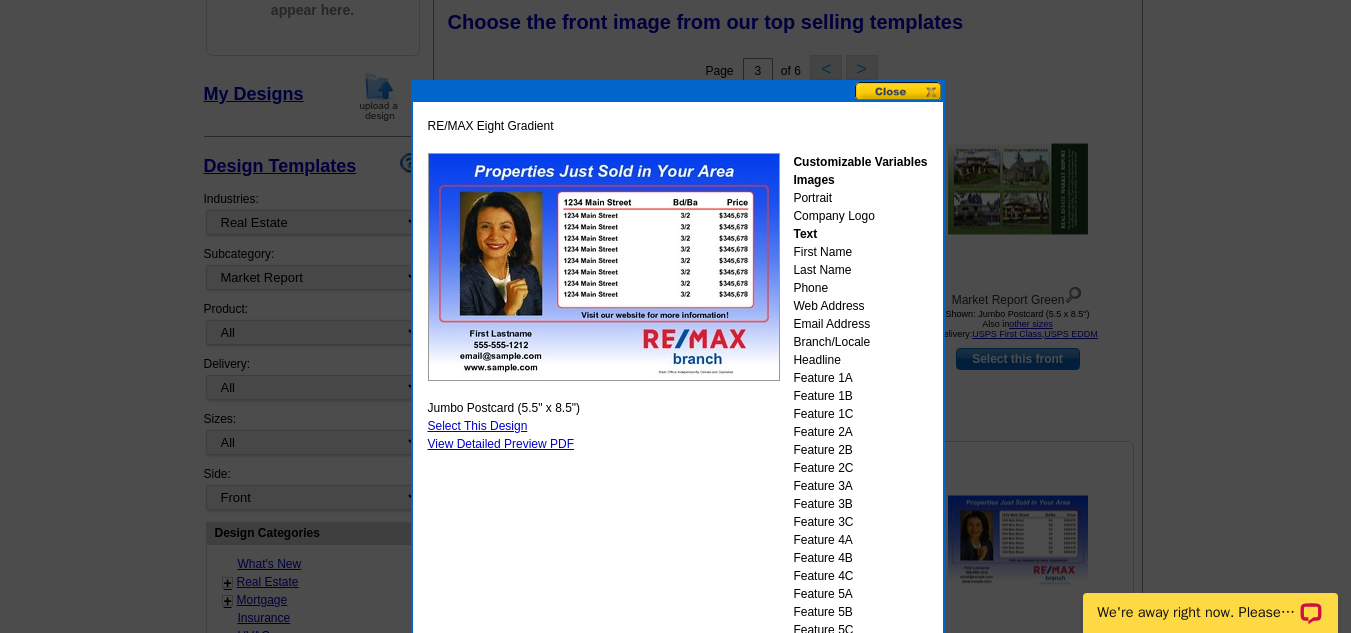 click at bounding box center [675, 168] 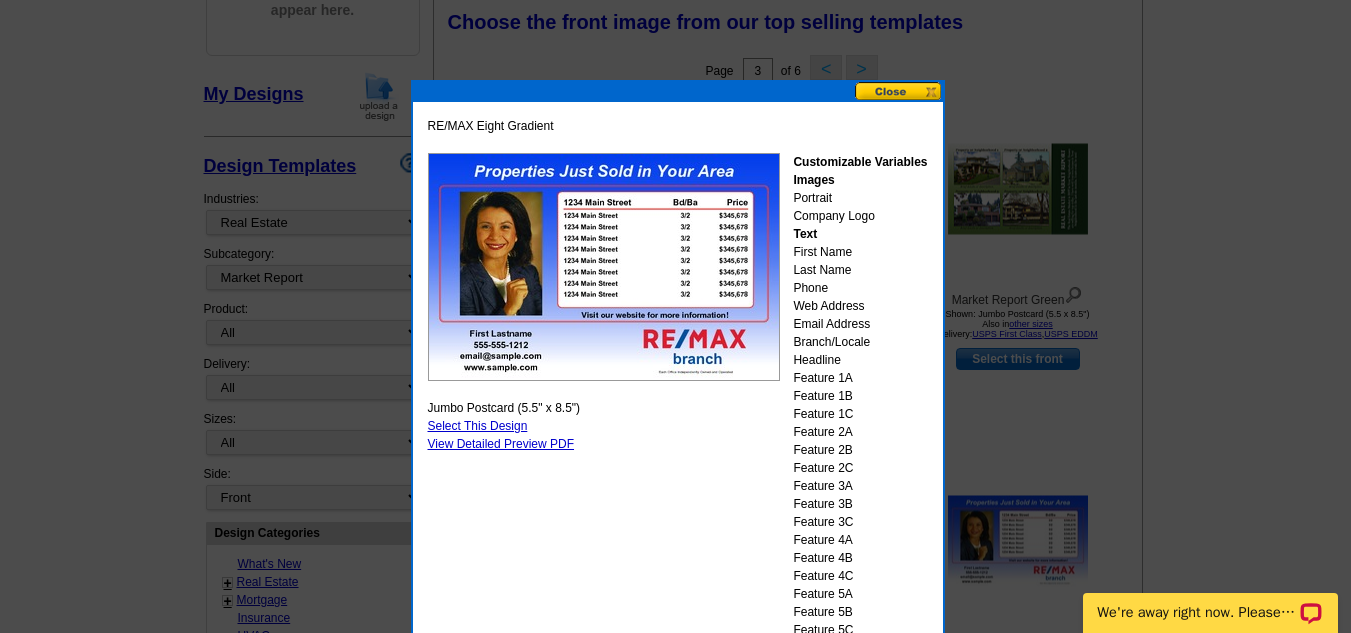 click at bounding box center (899, 91) 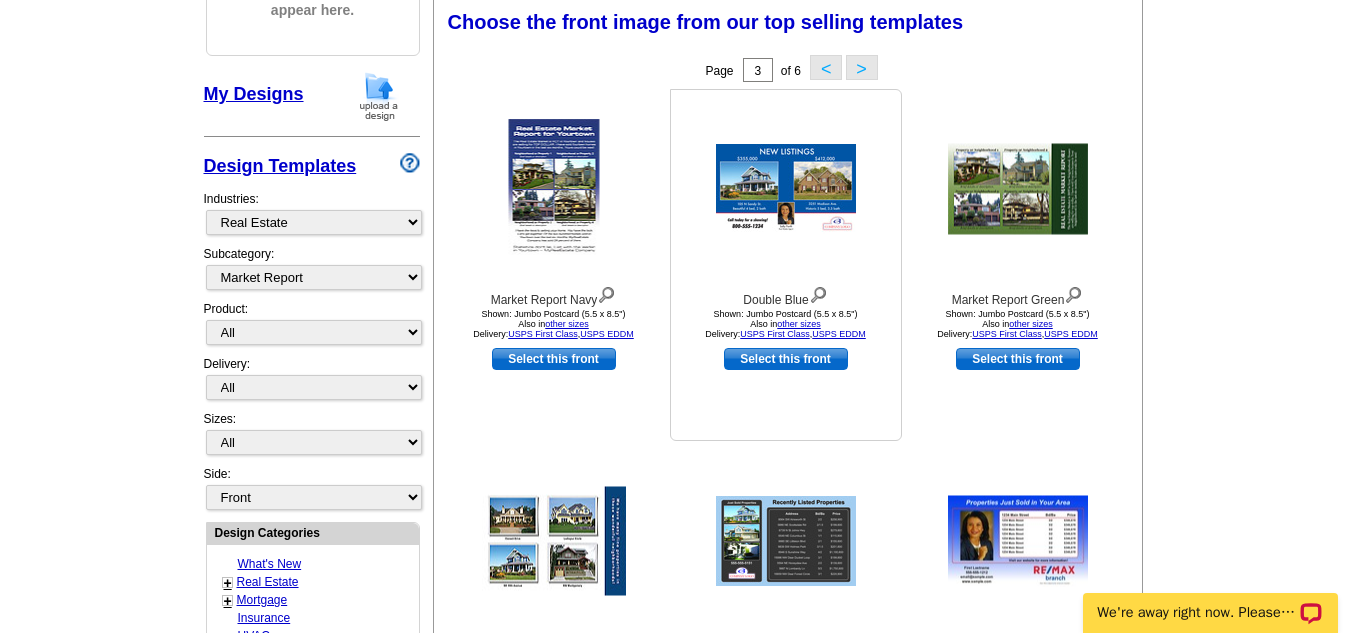 scroll, scrollTop: 514, scrollLeft: 0, axis: vertical 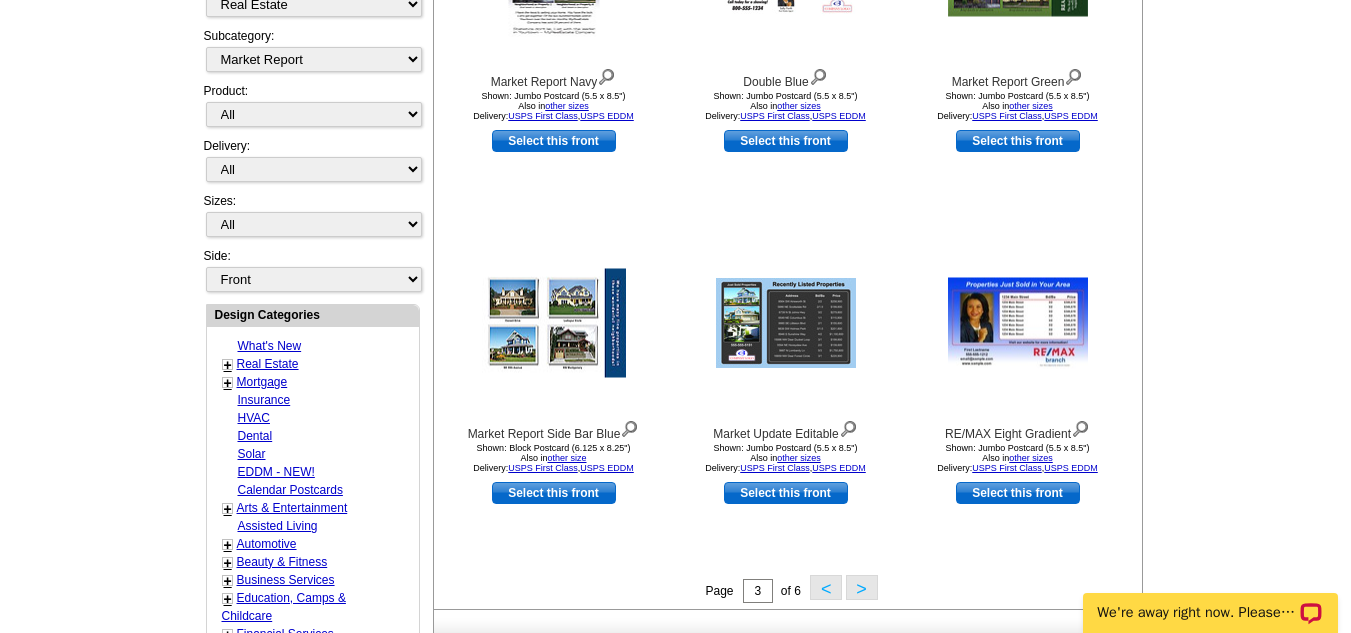 click on ">" at bounding box center [862, 587] 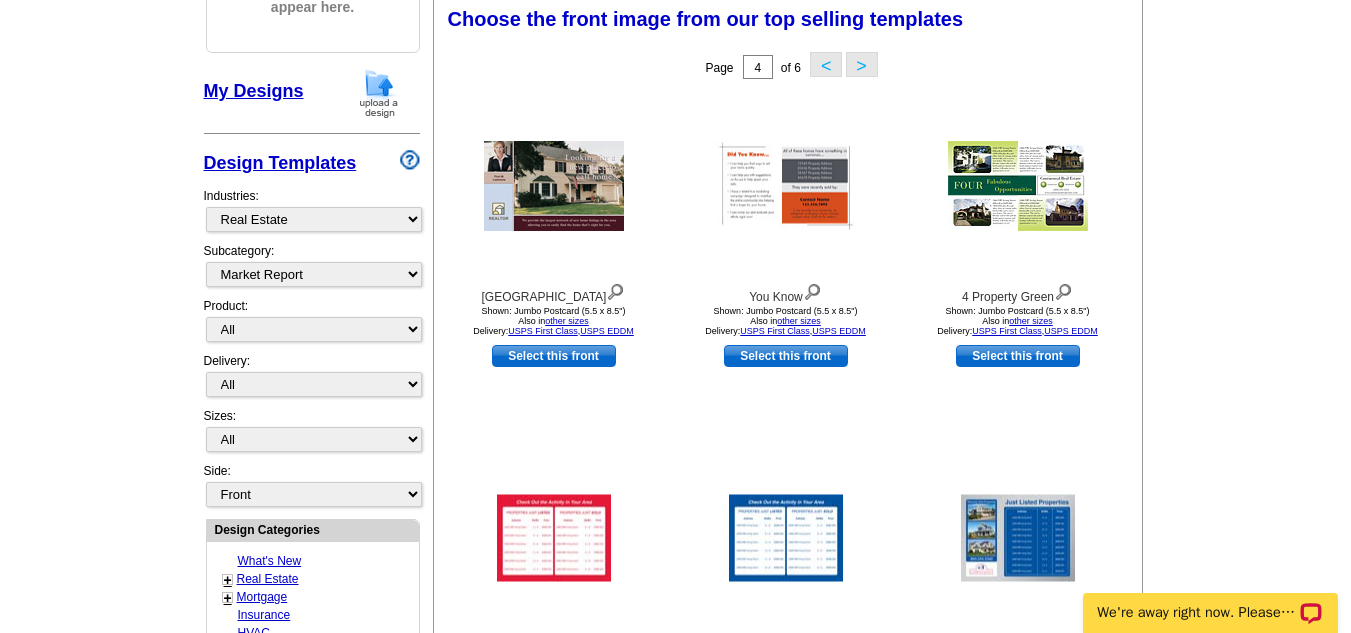 scroll, scrollTop: 296, scrollLeft: 0, axis: vertical 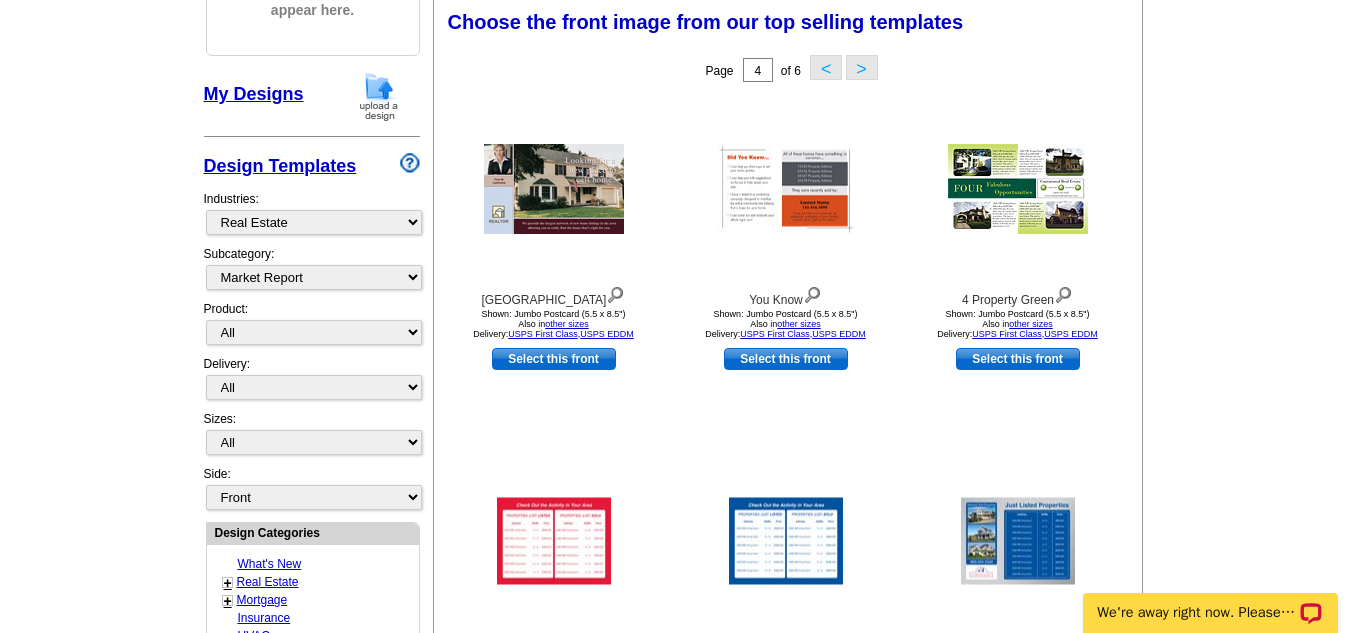 click at bounding box center [786, 541] 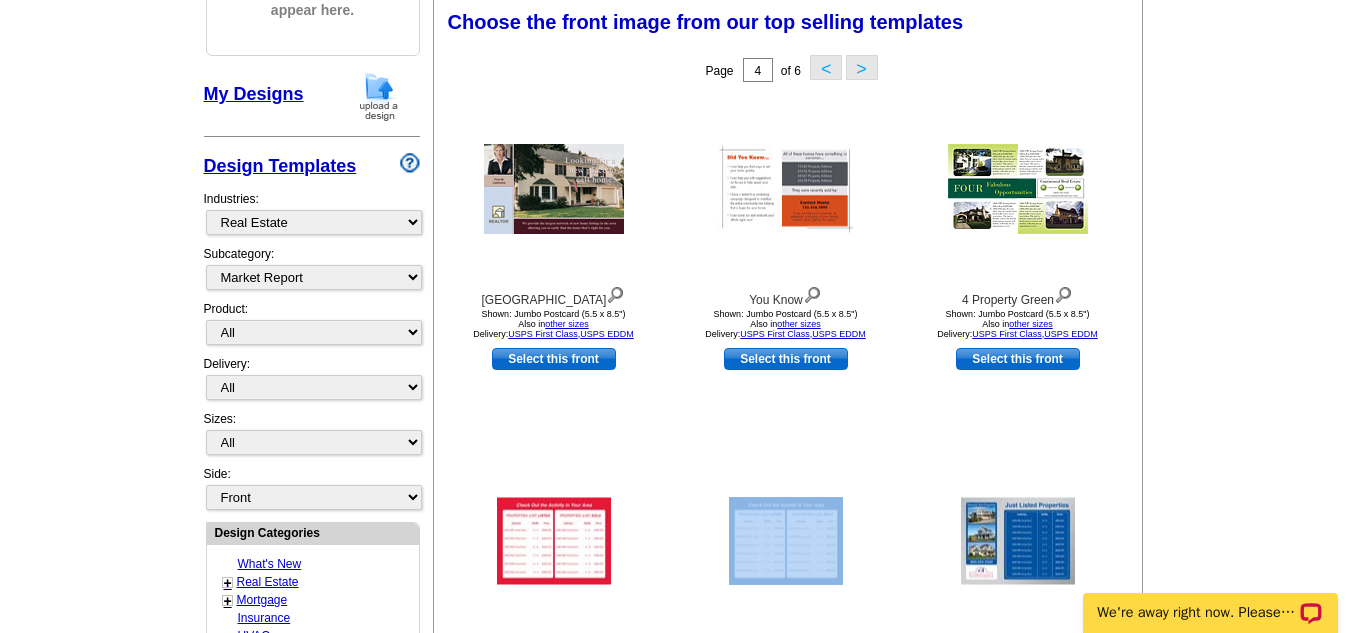 click at bounding box center (786, 541) 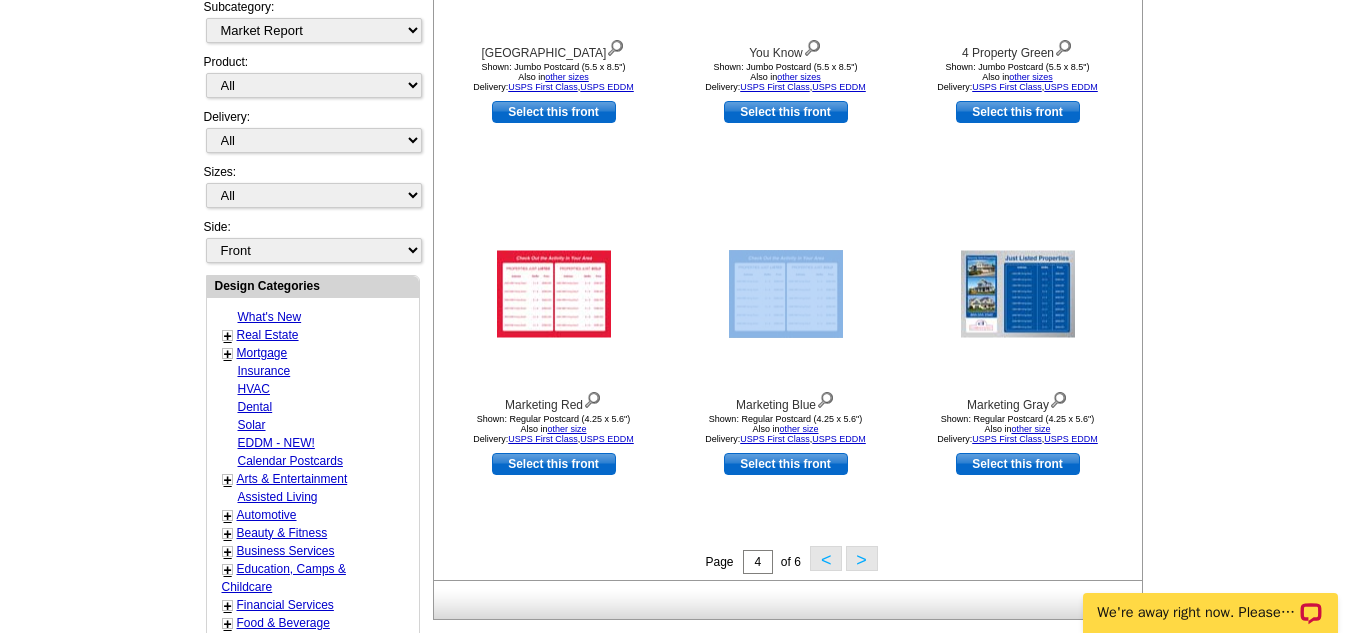 scroll, scrollTop: 544, scrollLeft: 0, axis: vertical 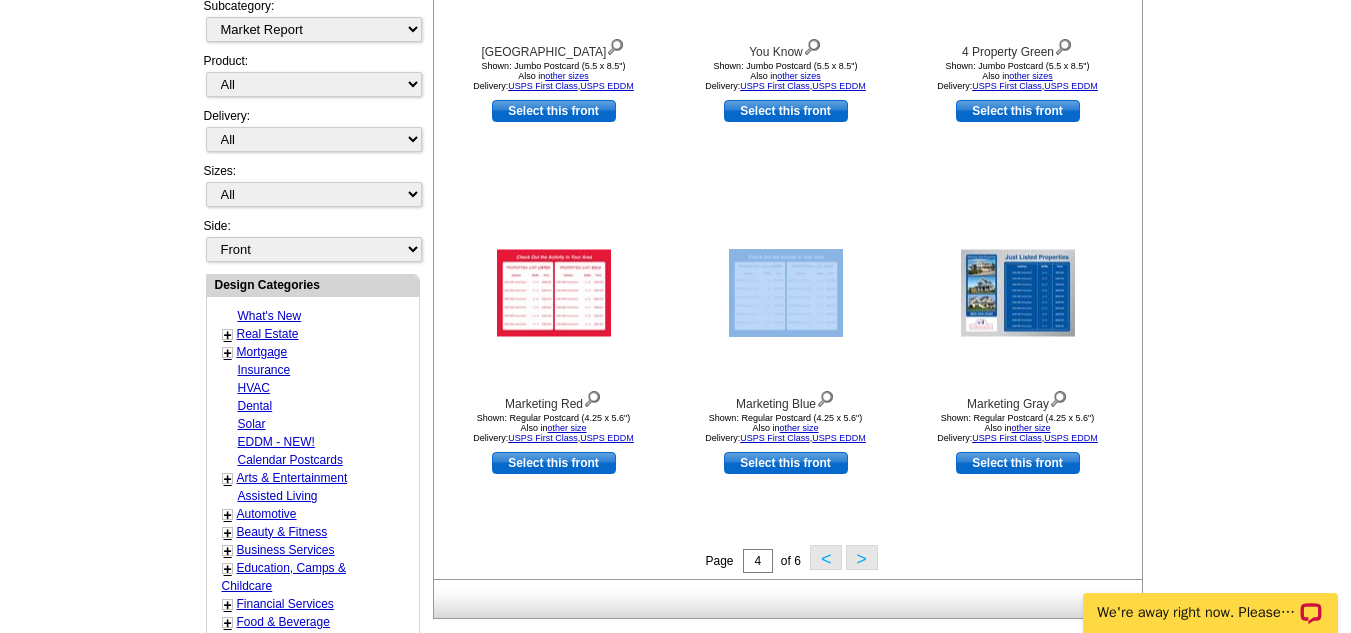 click on ">" at bounding box center (862, 557) 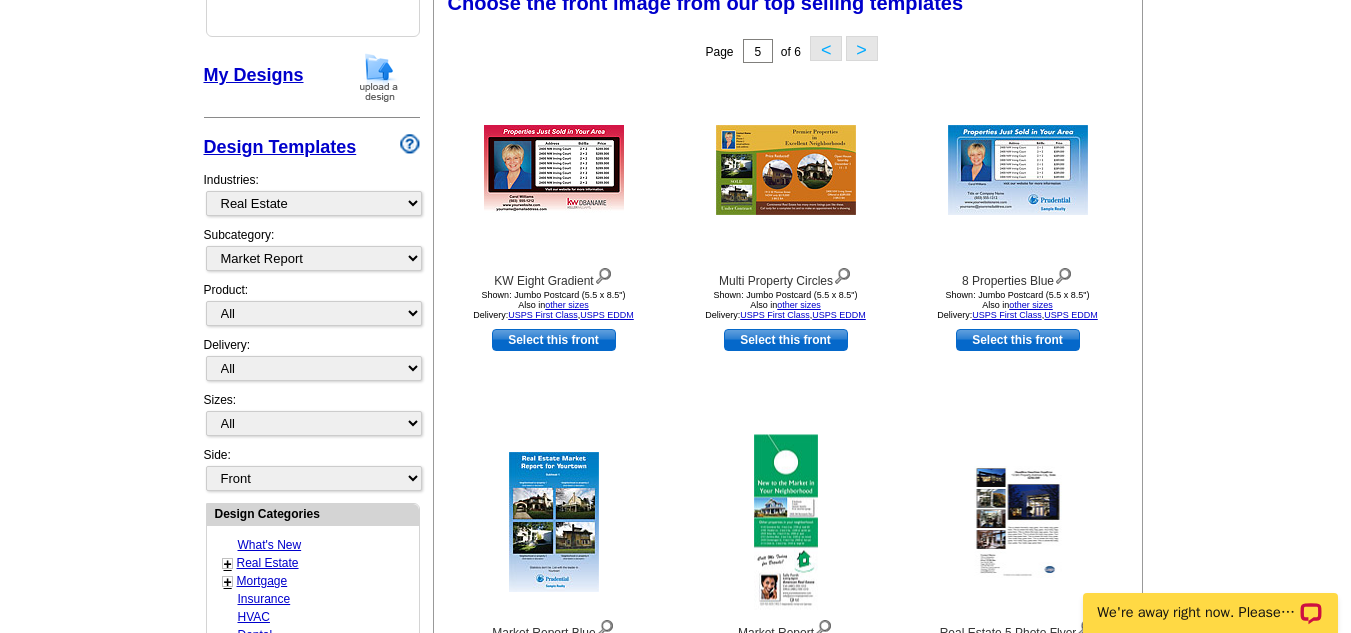 scroll, scrollTop: 296, scrollLeft: 0, axis: vertical 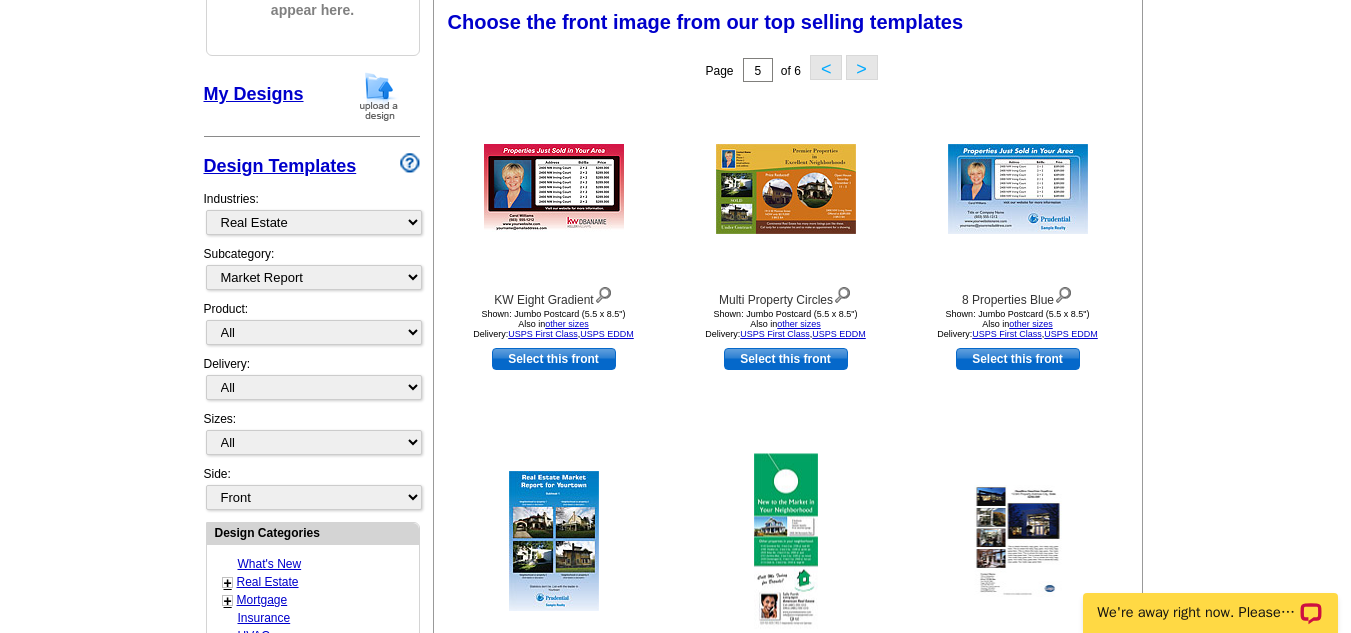 click at bounding box center [786, 541] 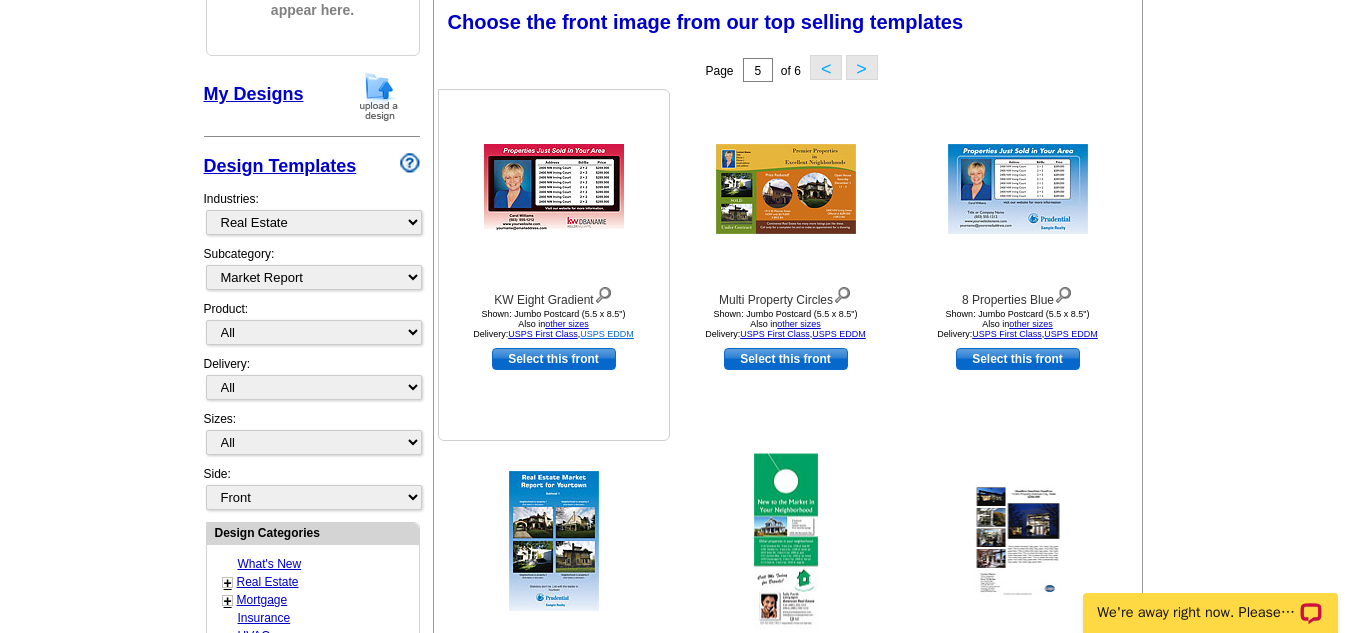 click on "USPS EDDM" at bounding box center (607, 334) 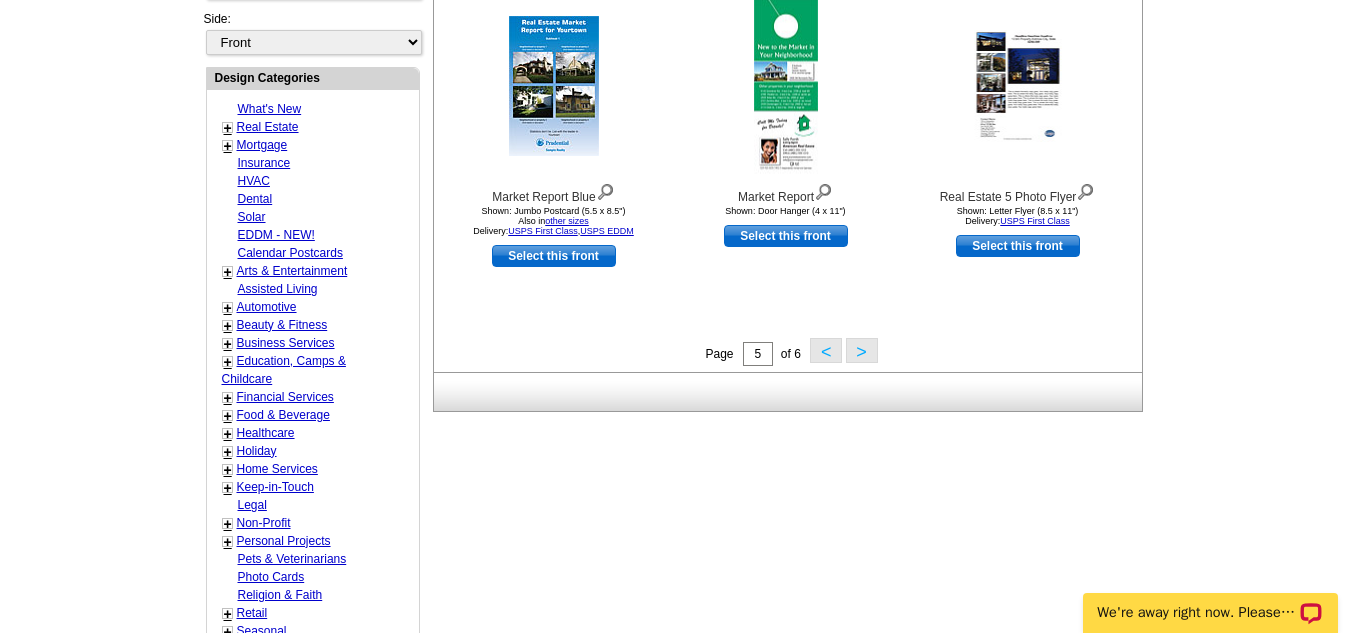 scroll, scrollTop: 752, scrollLeft: 0, axis: vertical 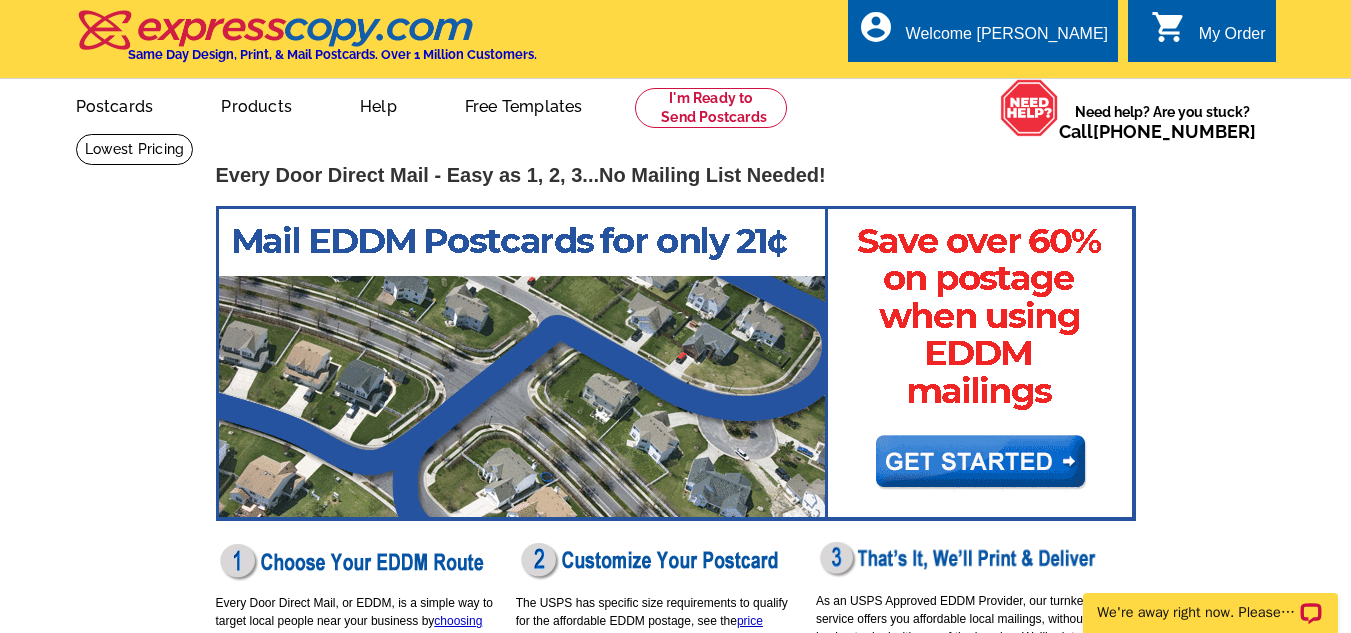 click at bounding box center [676, 363] 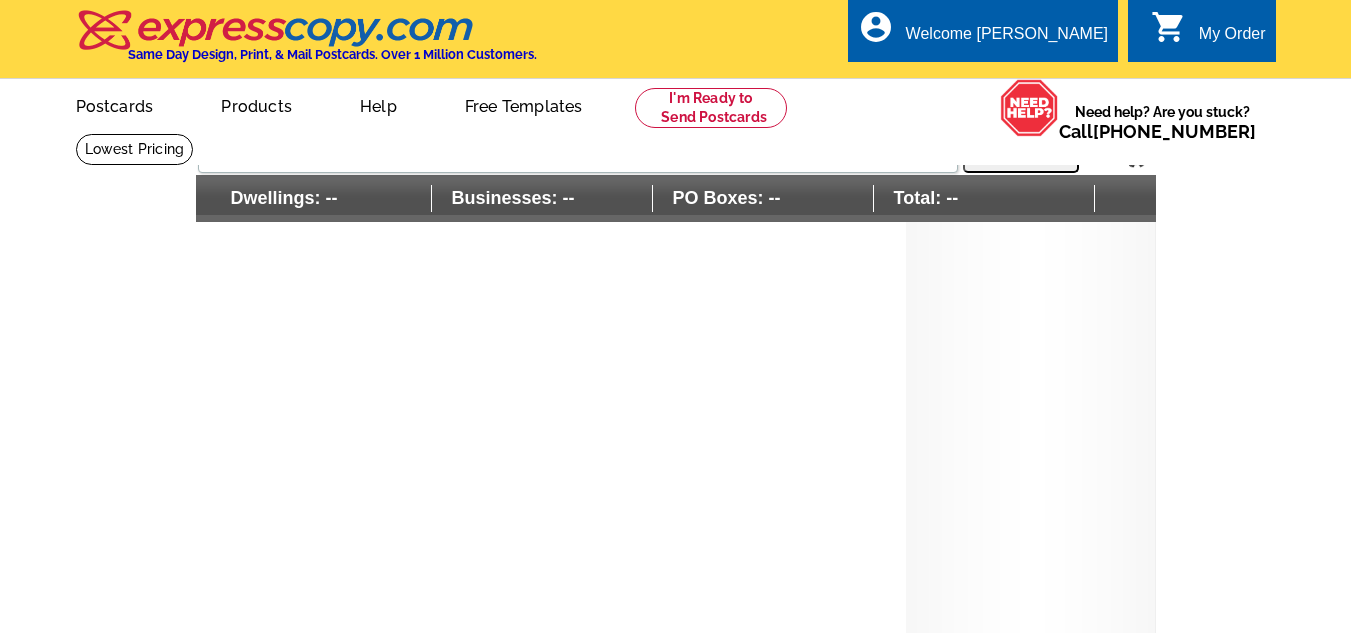 scroll, scrollTop: 0, scrollLeft: 0, axis: both 